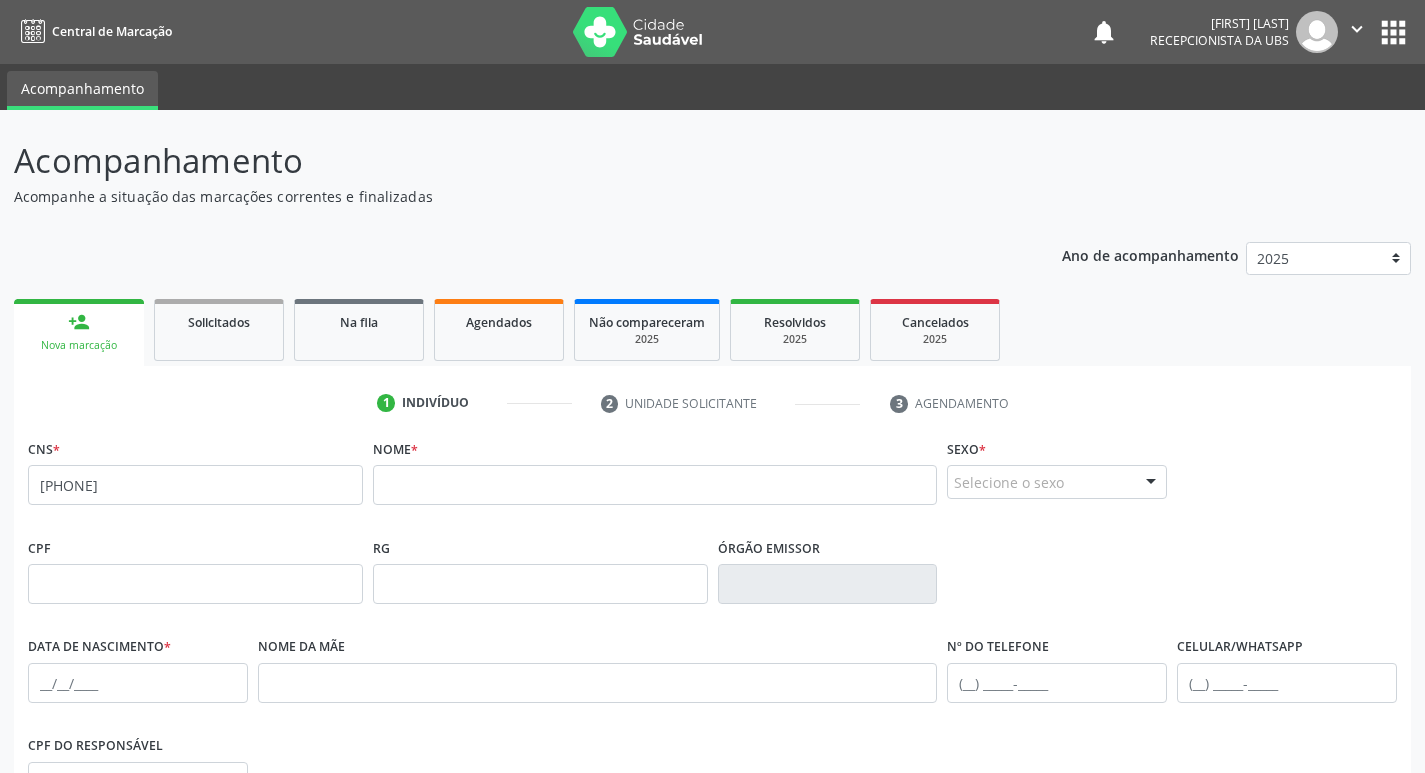 scroll, scrollTop: 0, scrollLeft: 0, axis: both 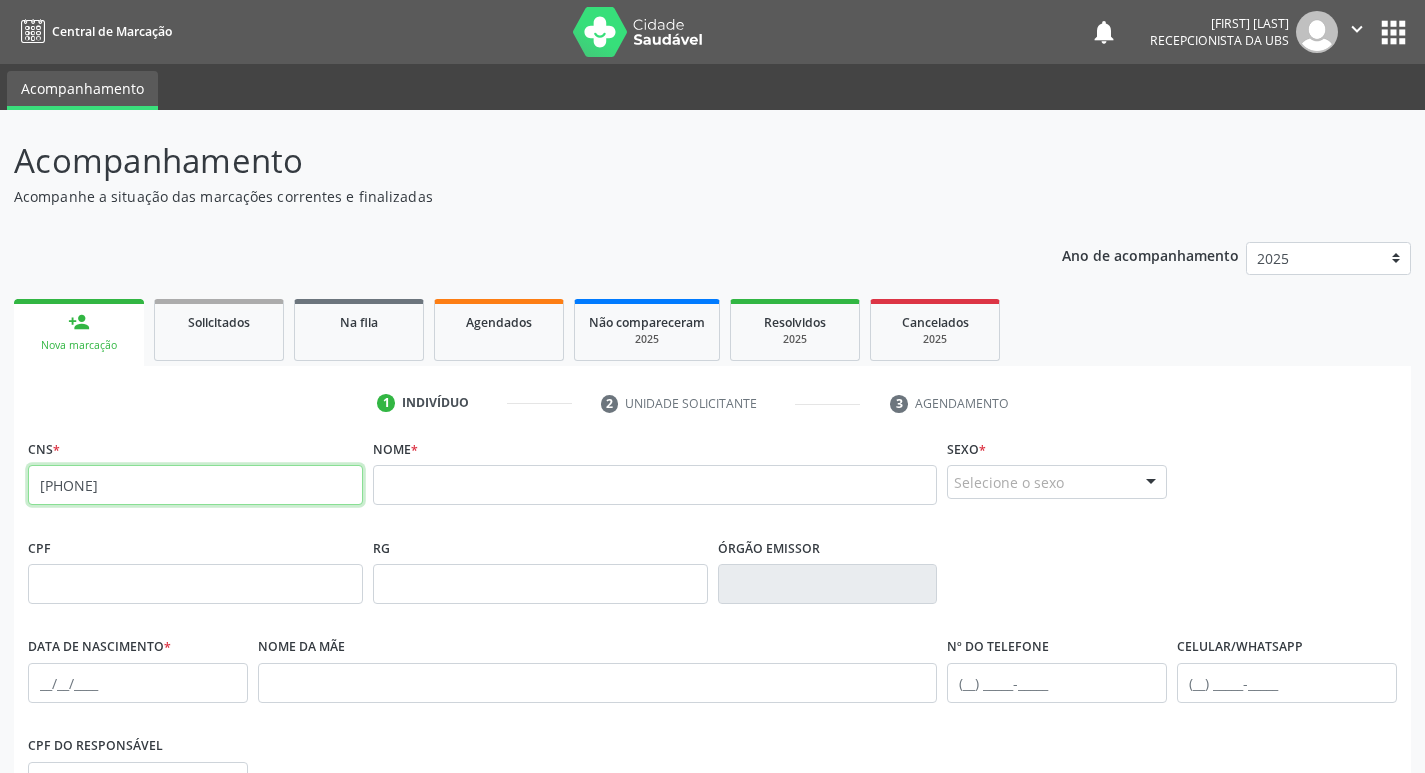 click on "[PHONE]" at bounding box center (195, 485) 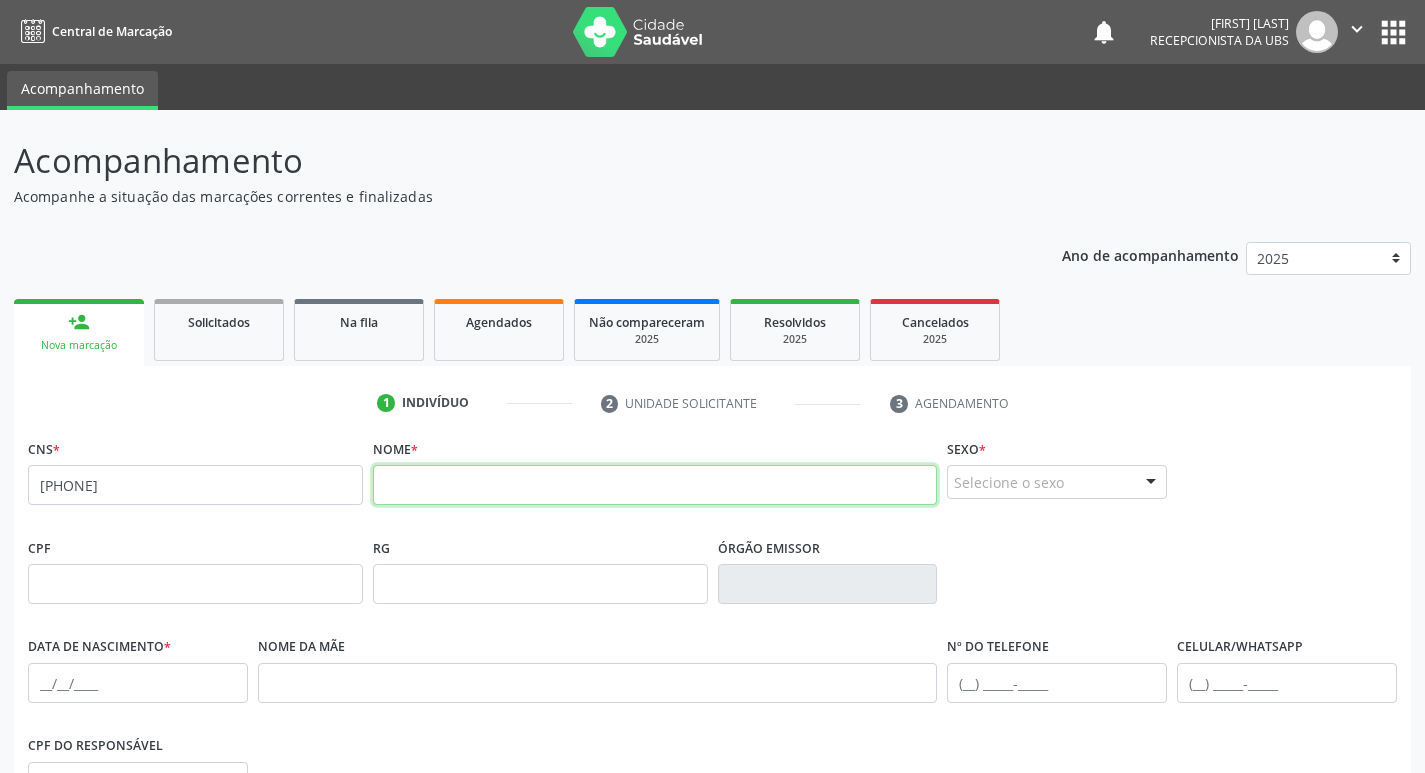 click at bounding box center [655, 485] 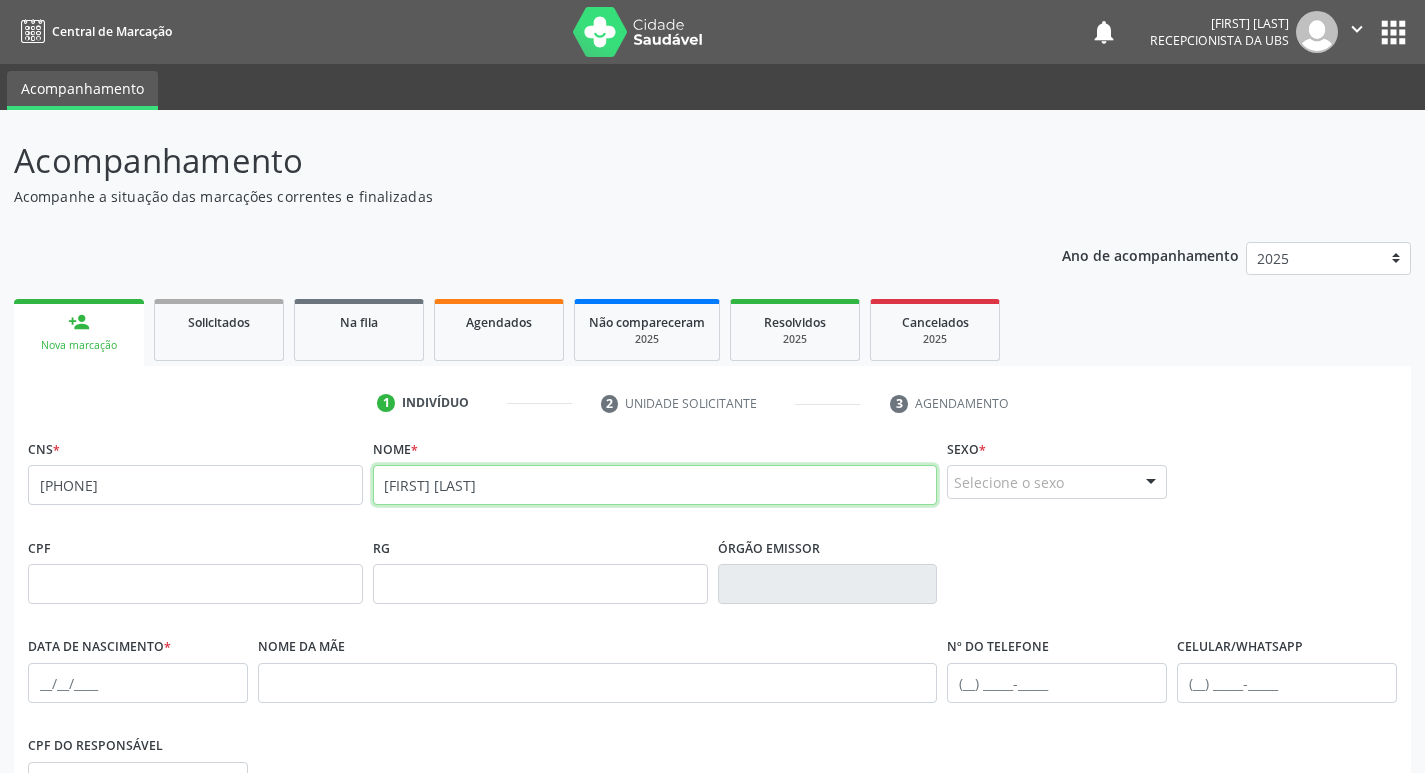 type on "[FIRST] [LAST]" 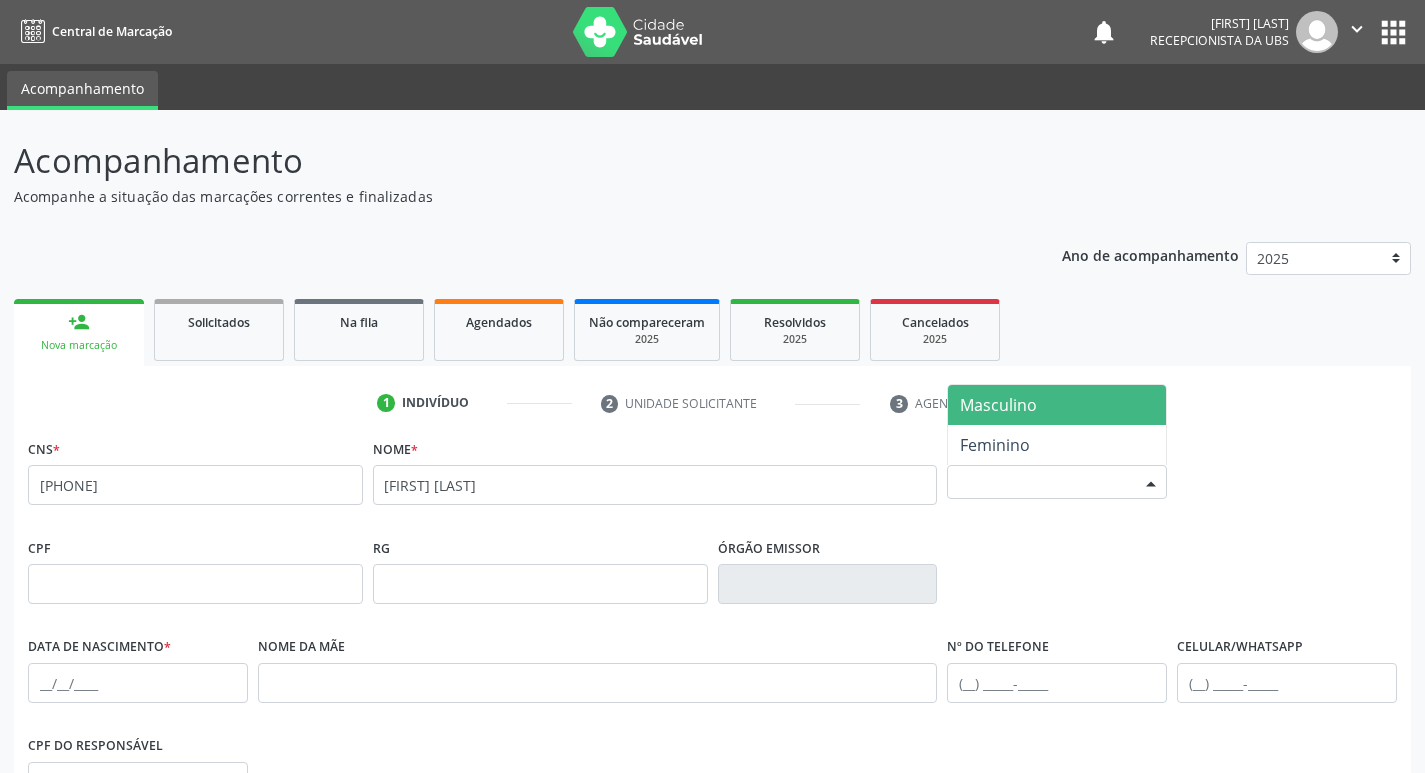 click on "Selecione o sexo" at bounding box center [1057, 482] 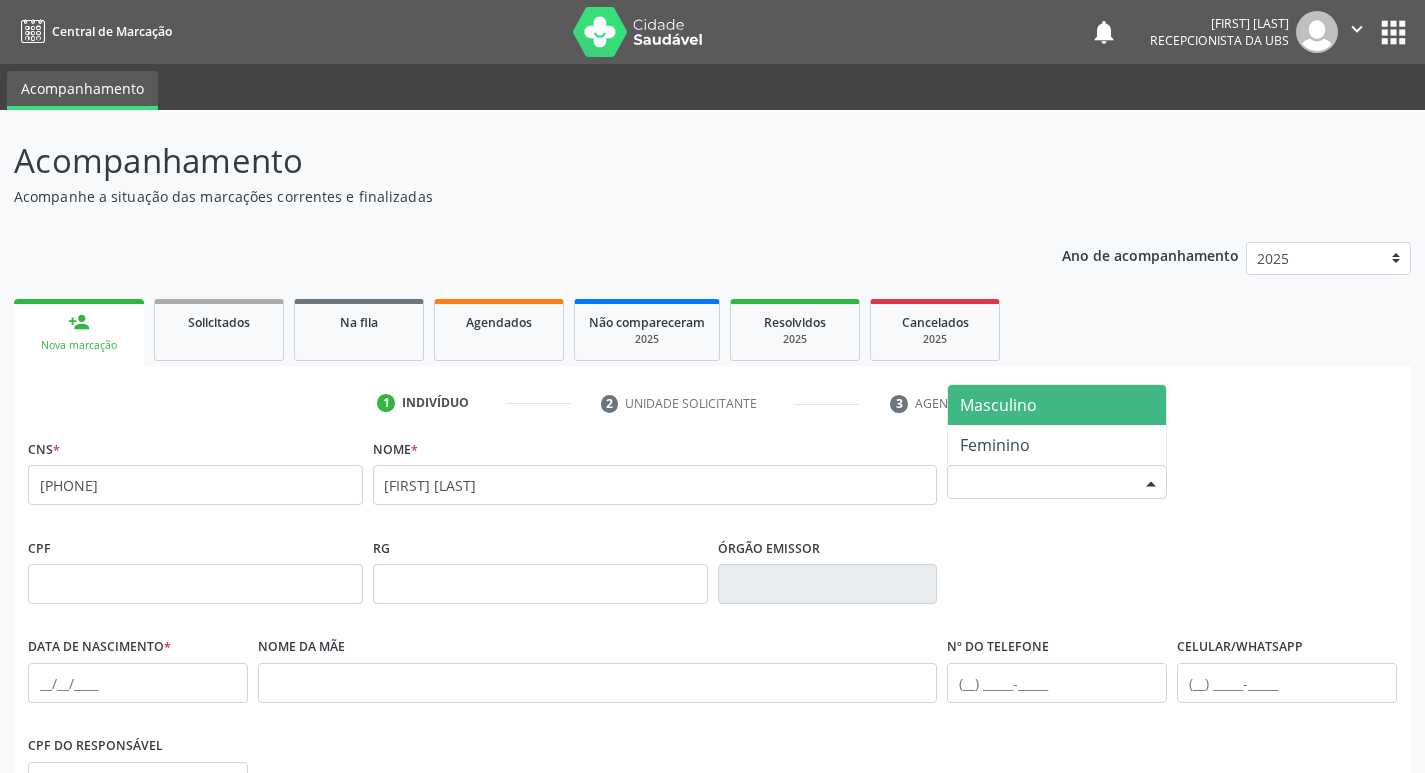click on "Masculino" at bounding box center [1057, 405] 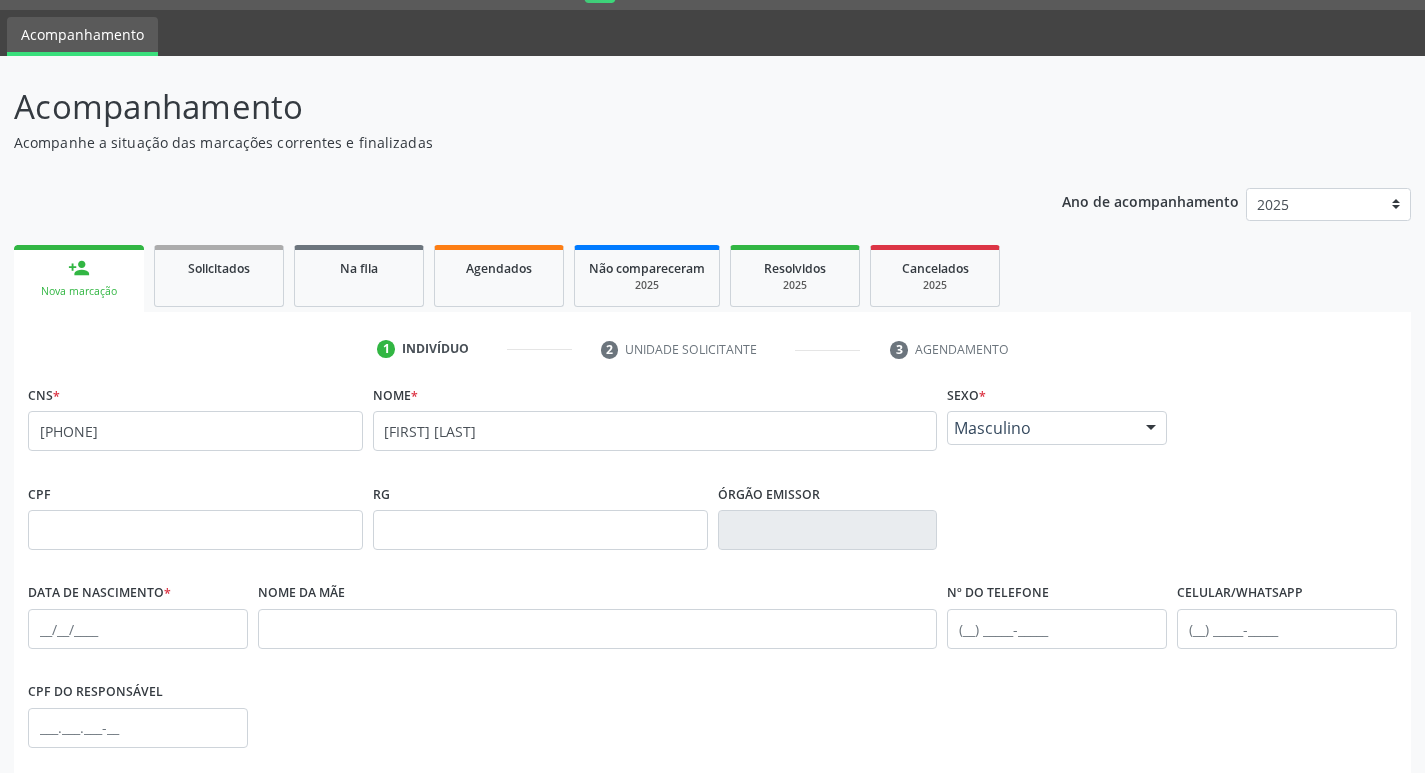 scroll, scrollTop: 100, scrollLeft: 0, axis: vertical 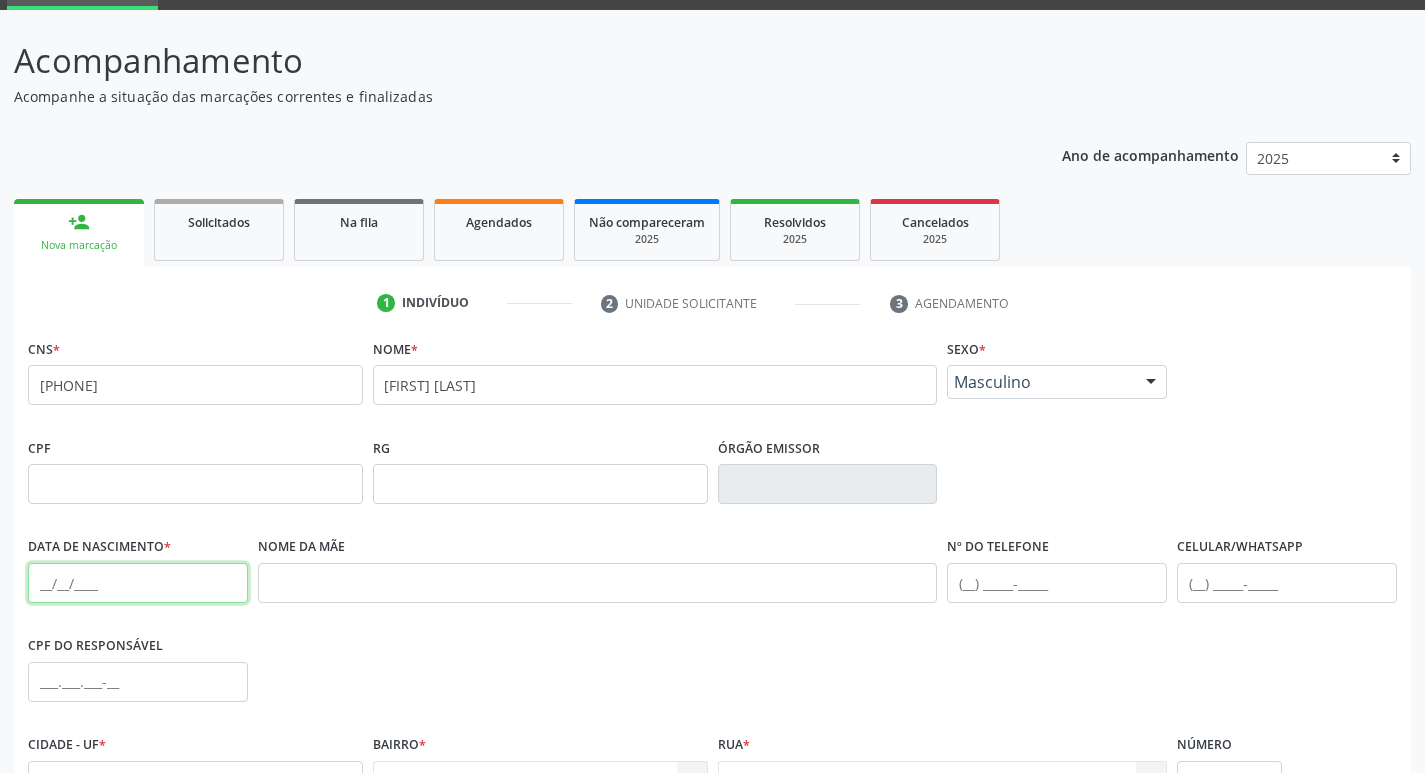 click at bounding box center (138, 583) 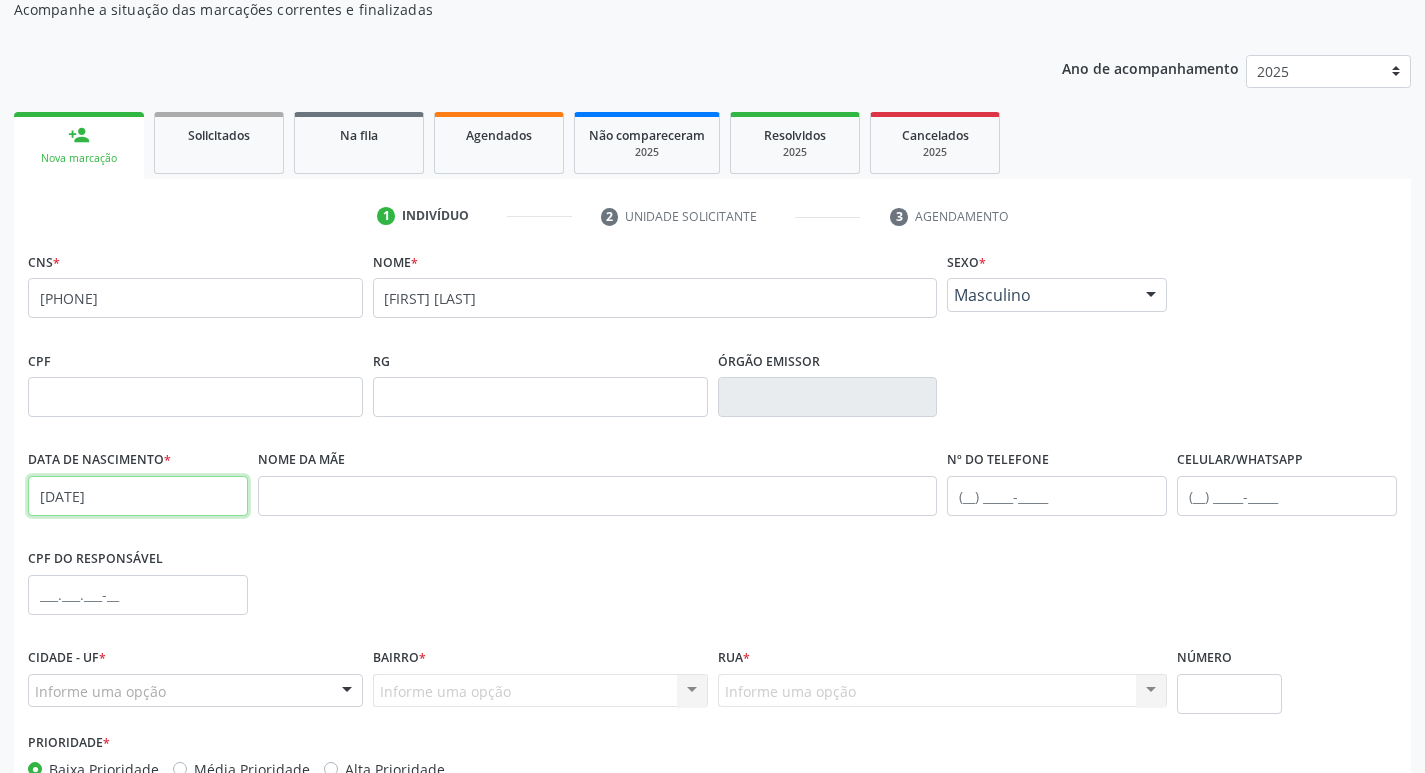 scroll, scrollTop: 311, scrollLeft: 0, axis: vertical 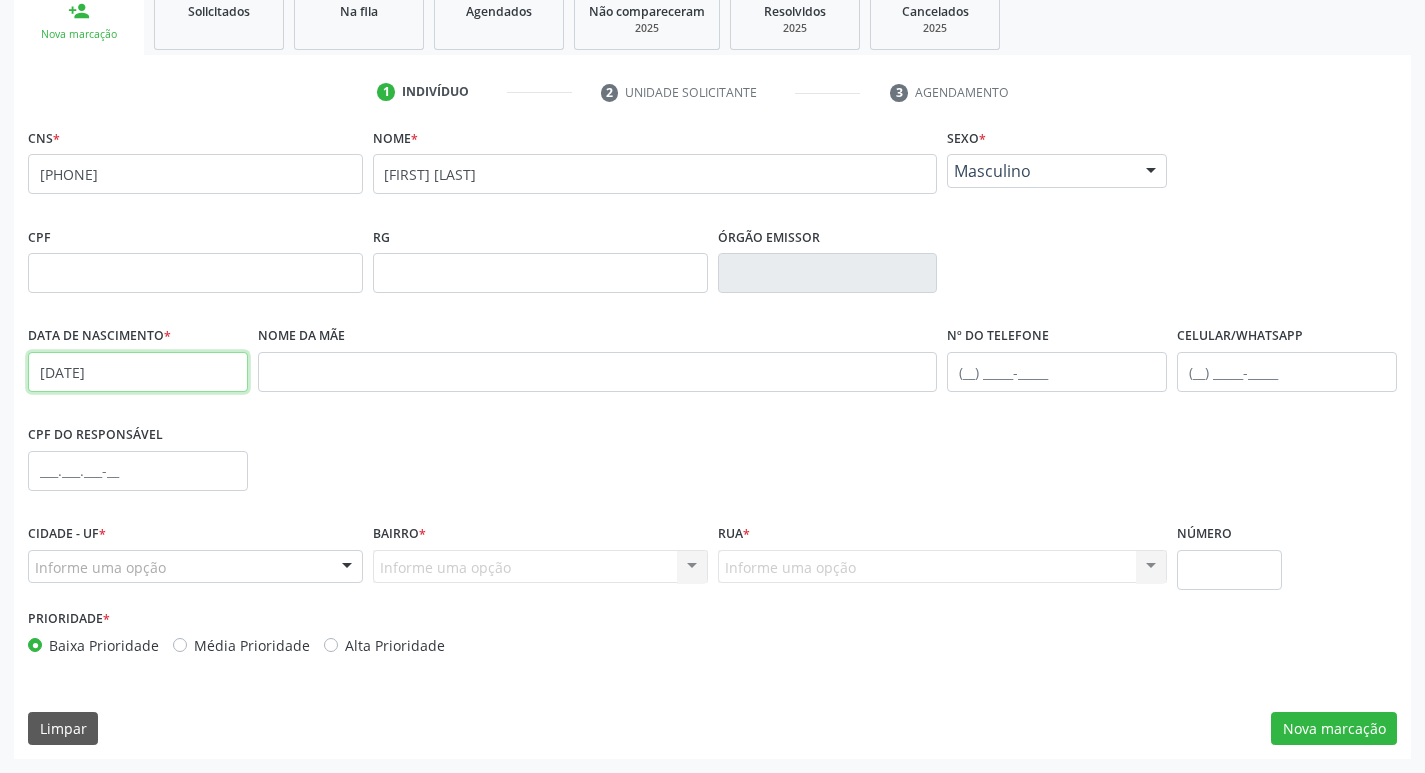 type on "[DATE]" 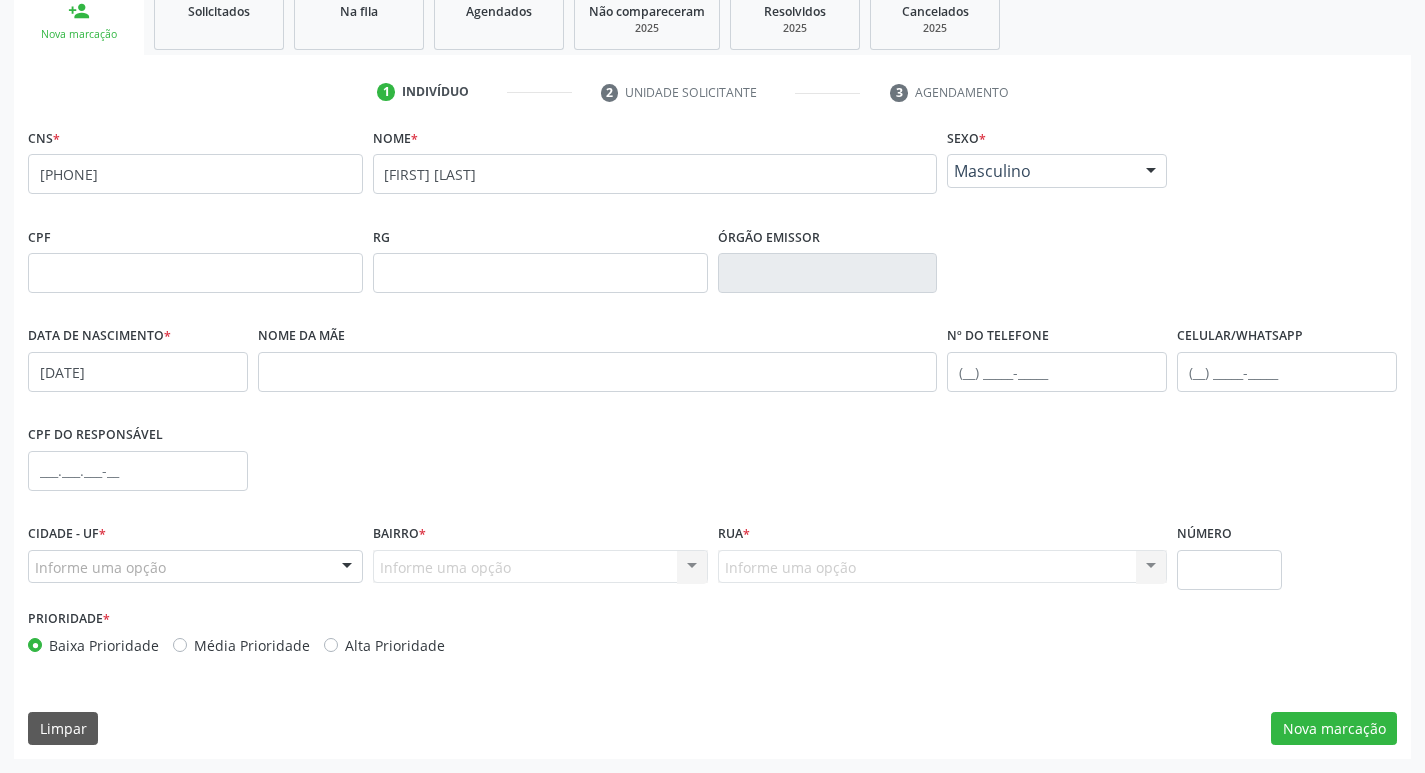 click on "Informe uma opção" at bounding box center (195, 567) 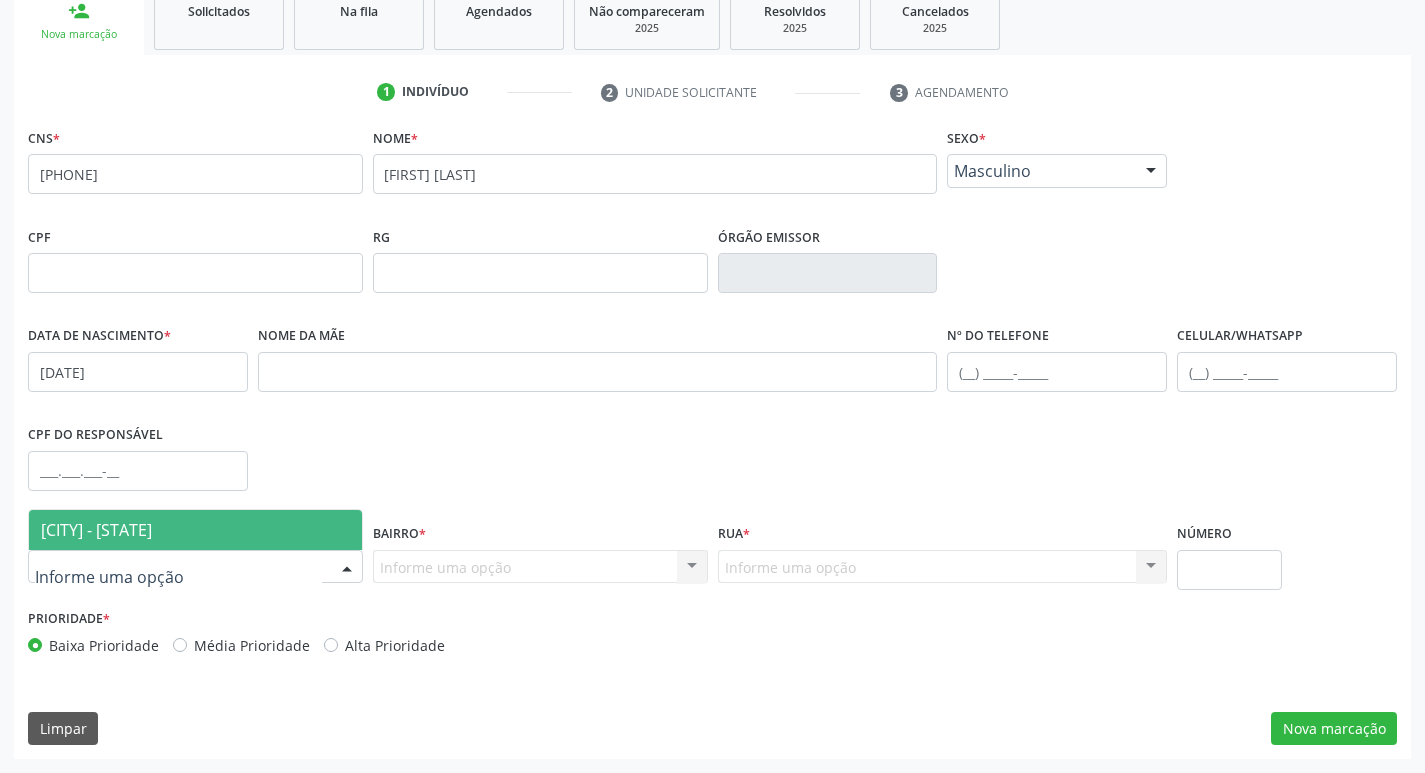 click on "[CITY] - [STATE]" at bounding box center [96, 530] 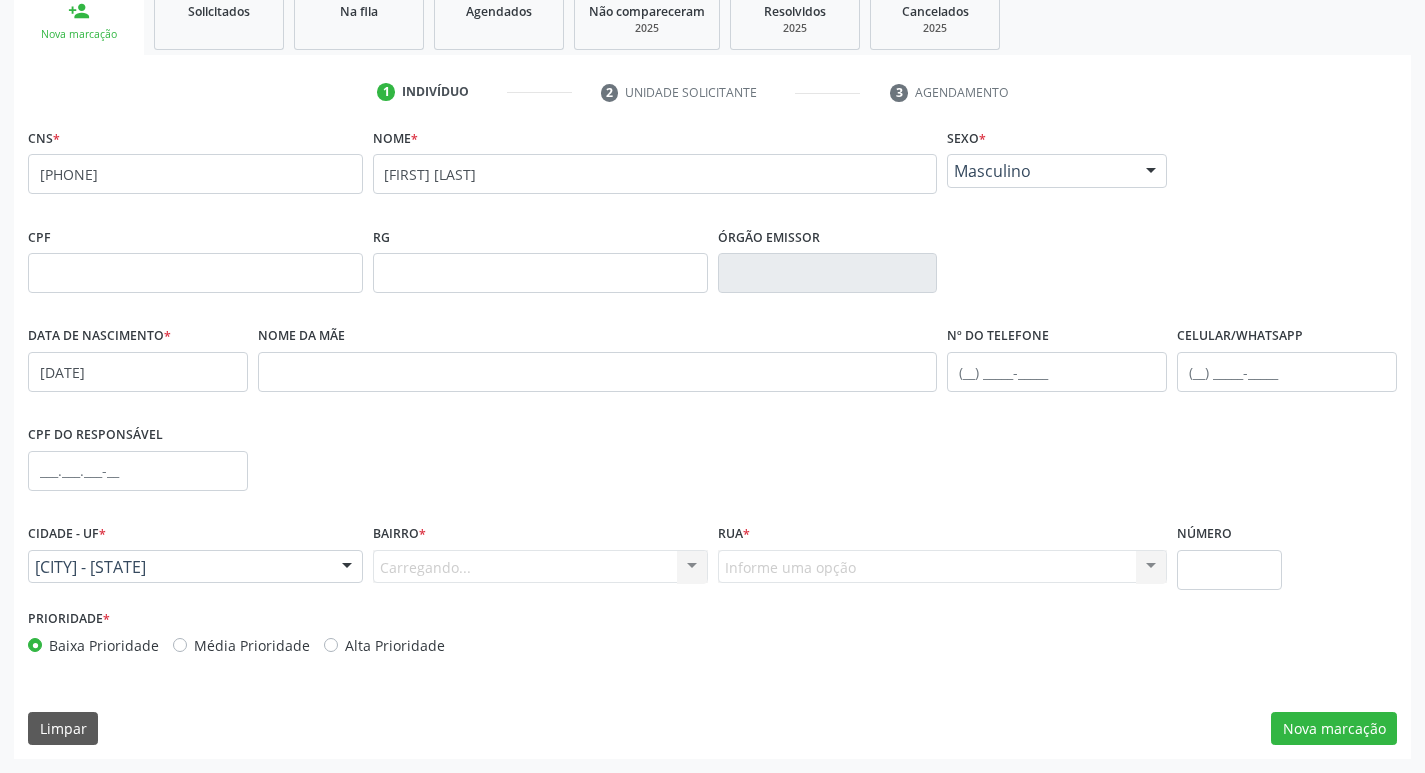 click on "Carregando...
Nenhum resultado encontrado para: "   "
Nenhuma opção encontrada. Digite para adicionar." at bounding box center [540, 567] 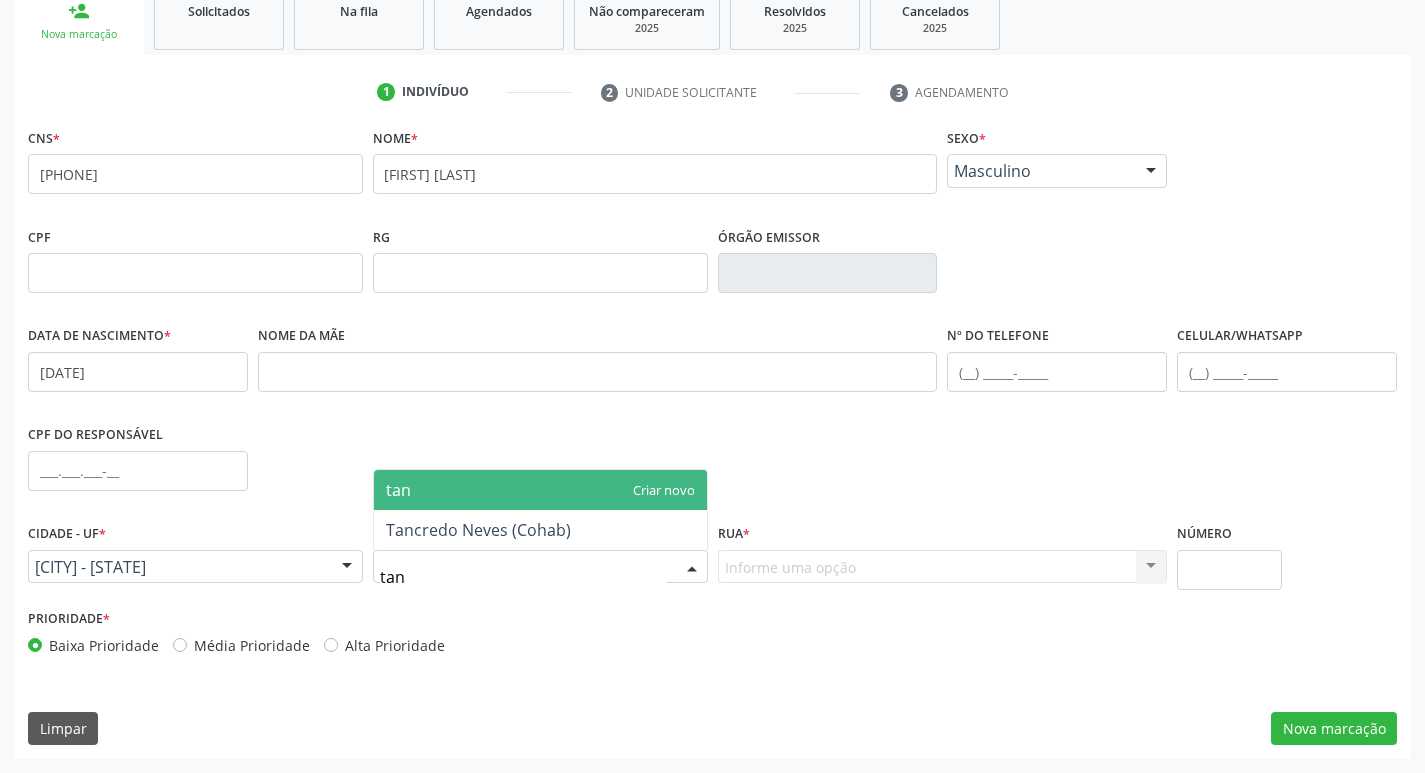 type on "tanc" 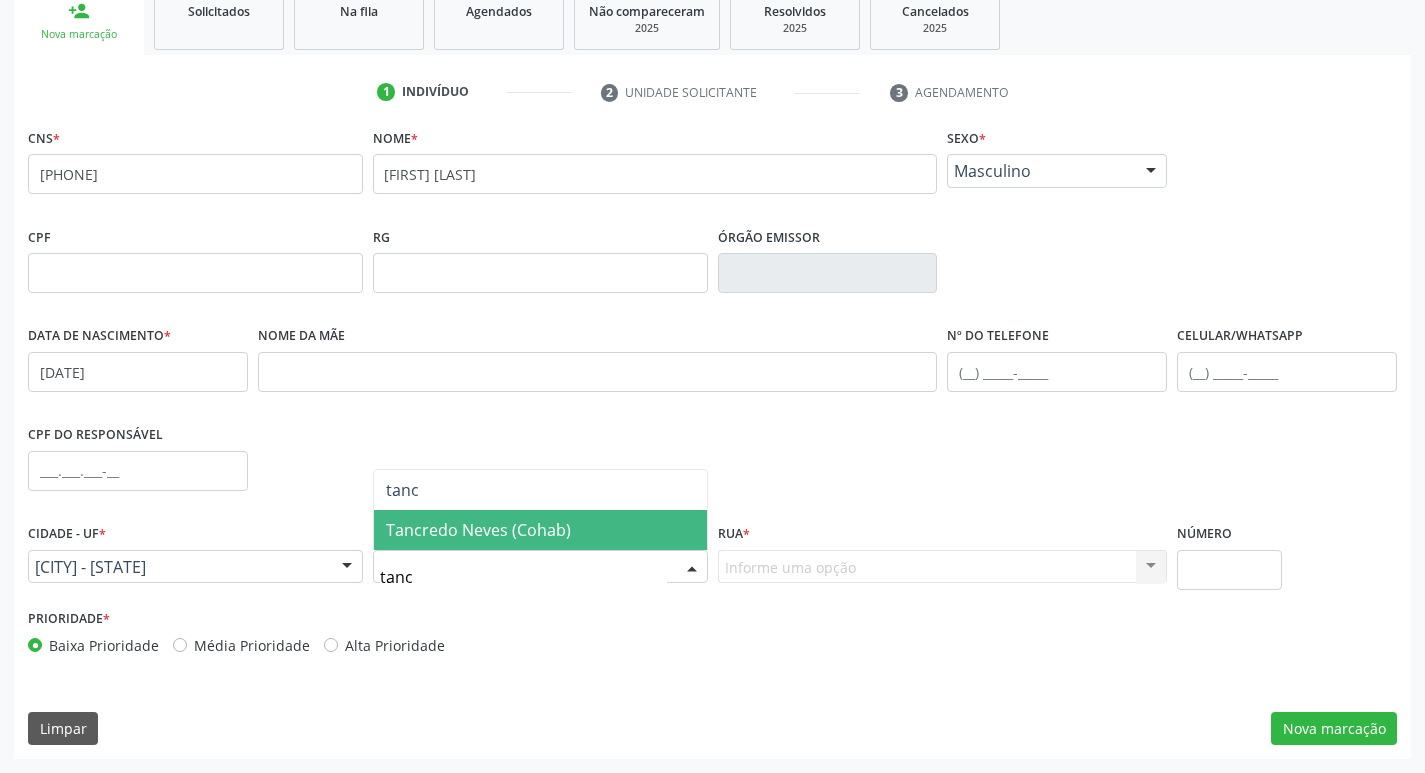 click on "Tancredo Neves (Cohab)" at bounding box center (478, 530) 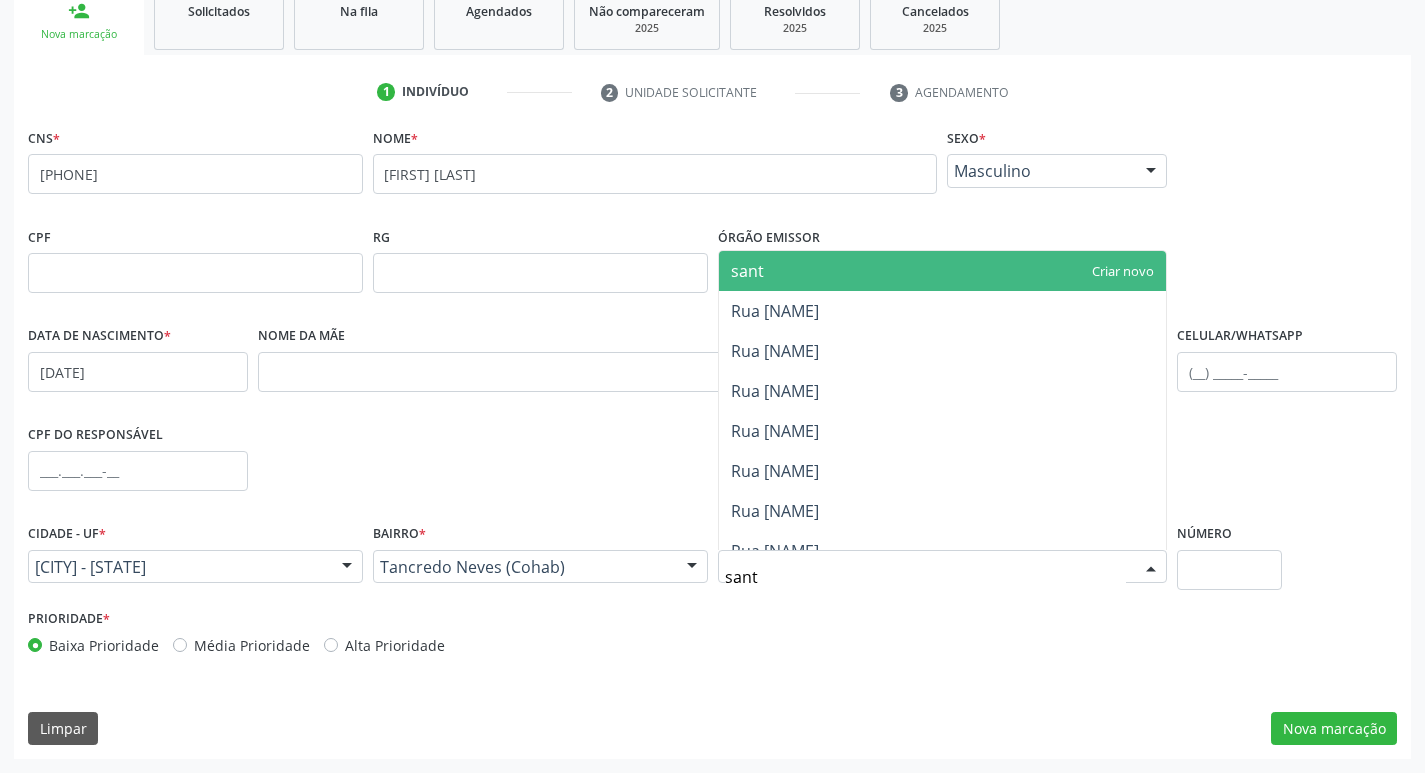 type on "santa" 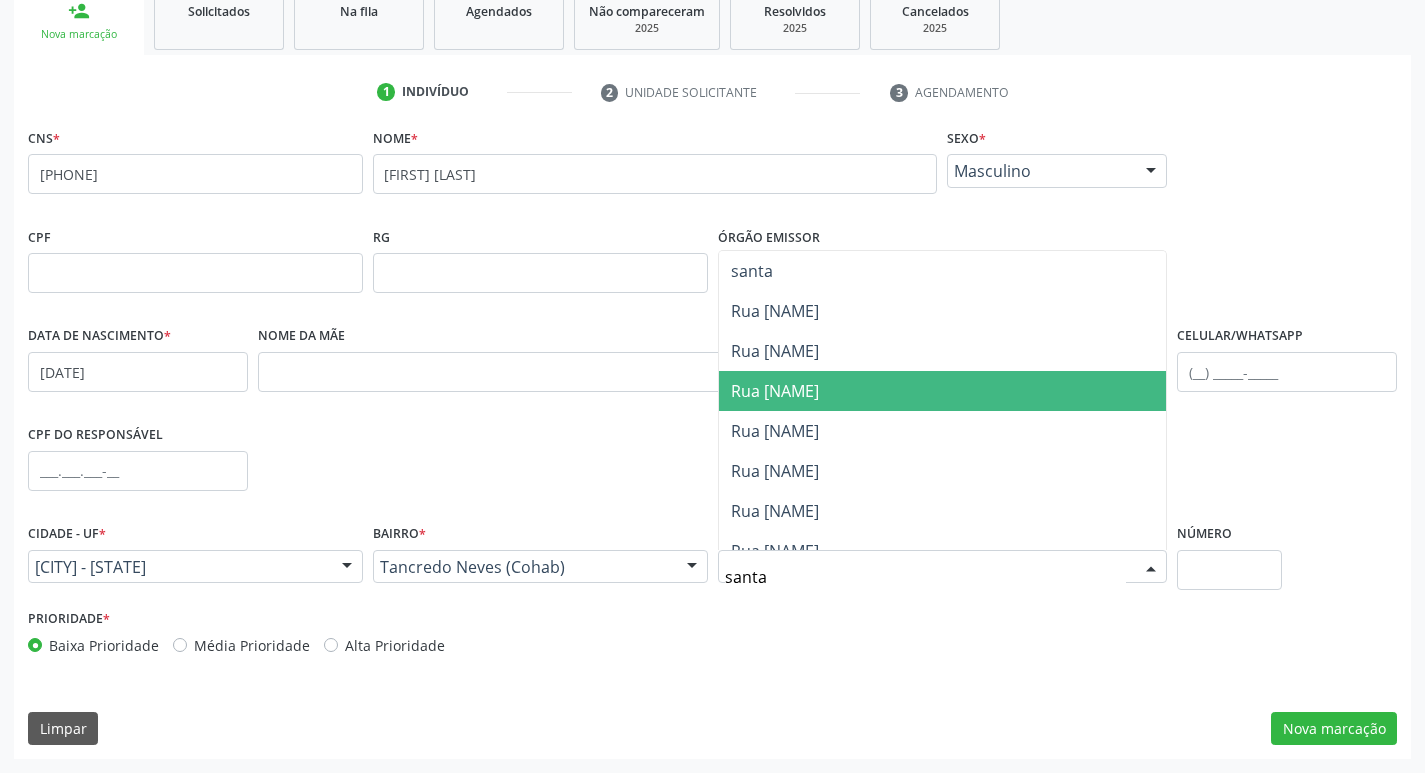 click on "Rua [NAME]" at bounding box center [943, 391] 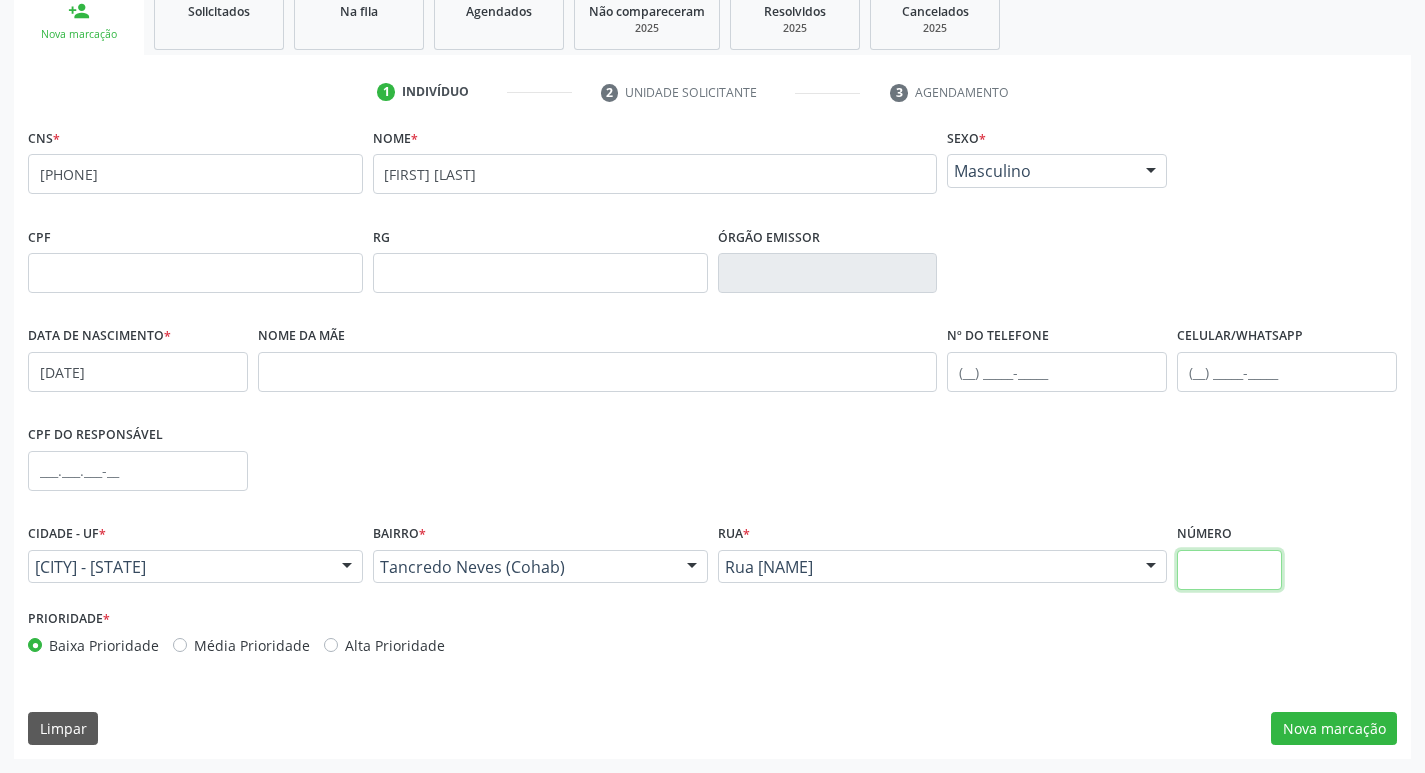 click at bounding box center [1229, 570] 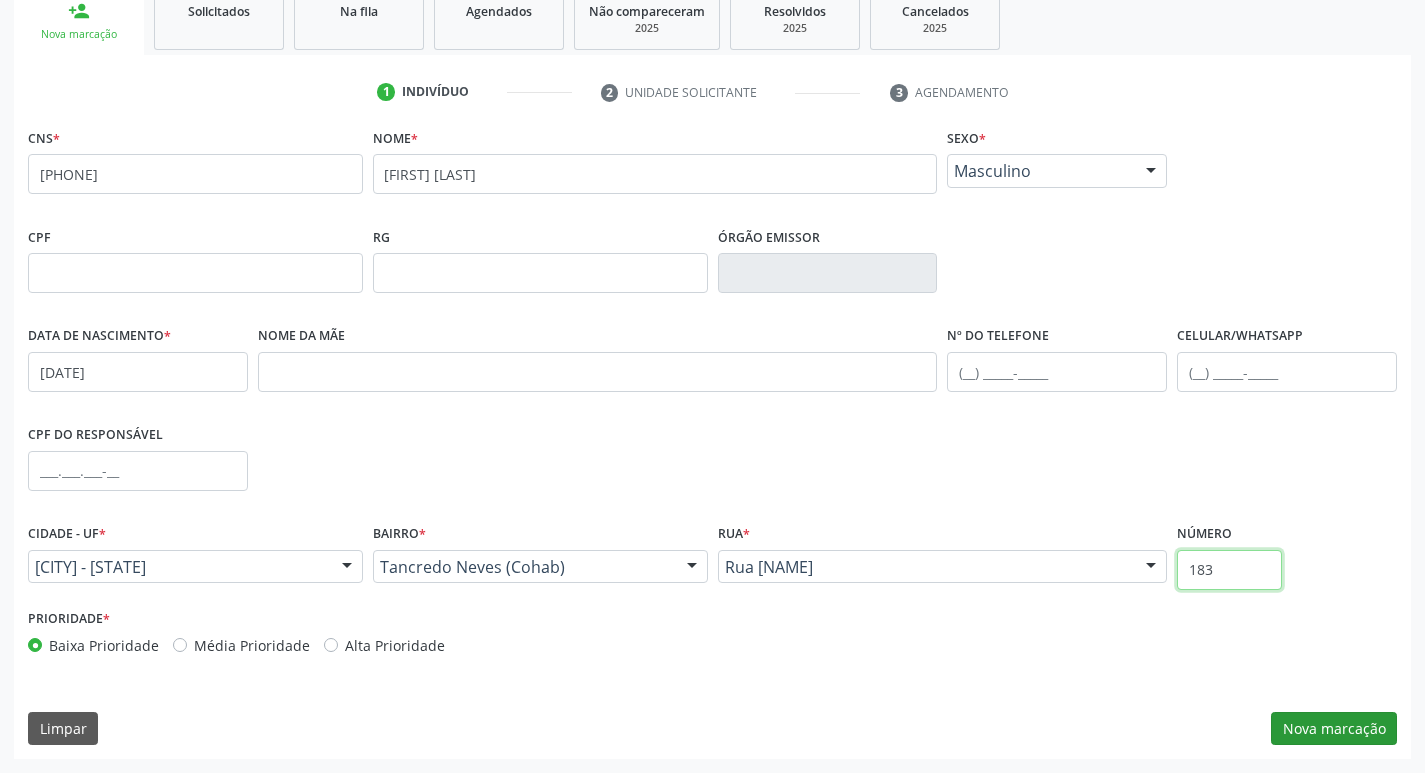 type on "183" 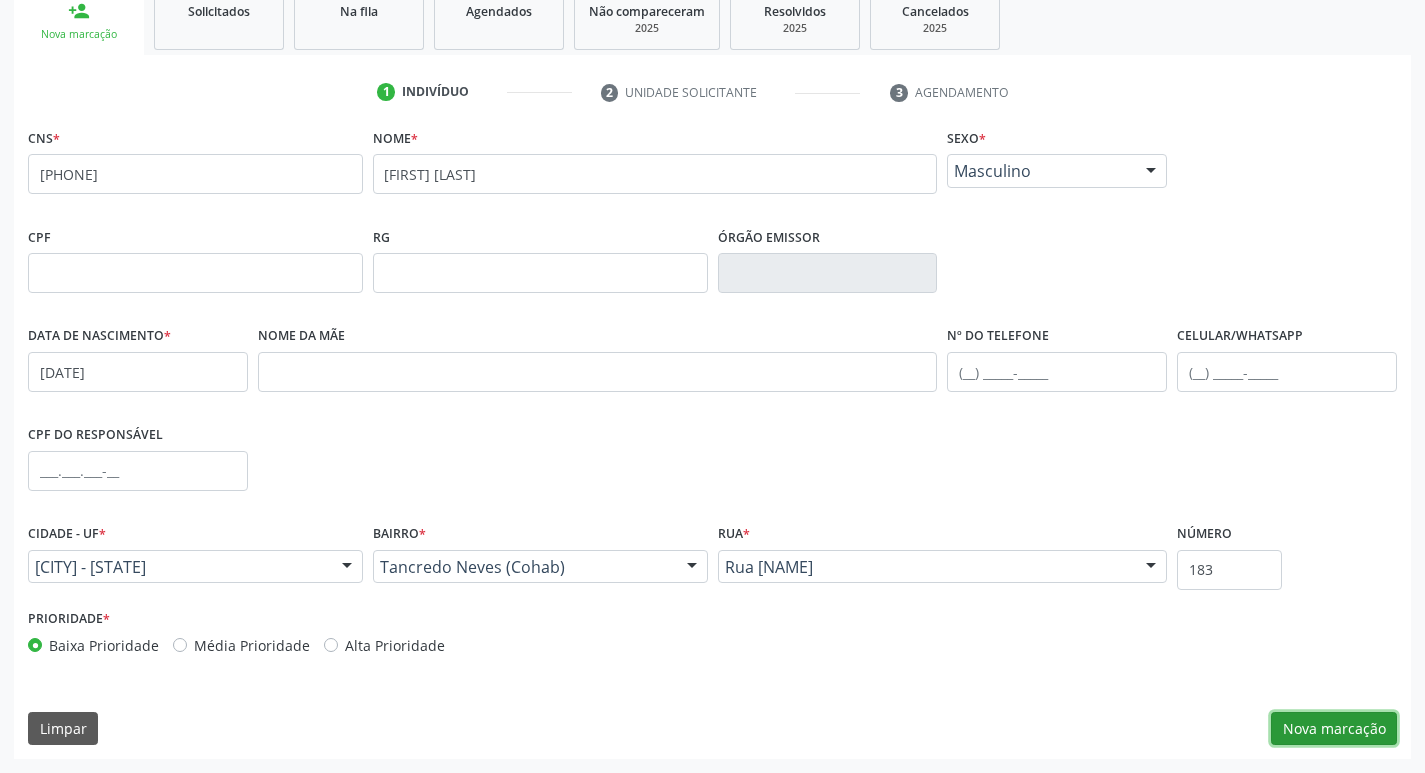 click on "Nova marcação" at bounding box center (1334, 729) 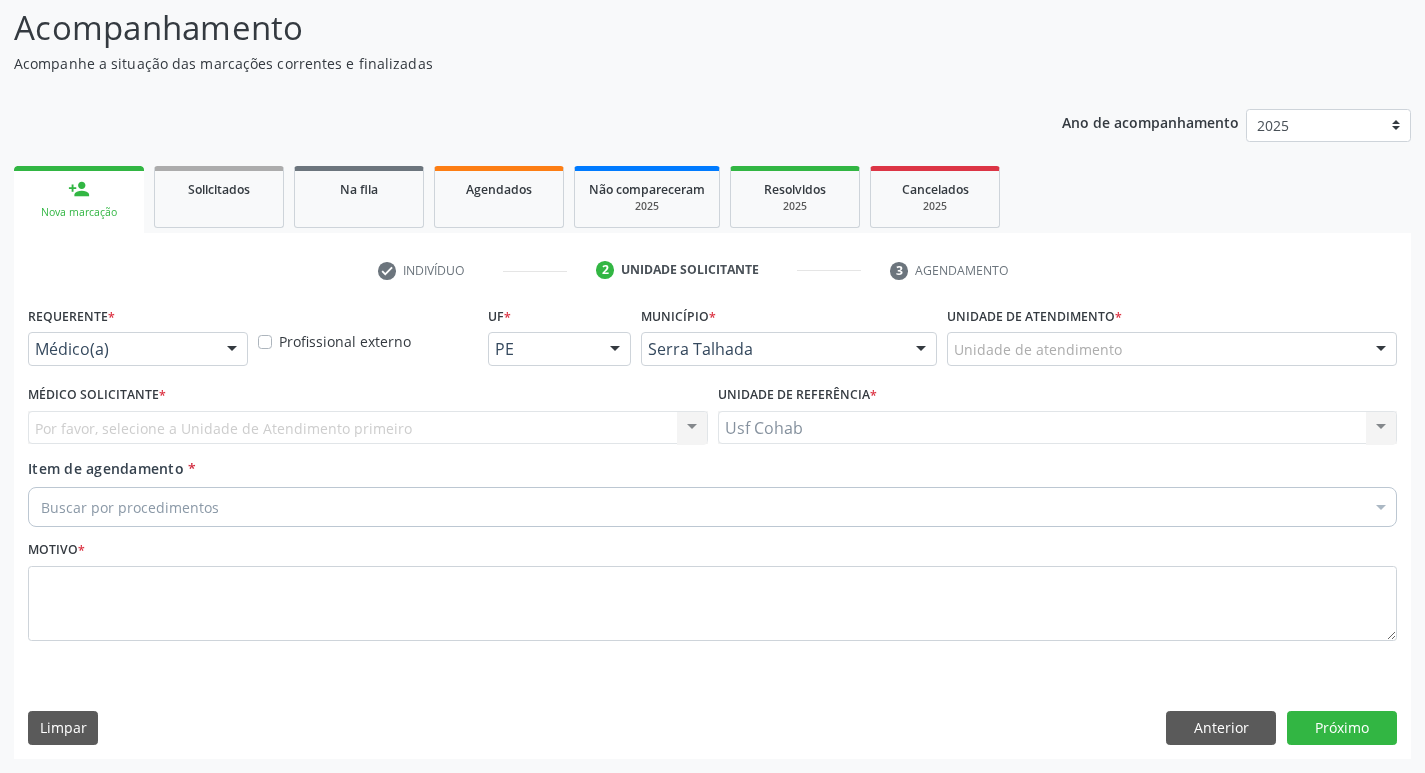 scroll, scrollTop: 133, scrollLeft: 0, axis: vertical 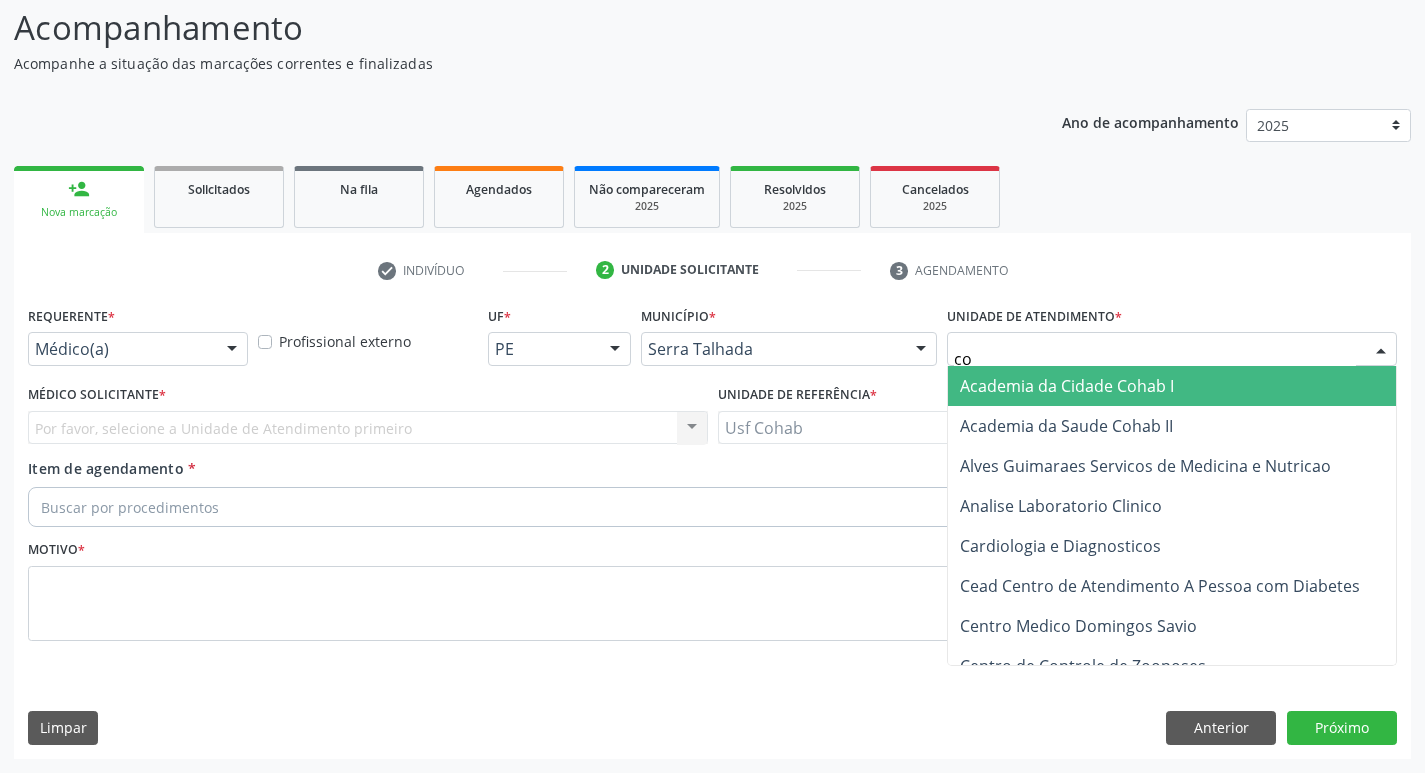 type on "coh" 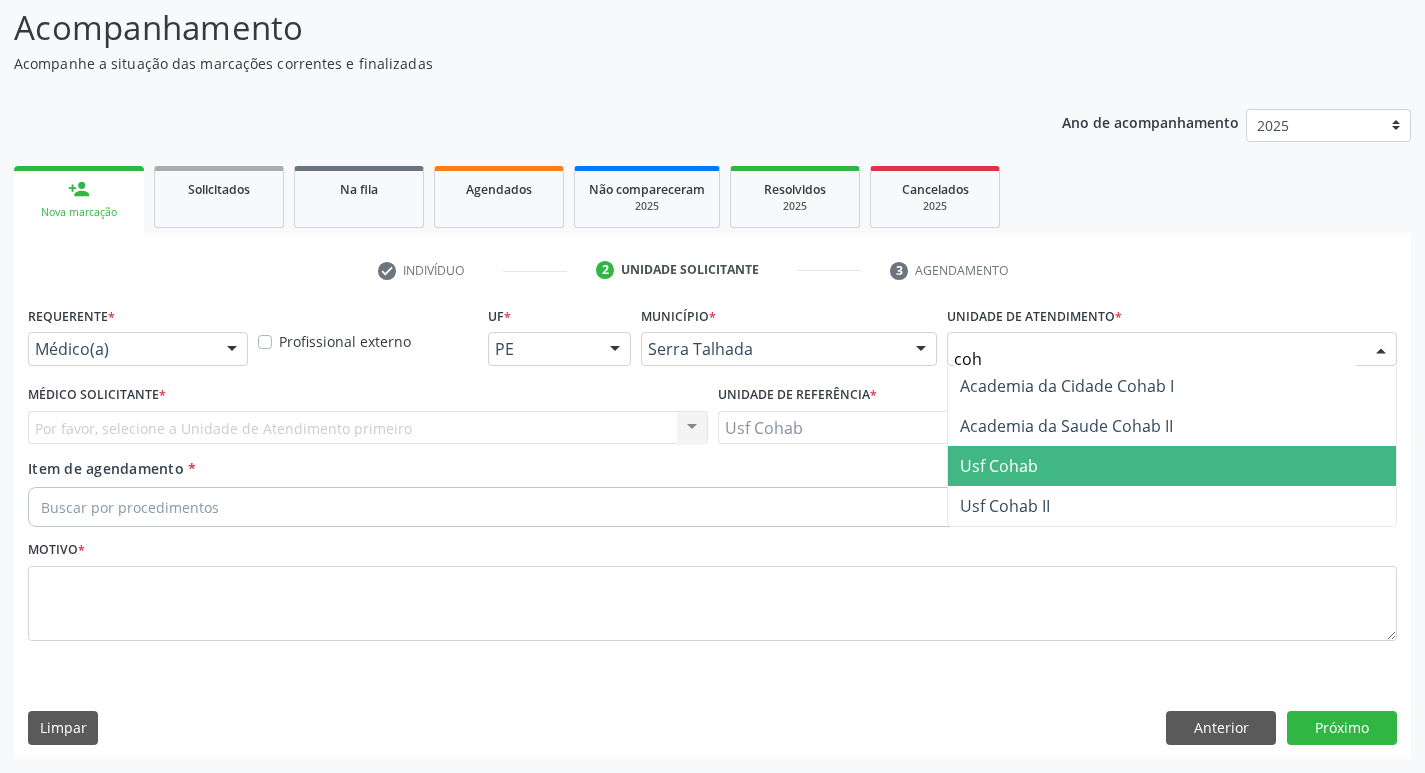 click on "Usf Cohab" at bounding box center (999, 466) 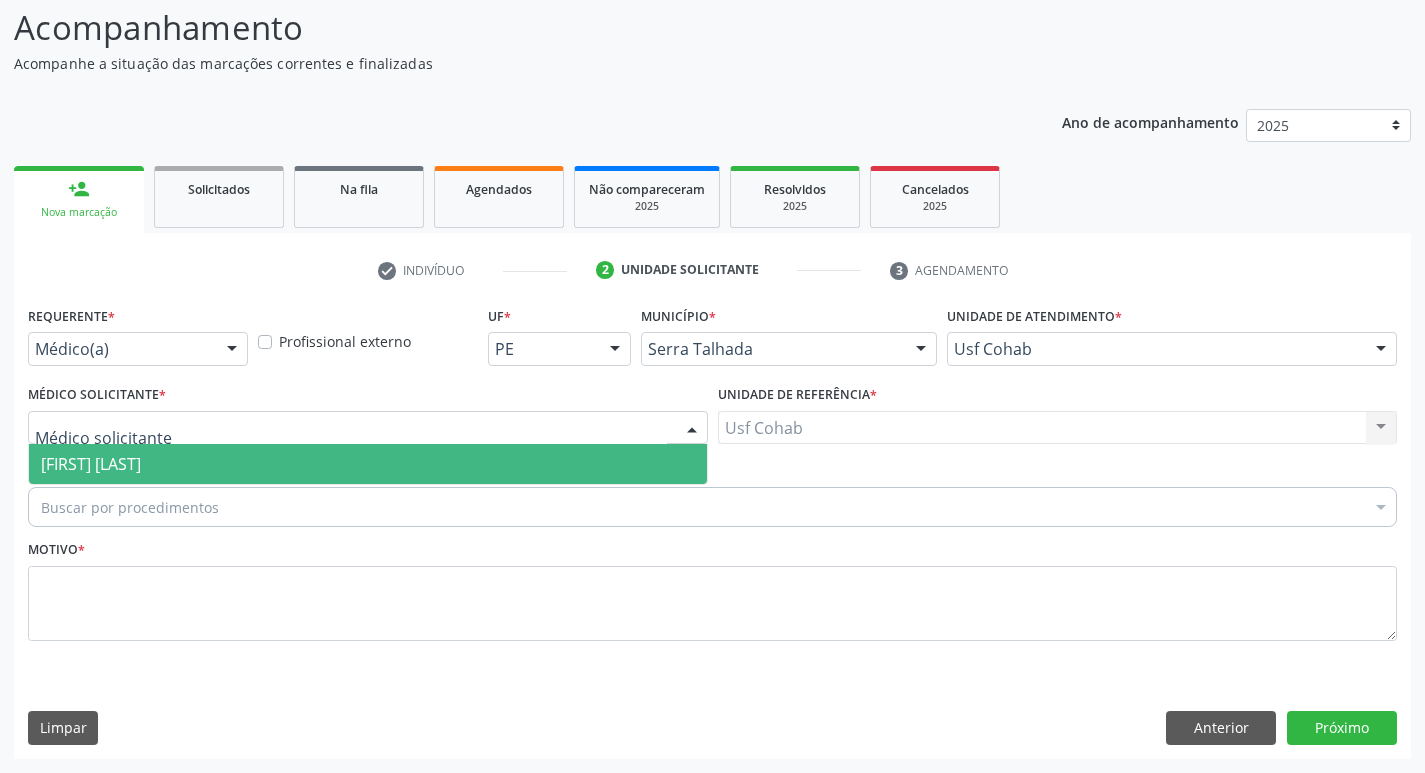 click on "[FIRST] [LAST]" at bounding box center [91, 464] 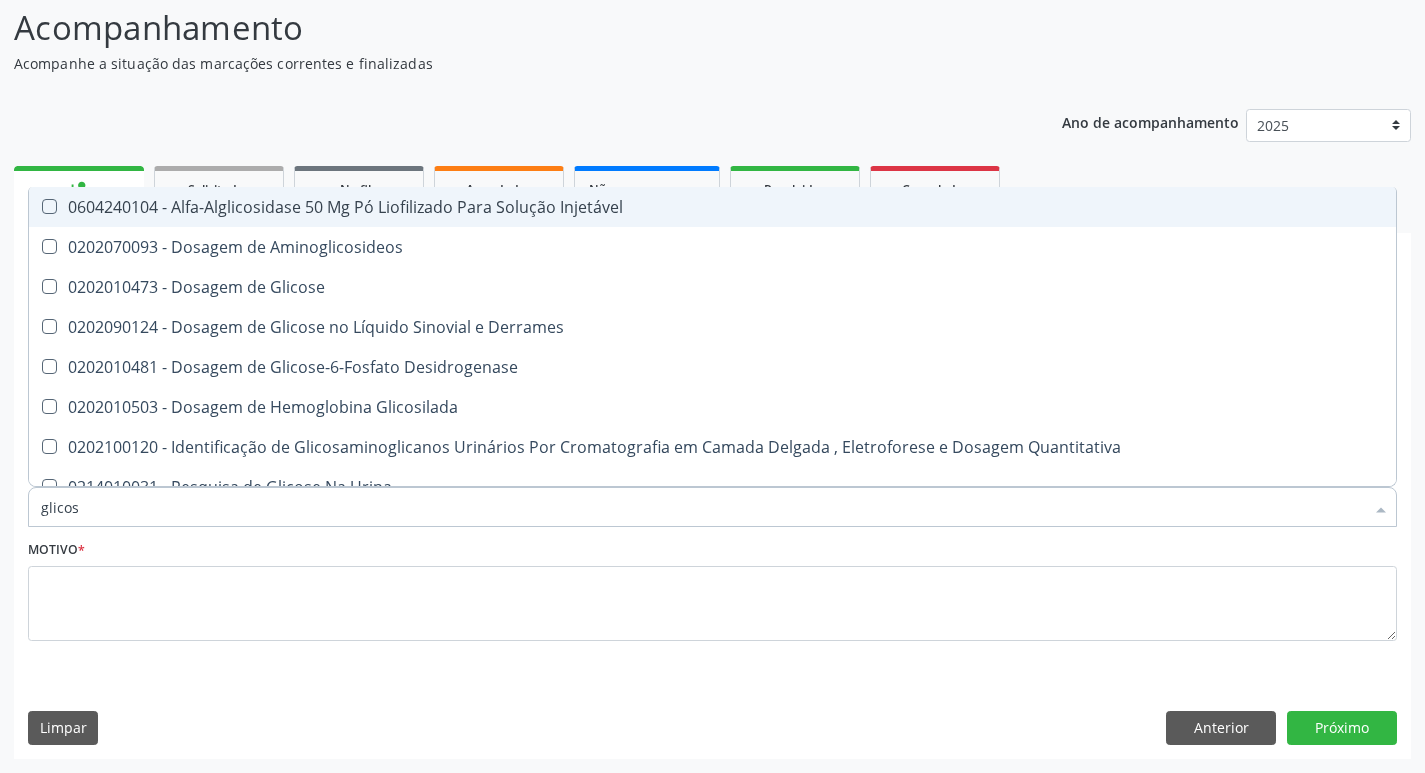 type on "glicose" 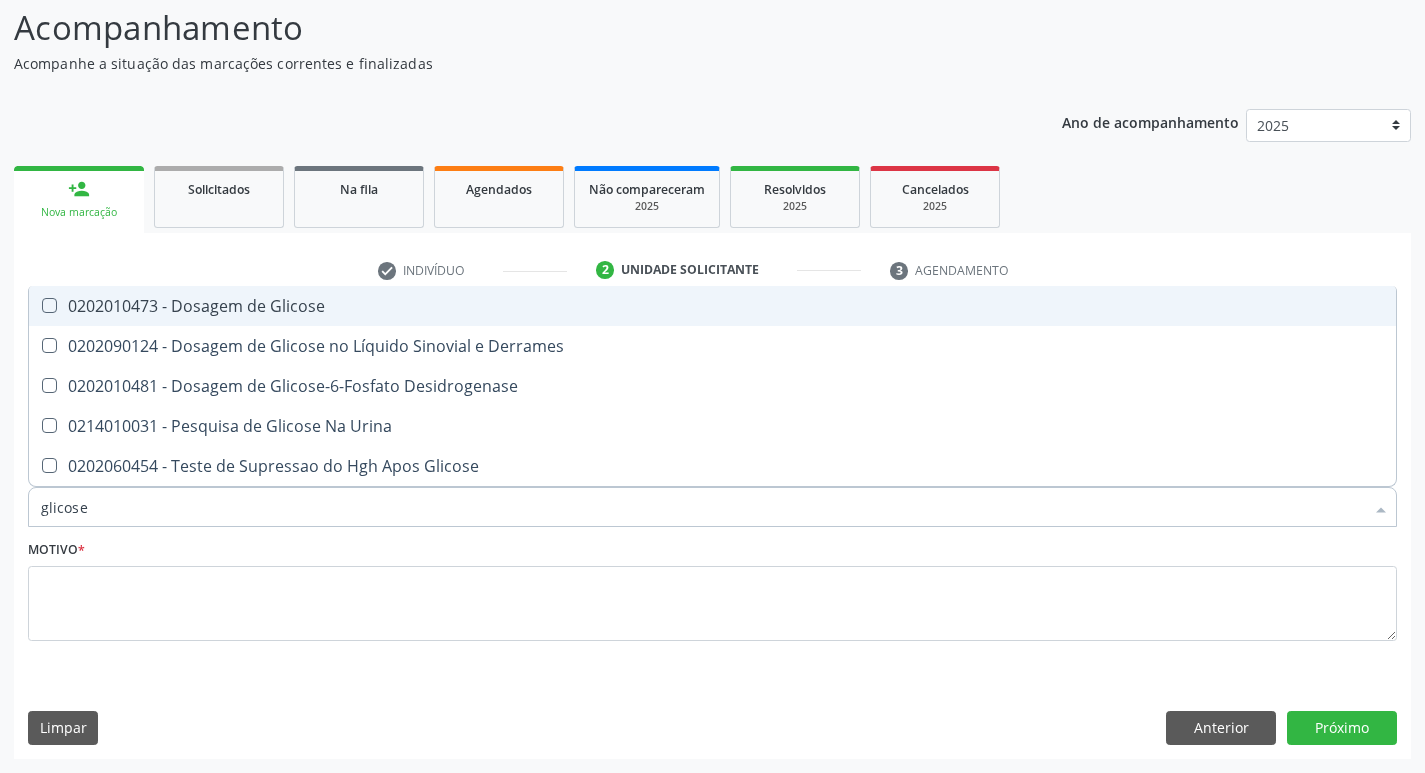 click at bounding box center (49, 305) 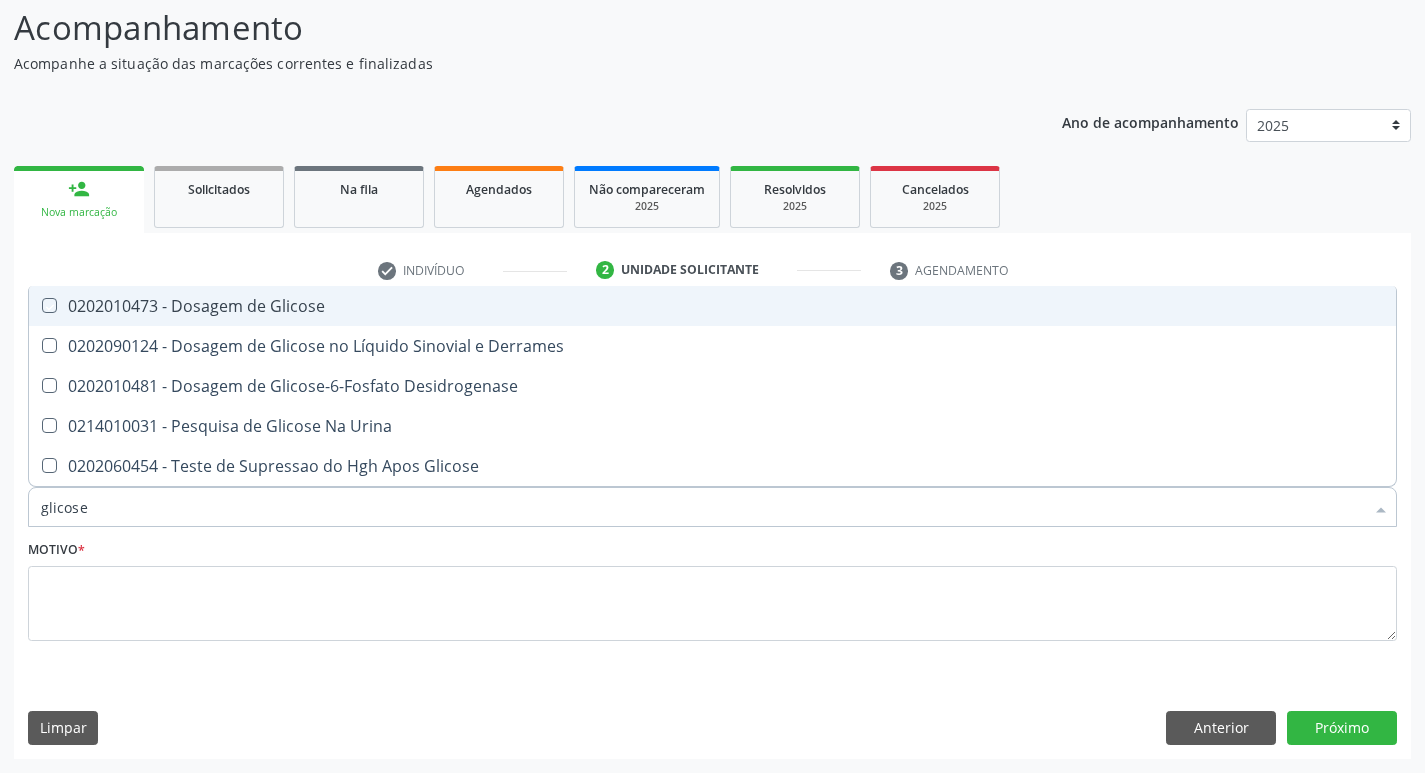 checkbox on "true" 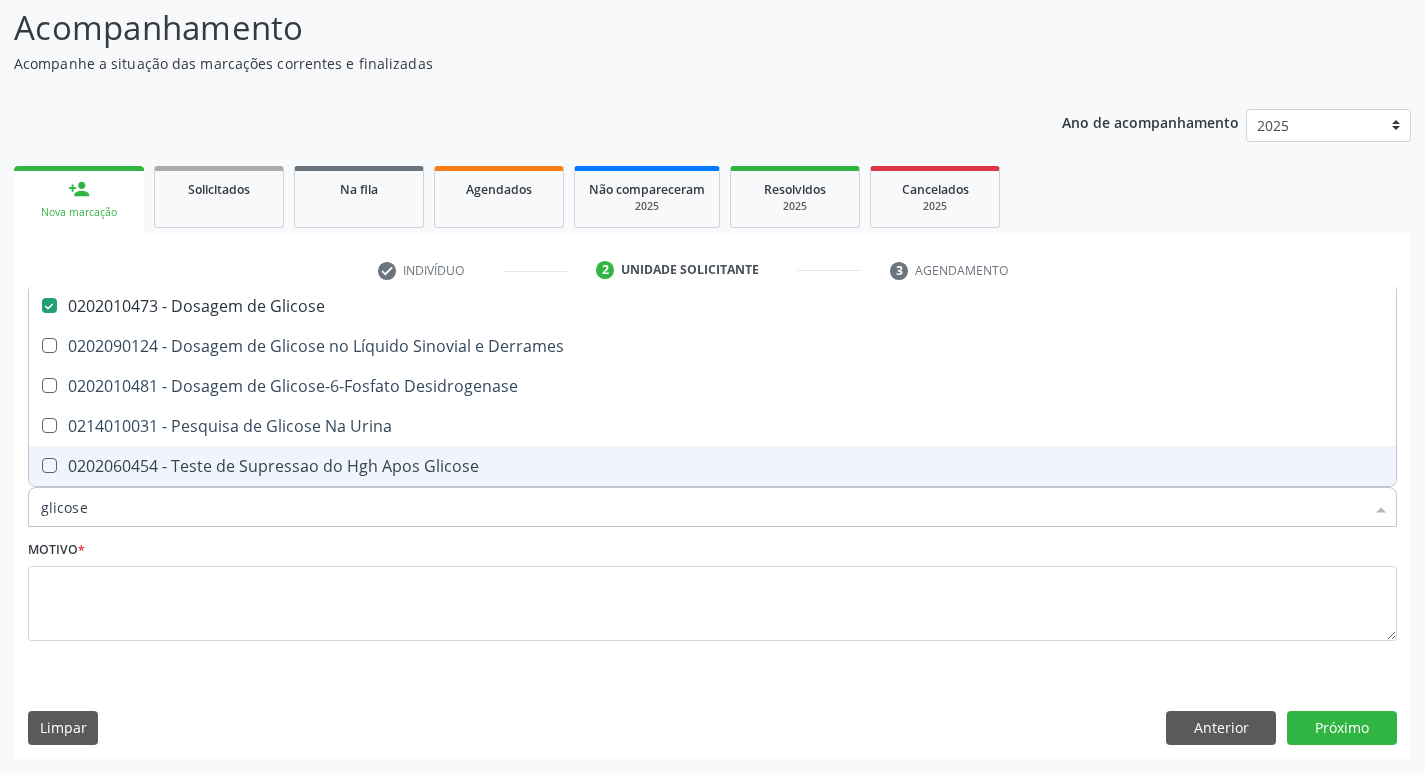 drag, startPoint x: 98, startPoint y: 507, endPoint x: 0, endPoint y: 496, distance: 98.61542 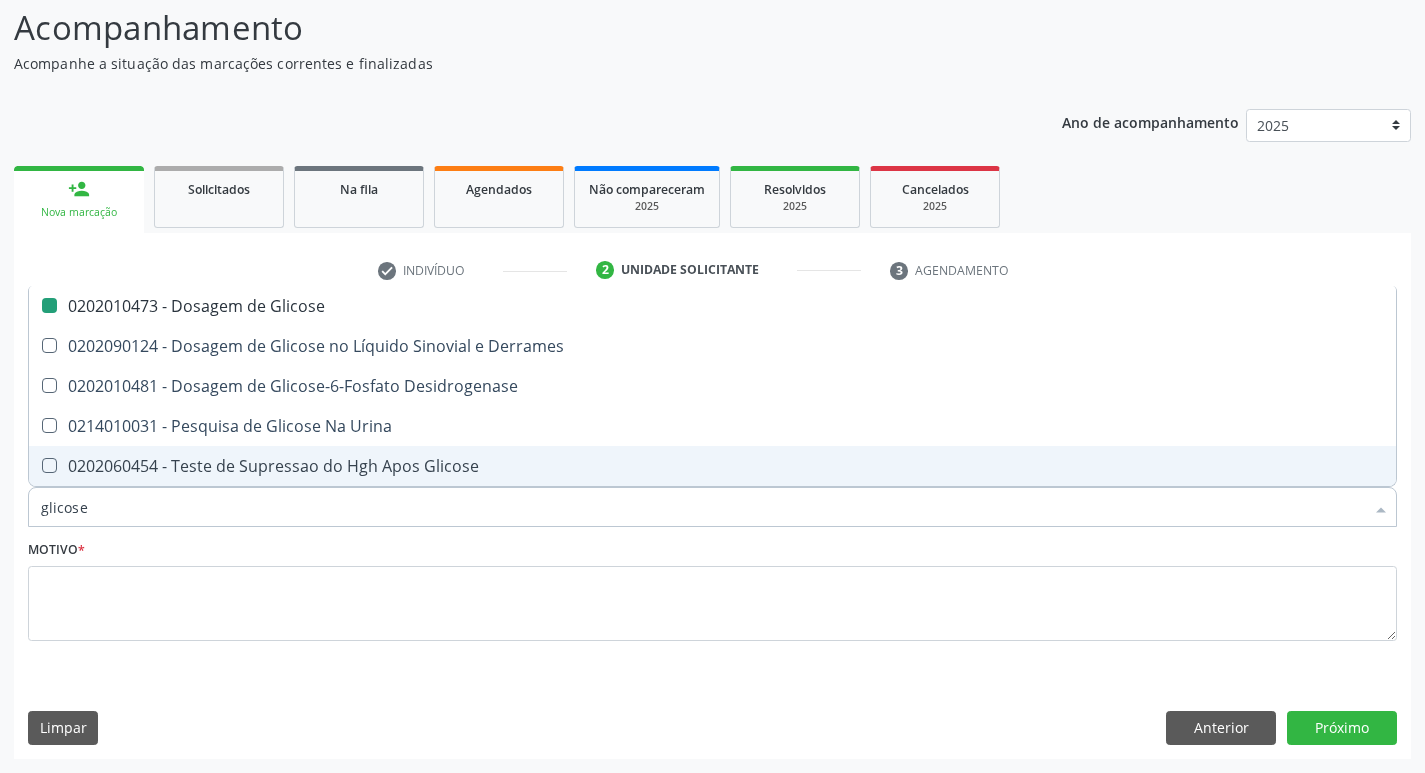 type 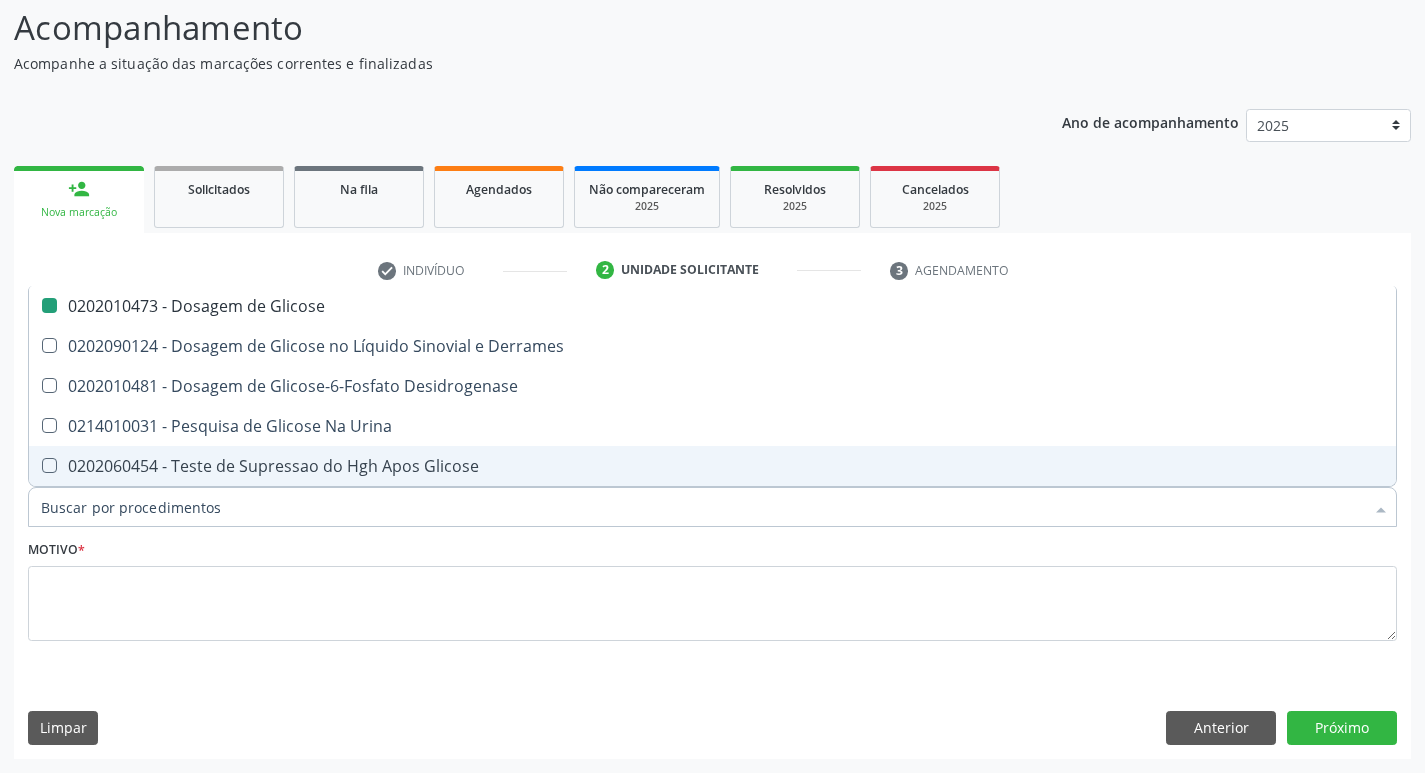 checkbox on "false" 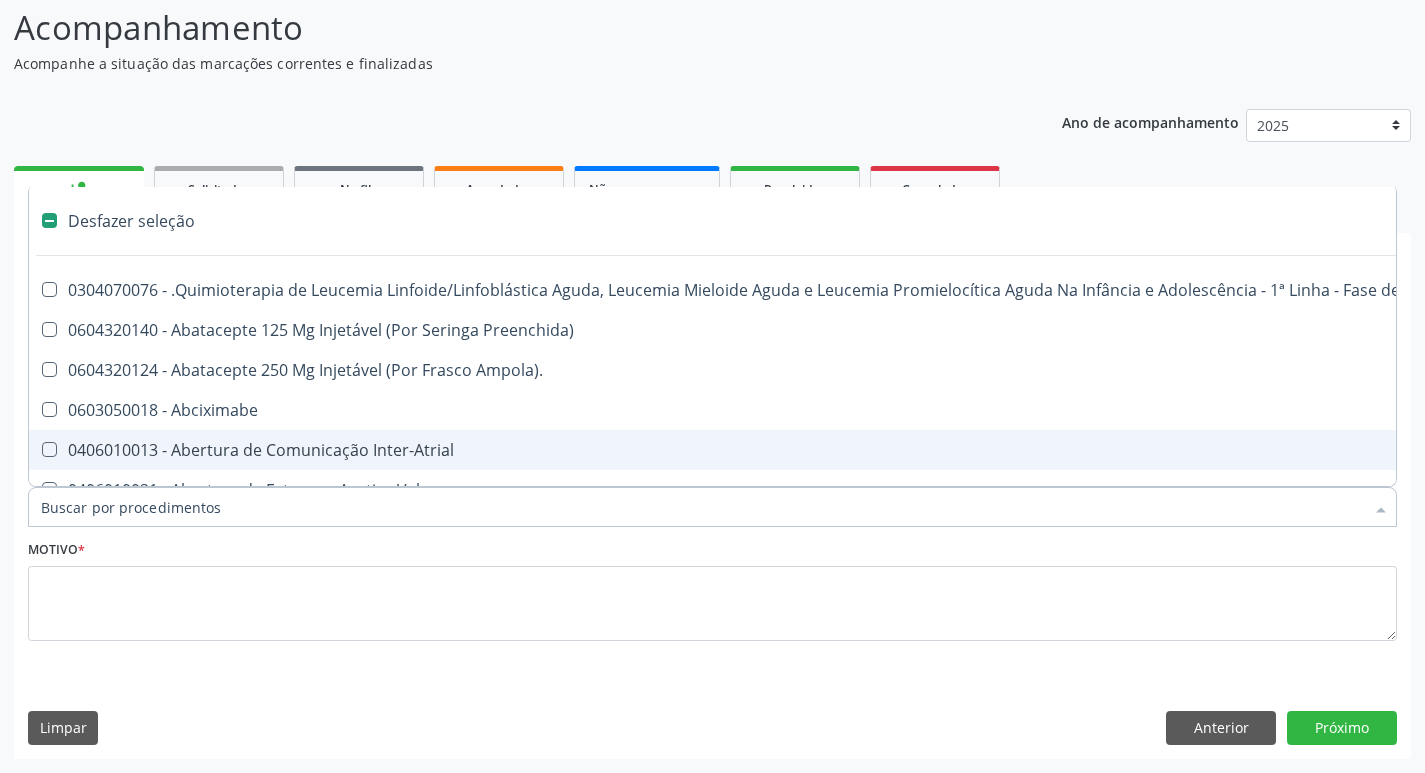 click on "Item de agendamento
*" at bounding box center (702, 507) 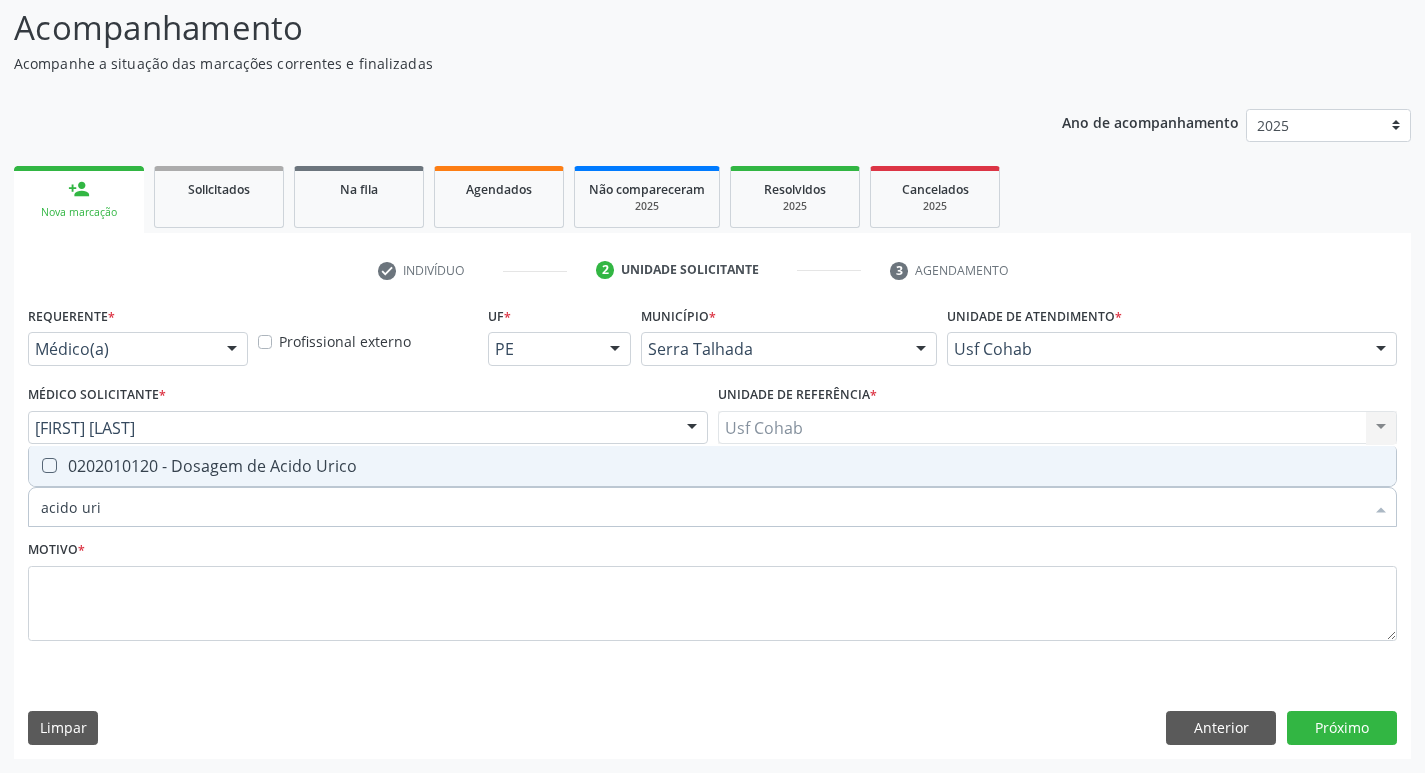 type on "[PROCEDURE_NAME]" 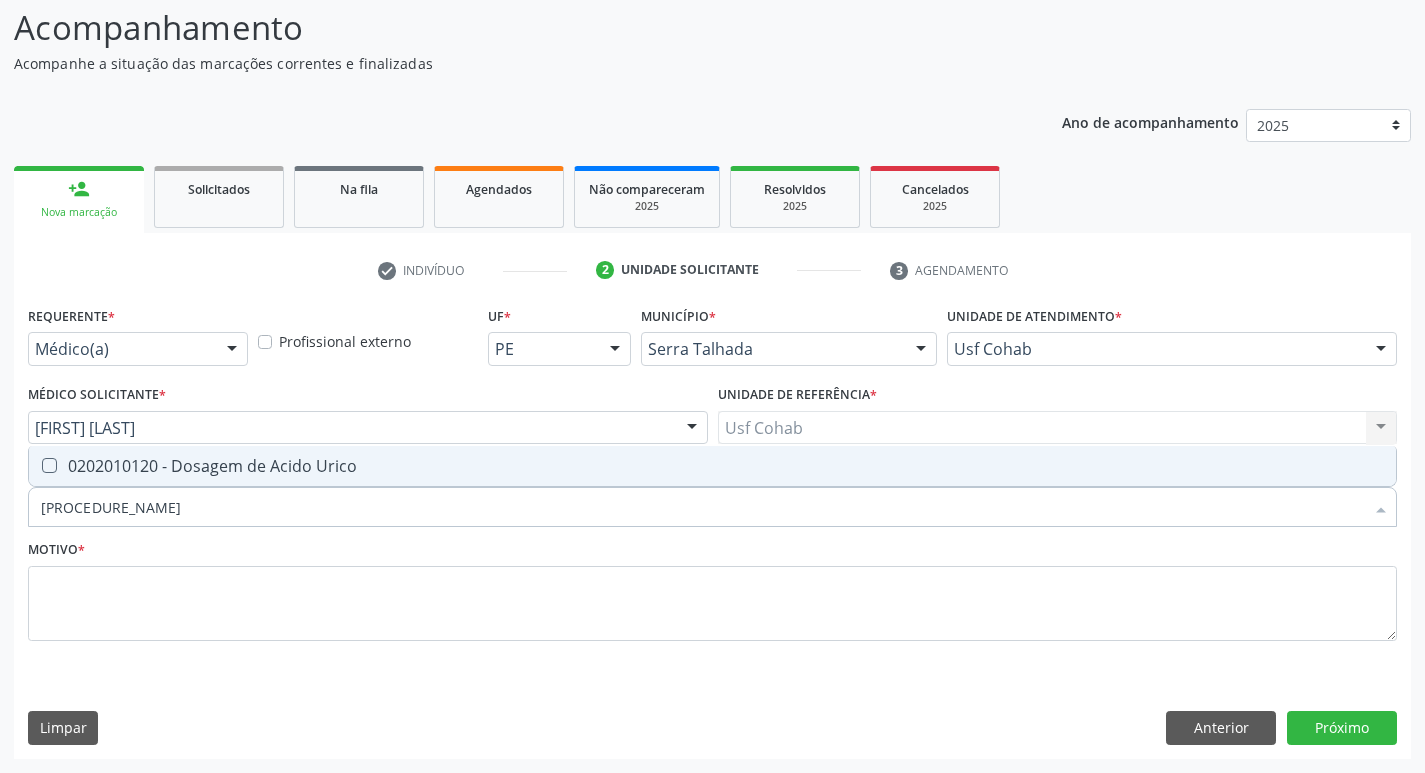 click at bounding box center (49, 465) 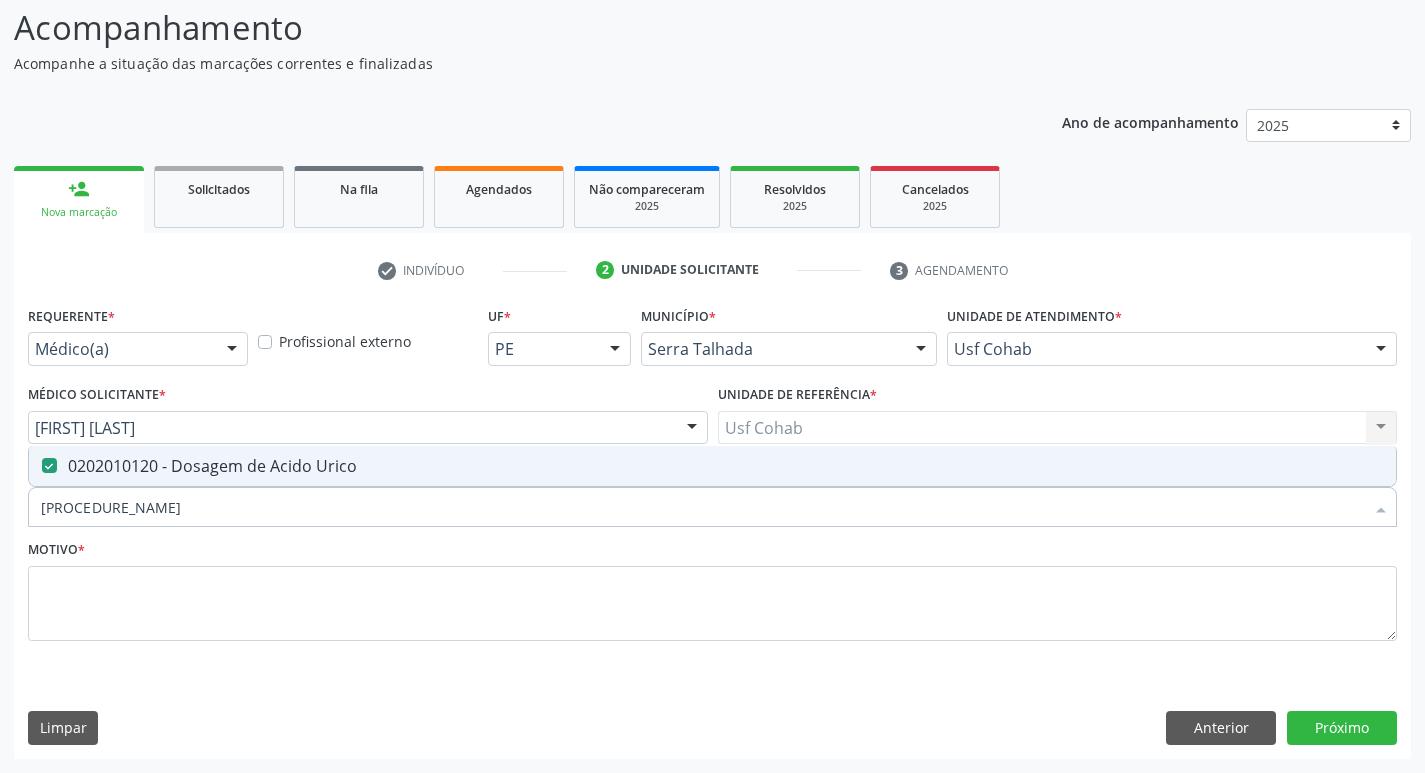 drag, startPoint x: 117, startPoint y: 513, endPoint x: 0, endPoint y: 503, distance: 117.426575 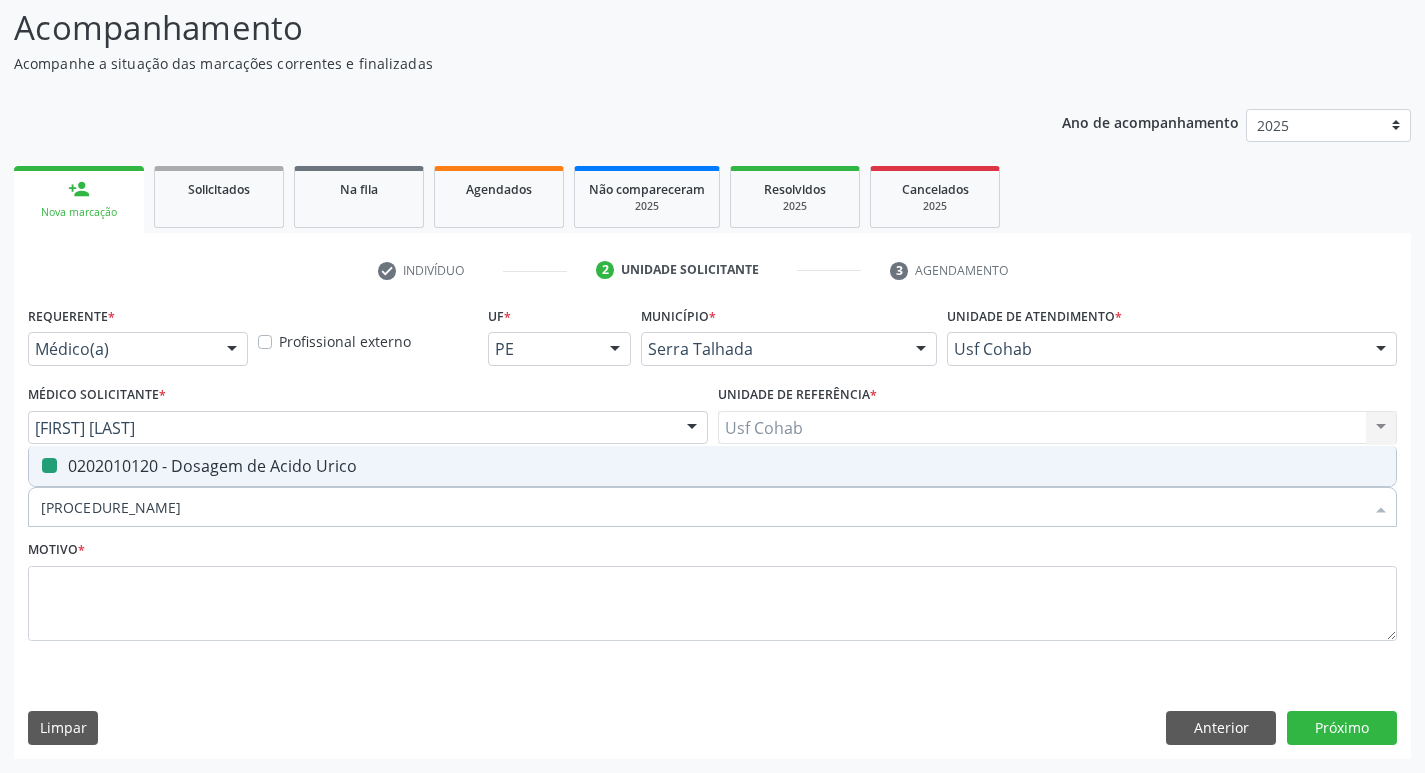 type 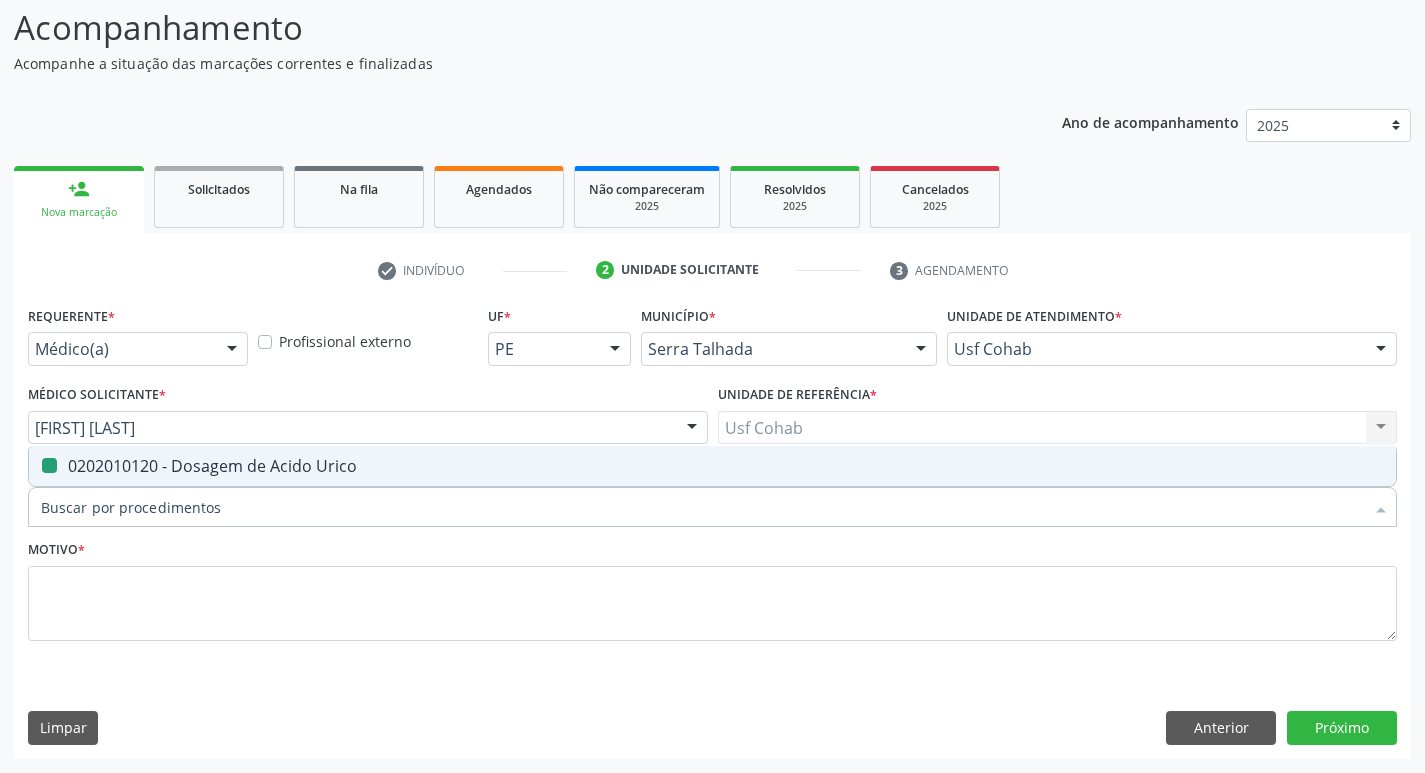 checkbox on "false" 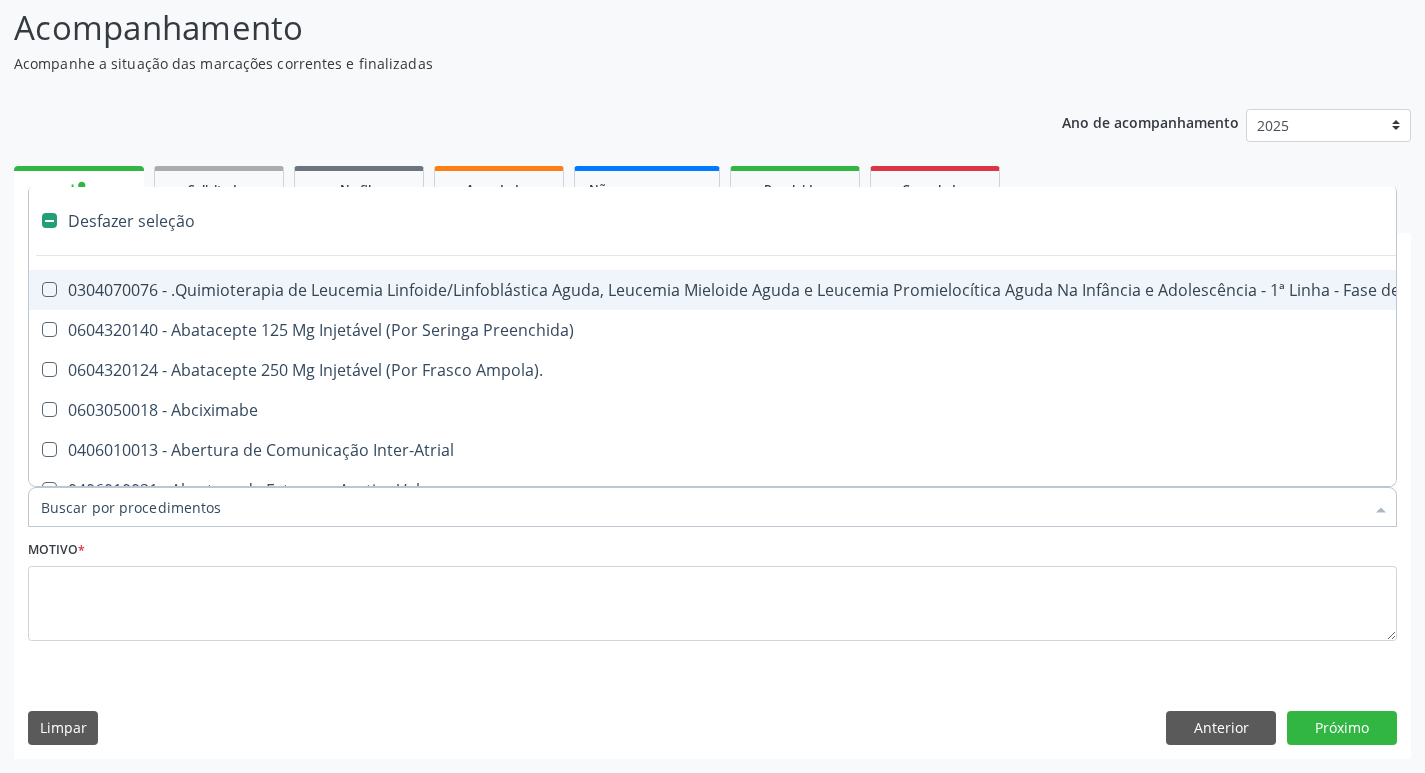 click on "Item de agendamento
*" at bounding box center (702, 507) 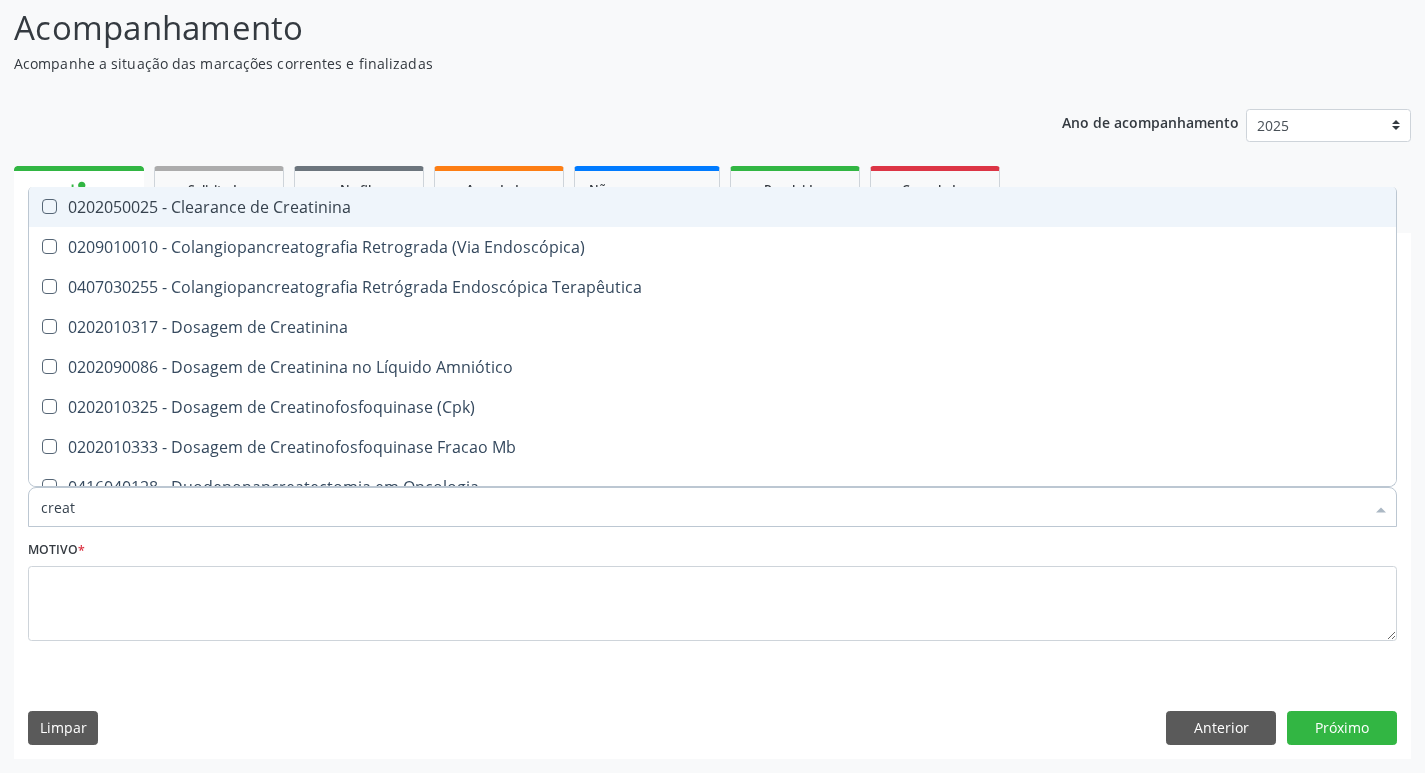 type on "[PROCEDURE_NAME]" 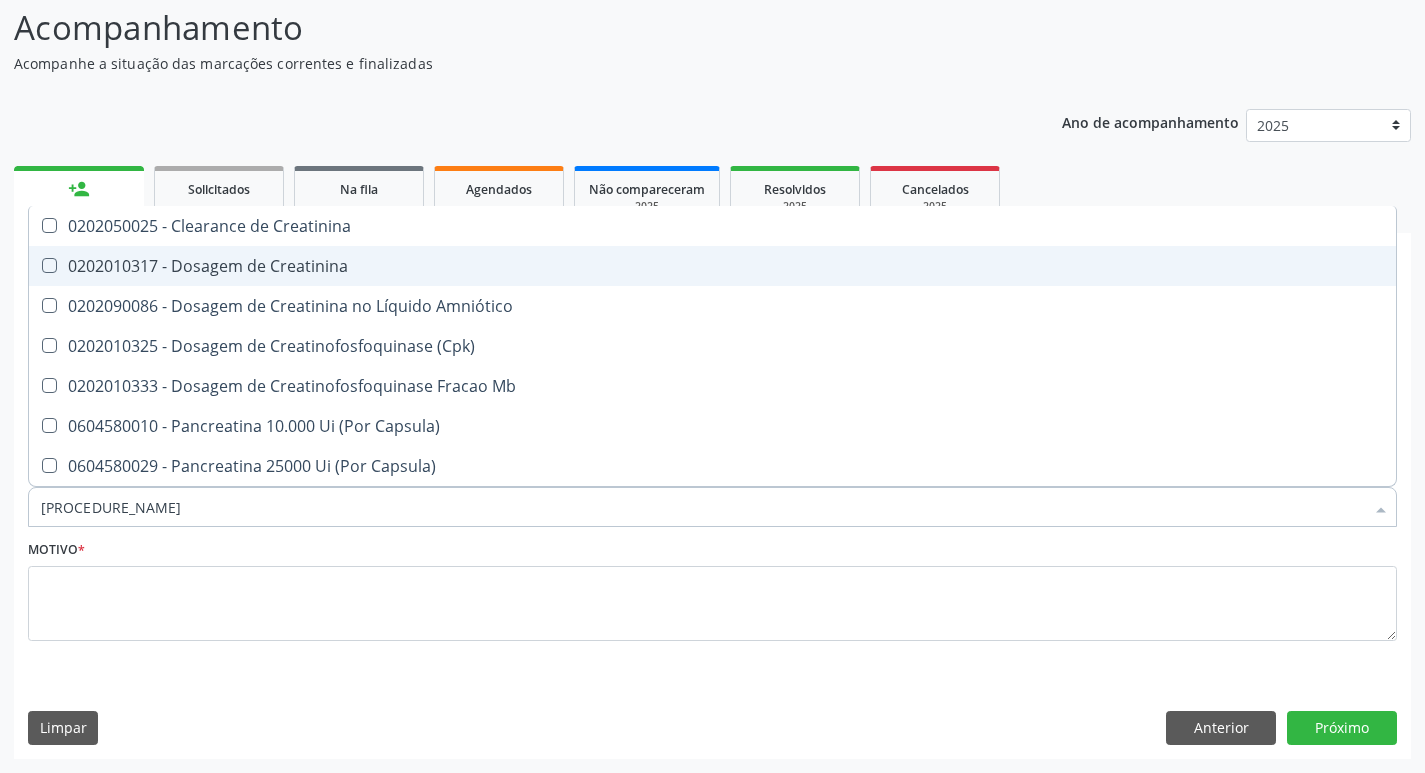 click at bounding box center (49, 265) 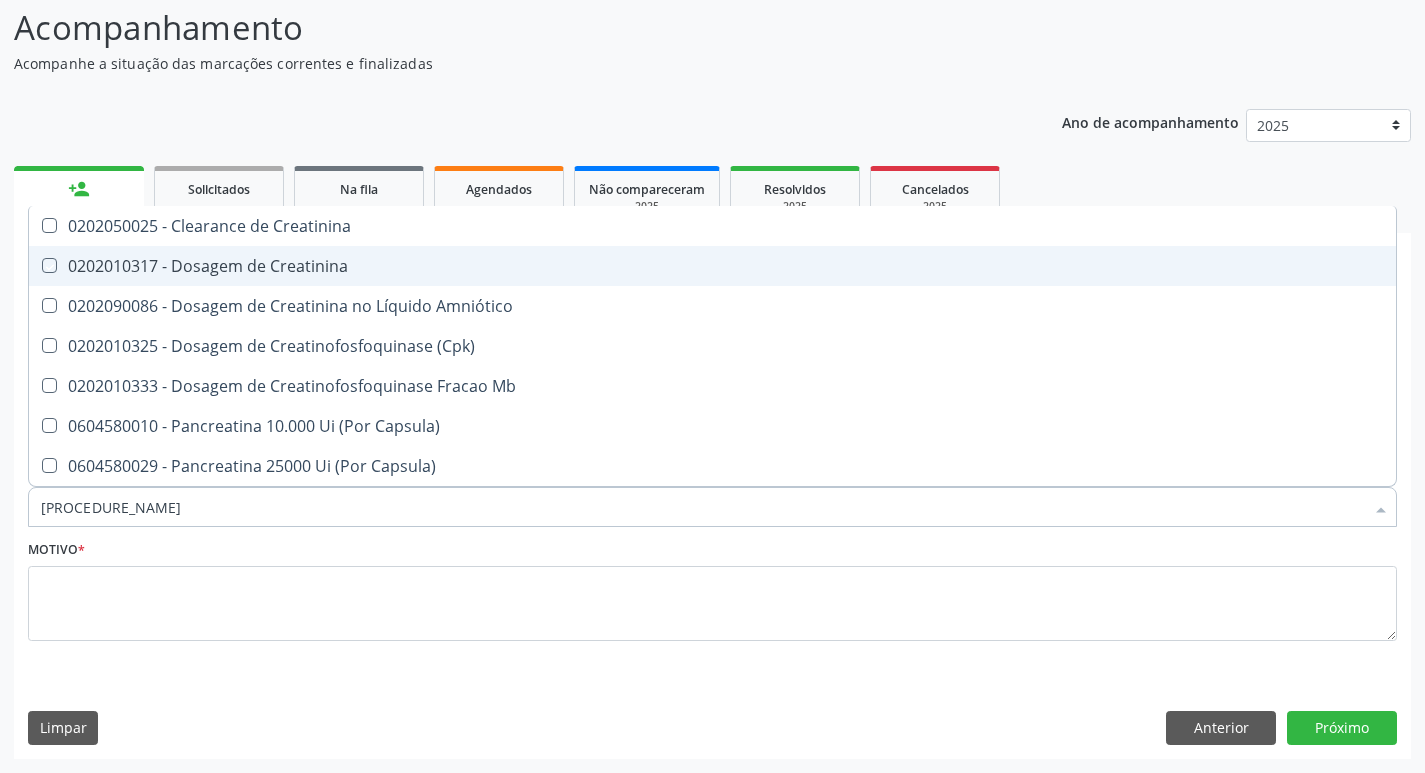 click at bounding box center (35, 265) 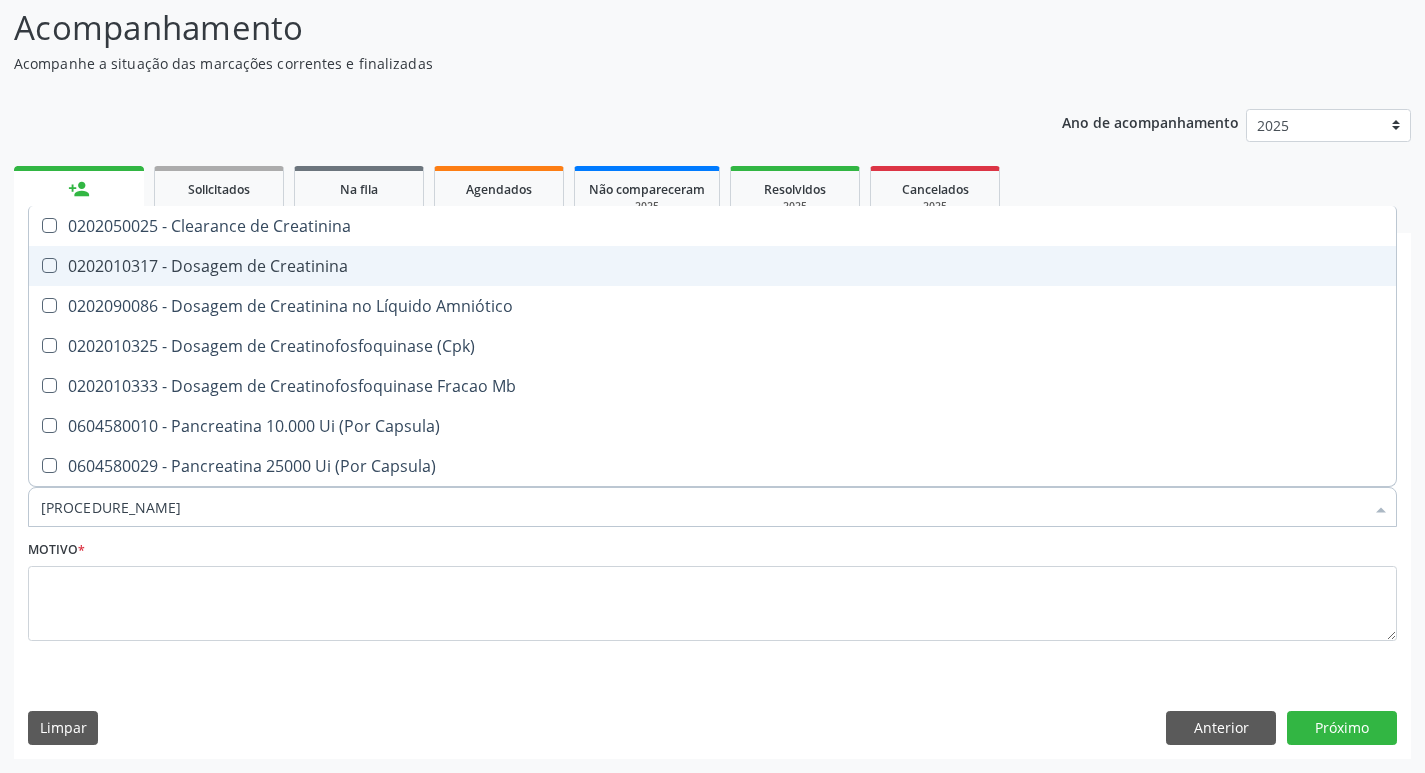 checkbox on "true" 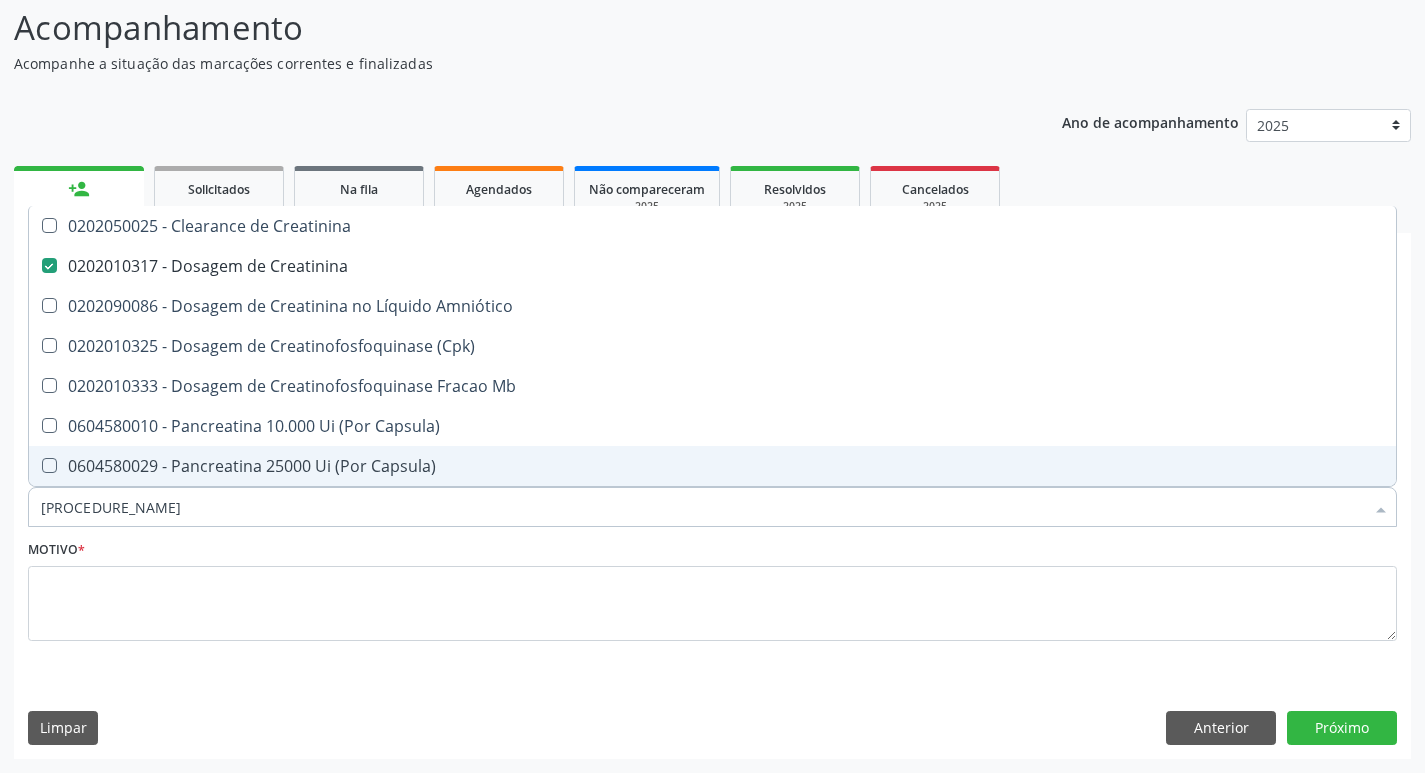 drag, startPoint x: 101, startPoint y: 513, endPoint x: 0, endPoint y: 508, distance: 101.12369 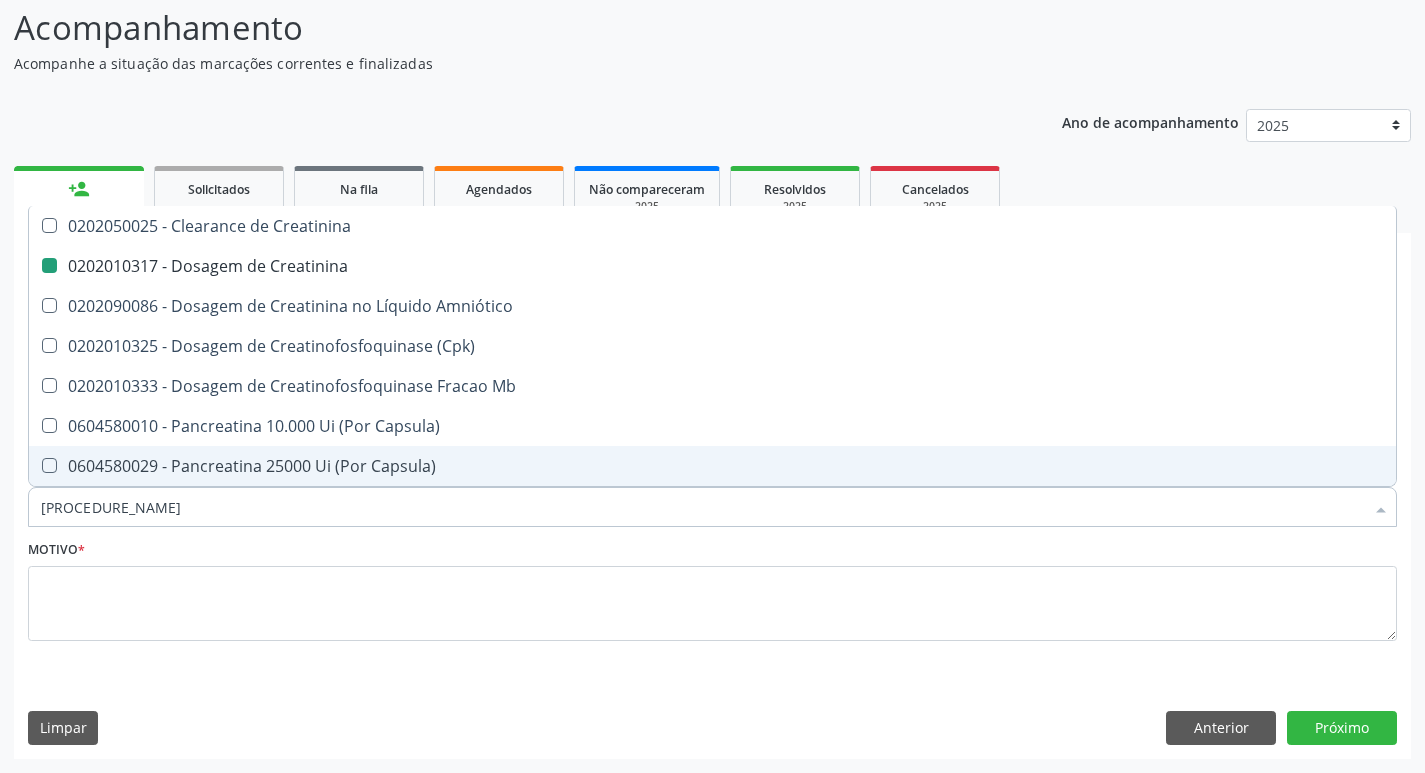 type 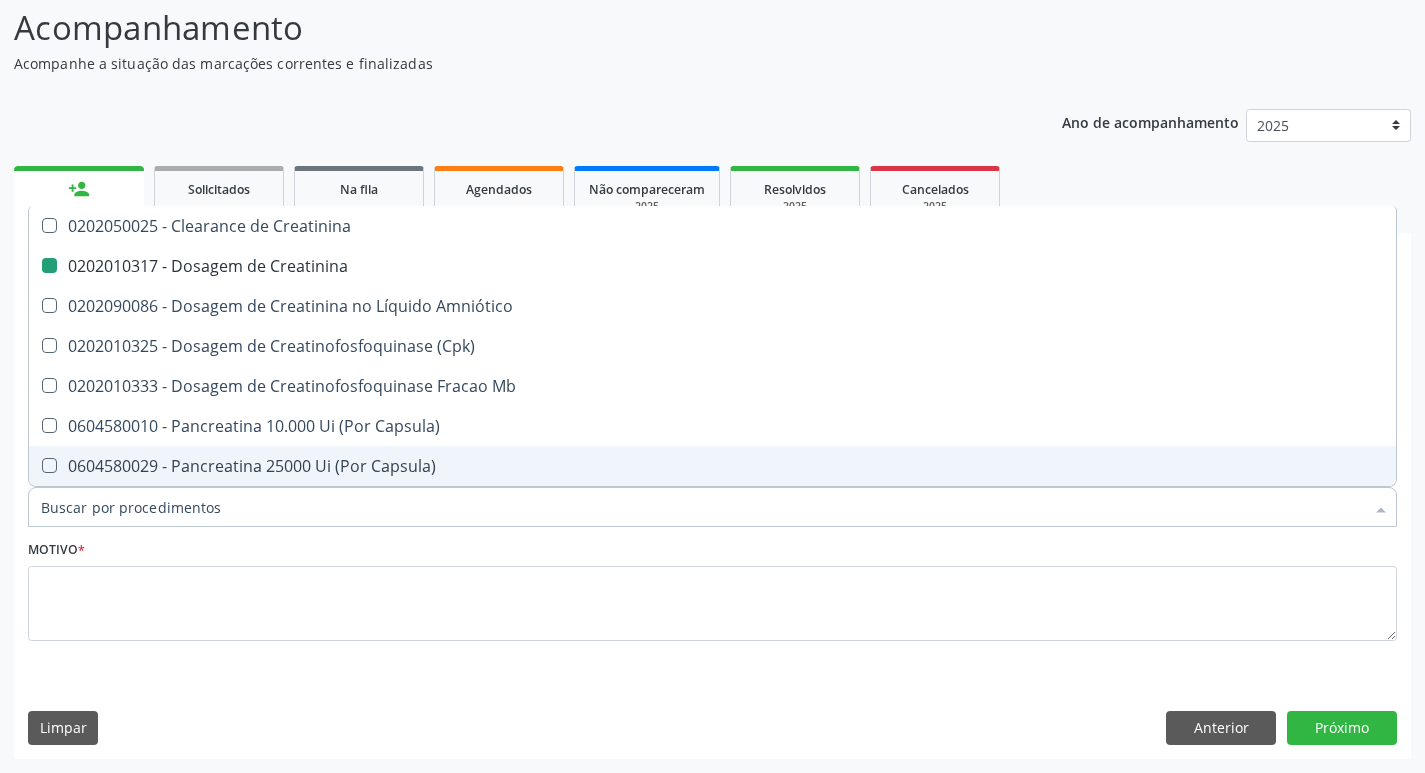 checkbox on "false" 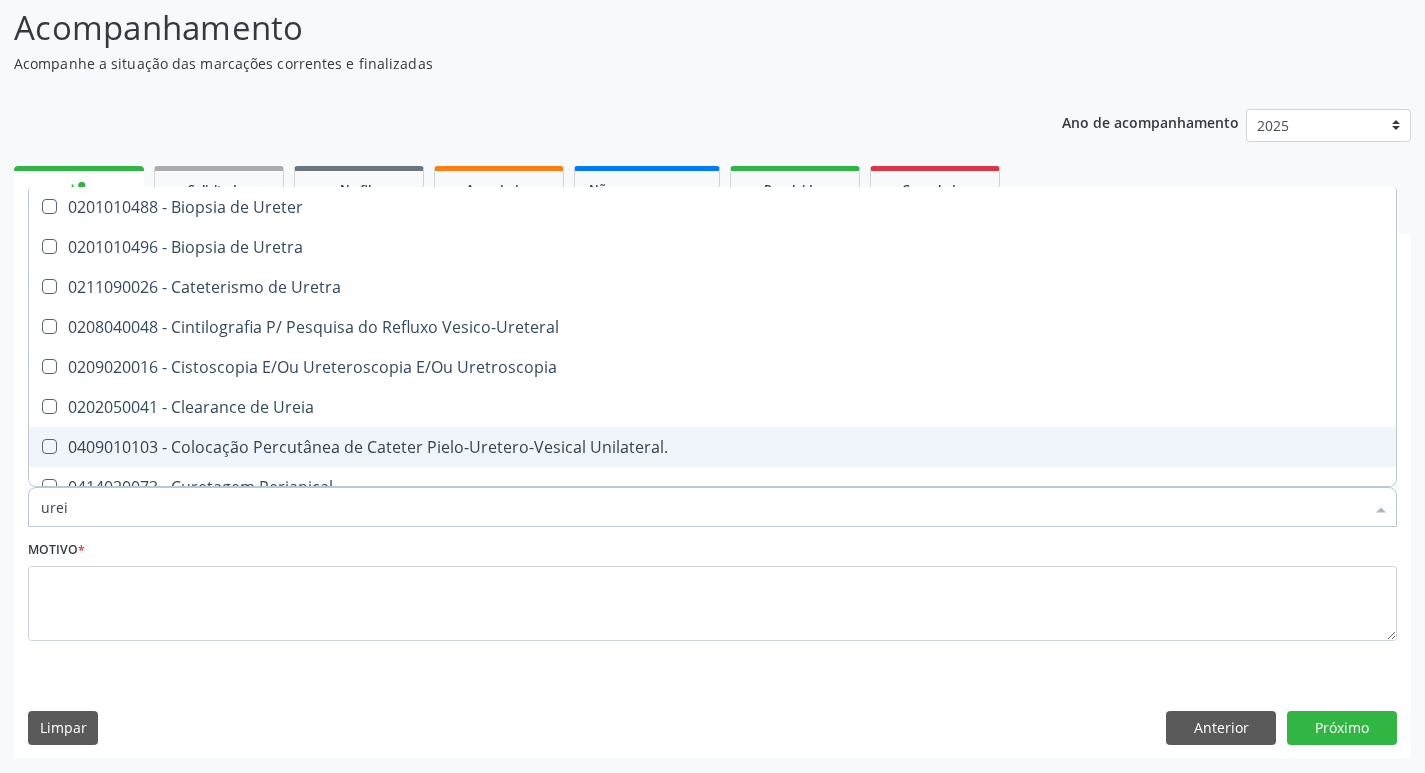 type on "ureia" 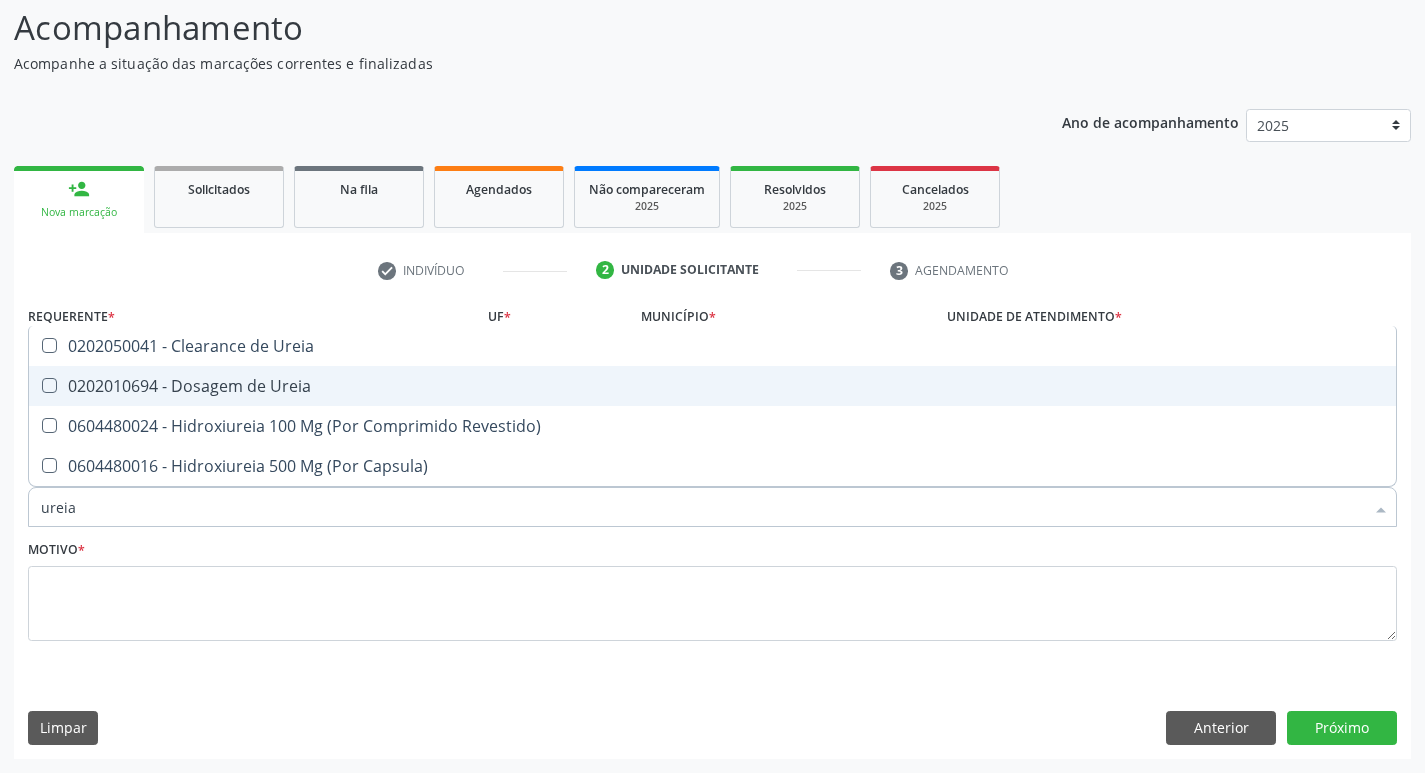 click on "0202010694 - Dosagem de Ureia" at bounding box center [712, 386] 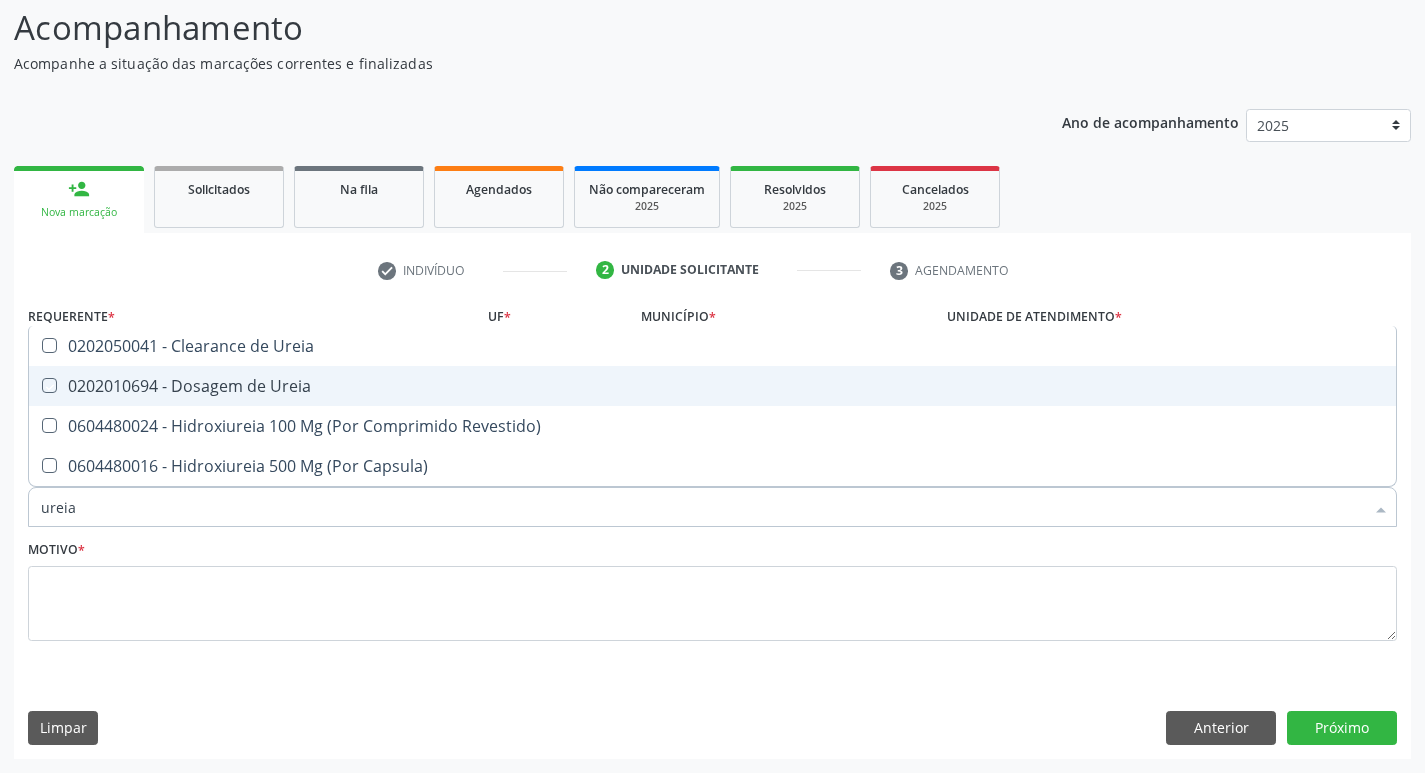 checkbox on "true" 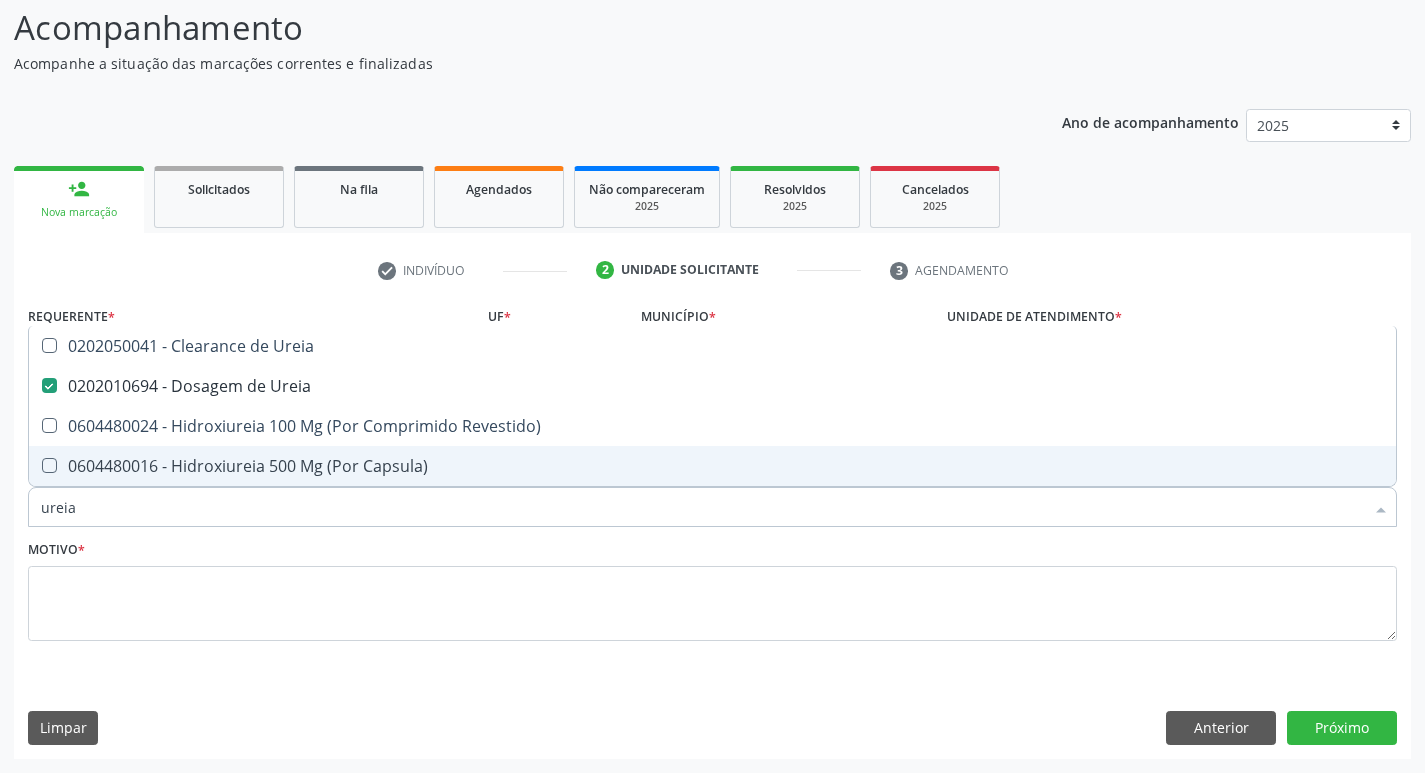 drag, startPoint x: 111, startPoint y: 514, endPoint x: 0, endPoint y: 500, distance: 111.8794 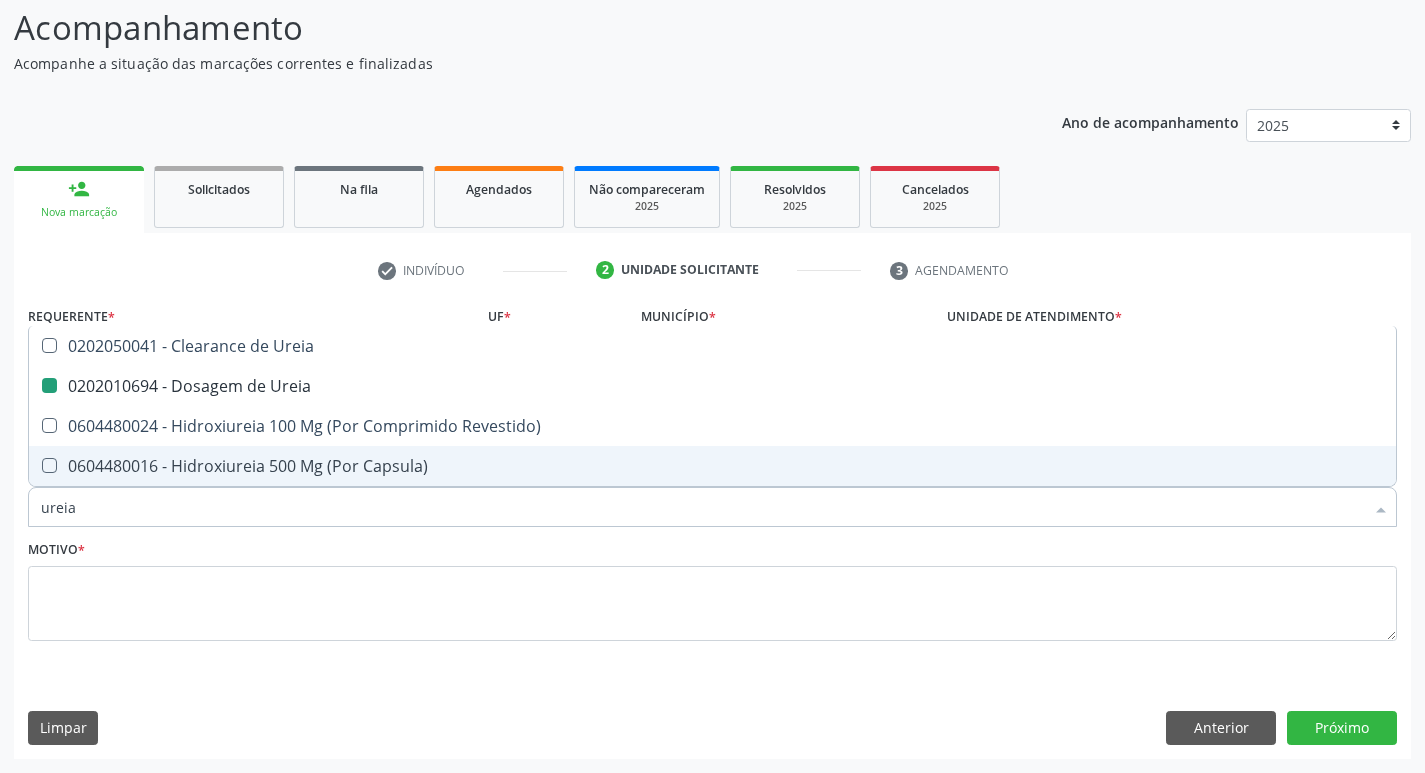 type 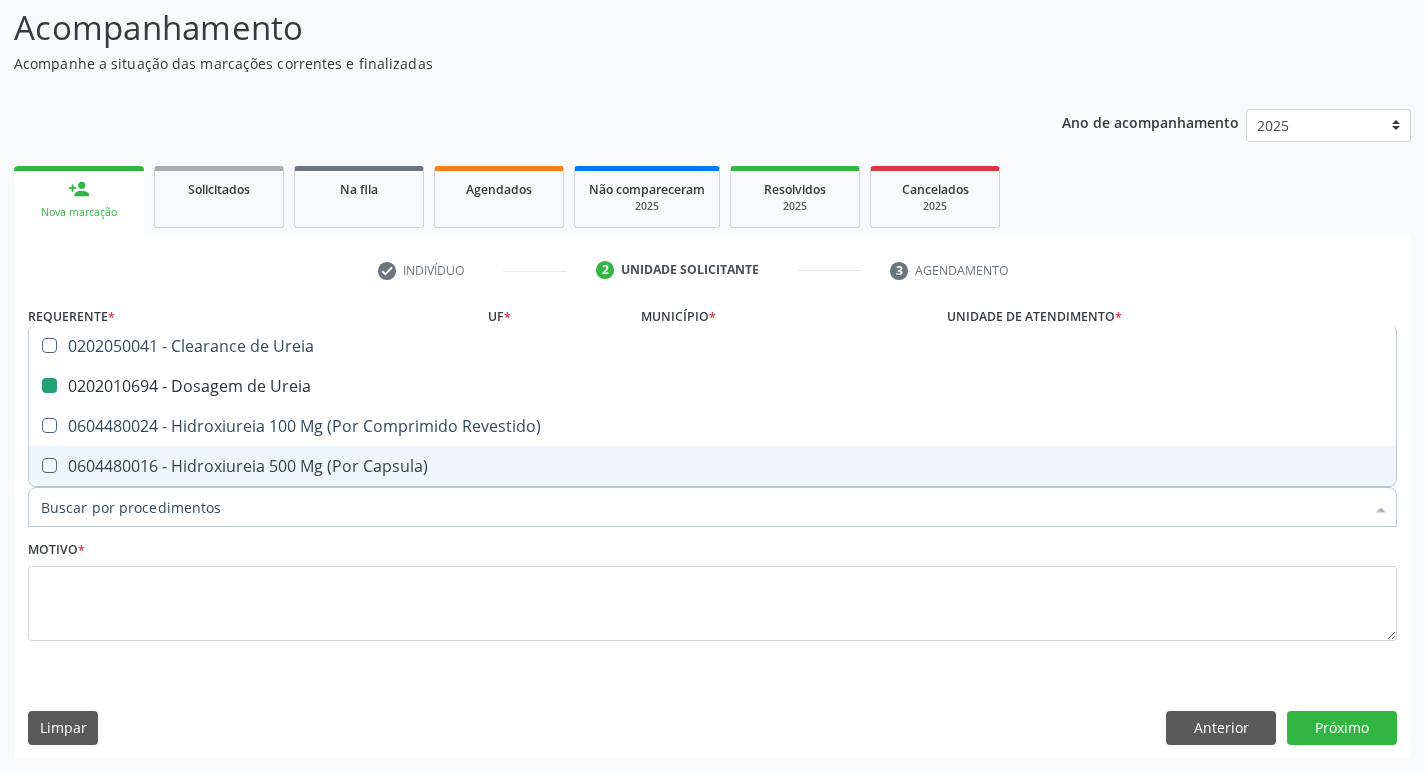 checkbox on "false" 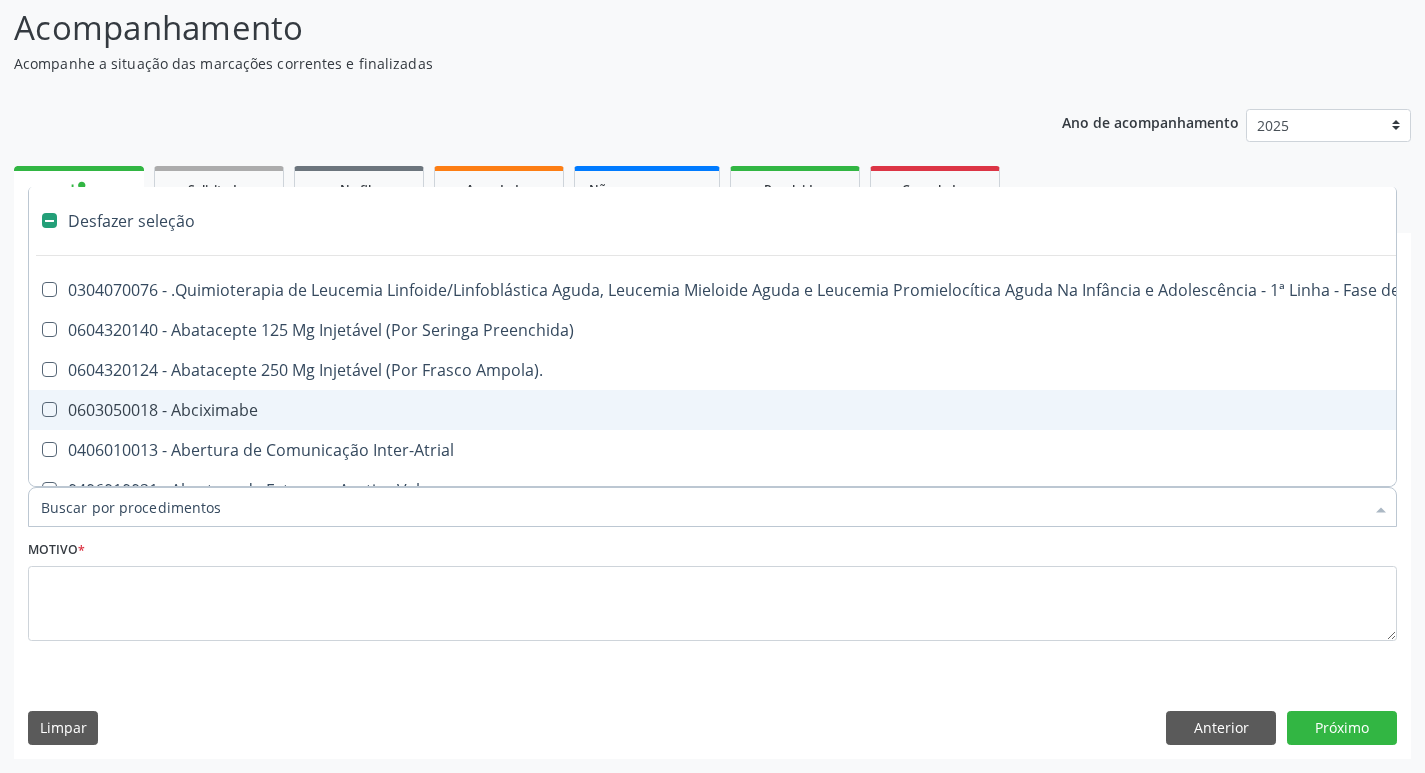 click on "Item de agendamento
*" at bounding box center [702, 507] 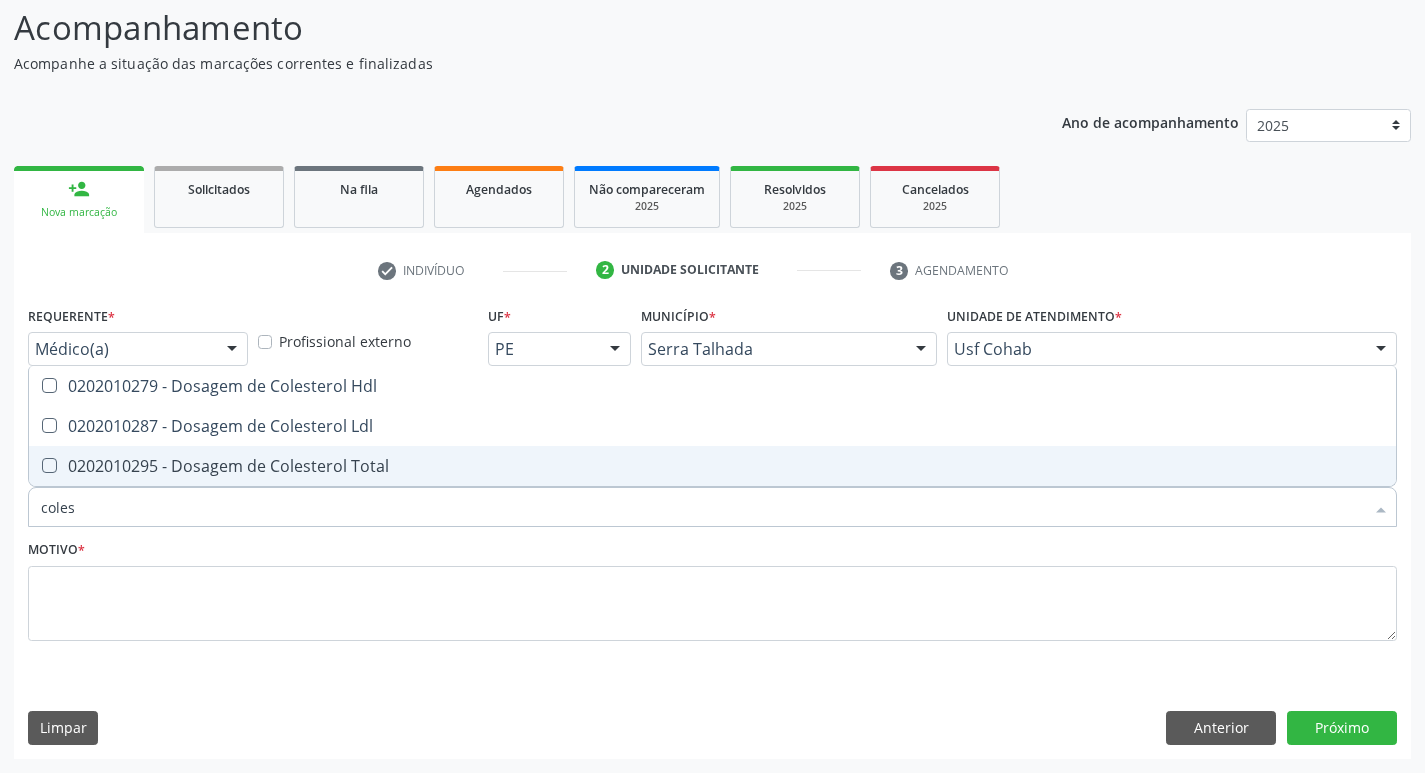 type on "colest" 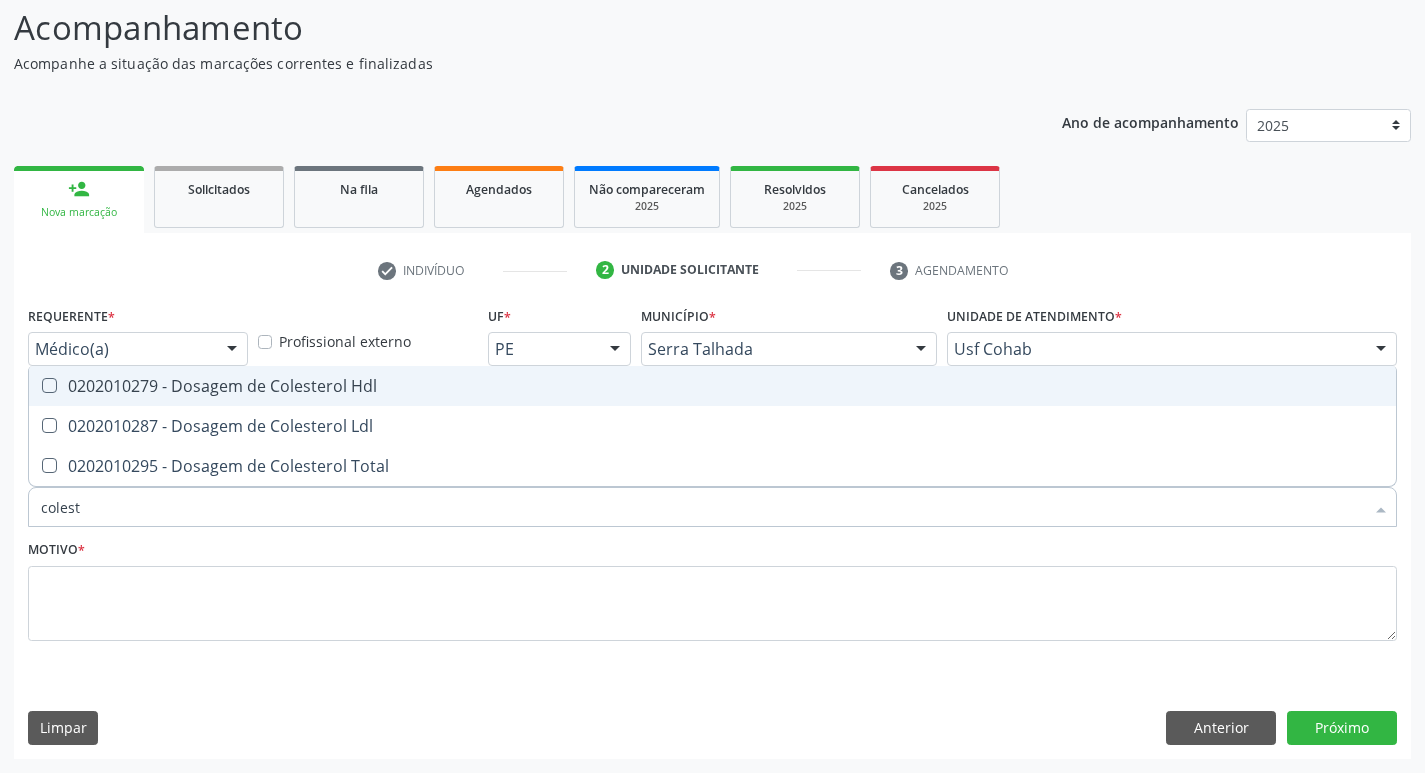 click on "0202010279 - Dosagem de Colesterol Hdl" at bounding box center (712, 386) 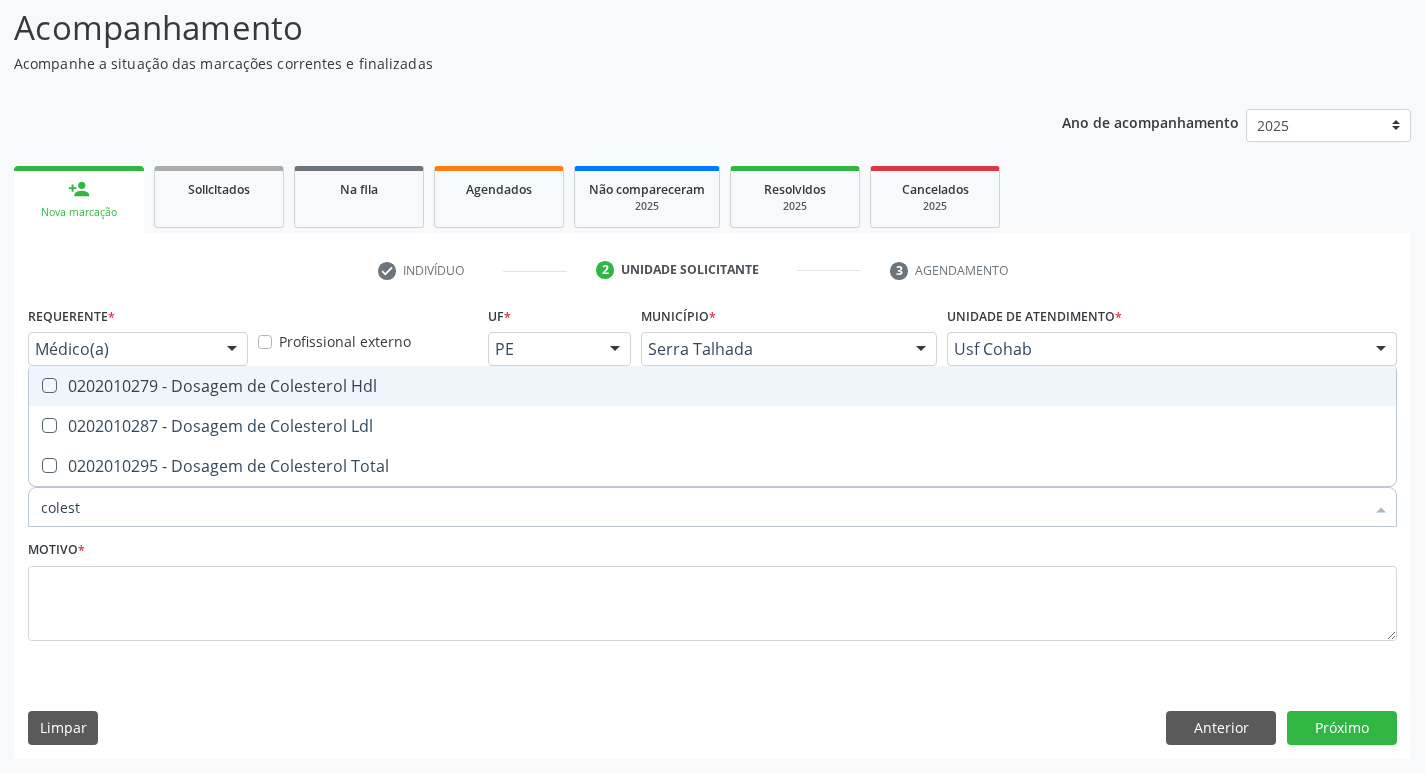 checkbox on "true" 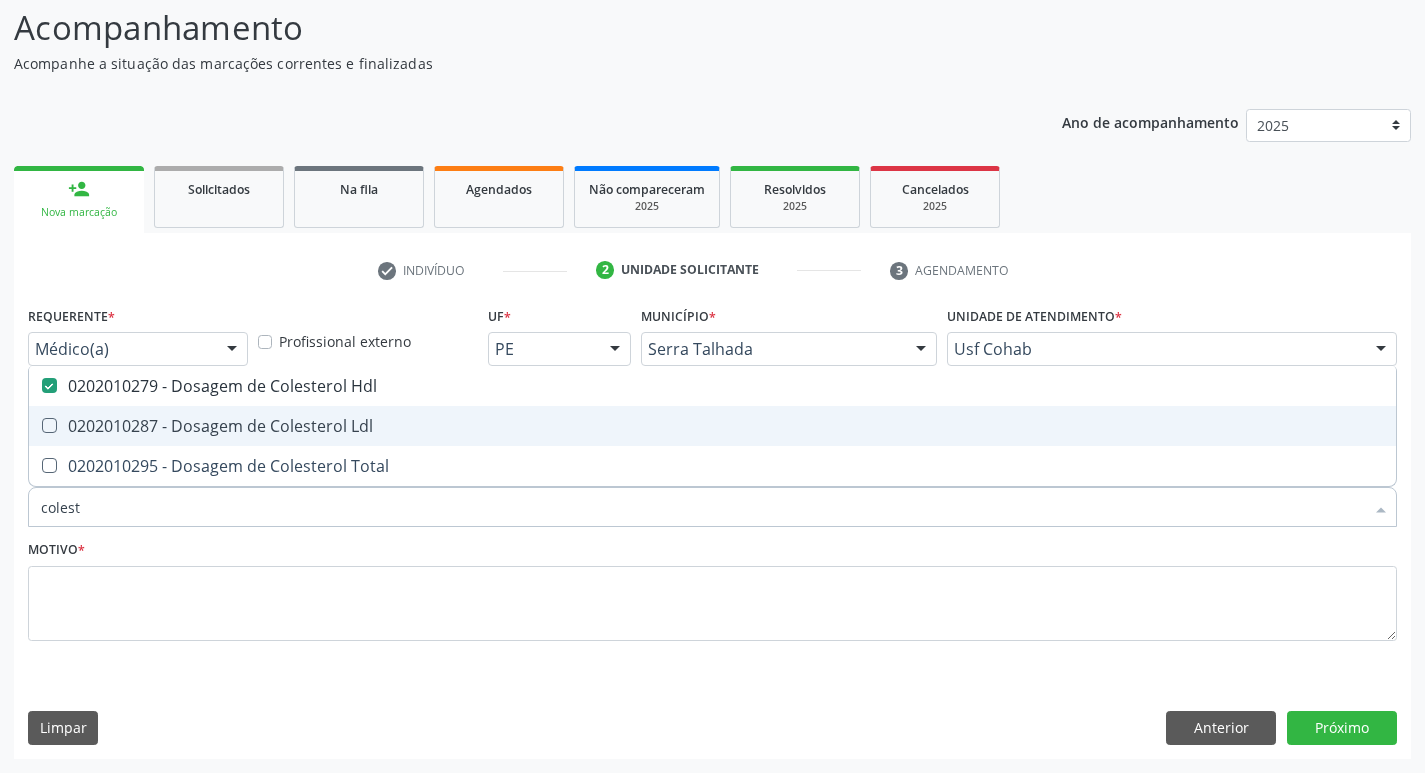 click at bounding box center [49, 425] 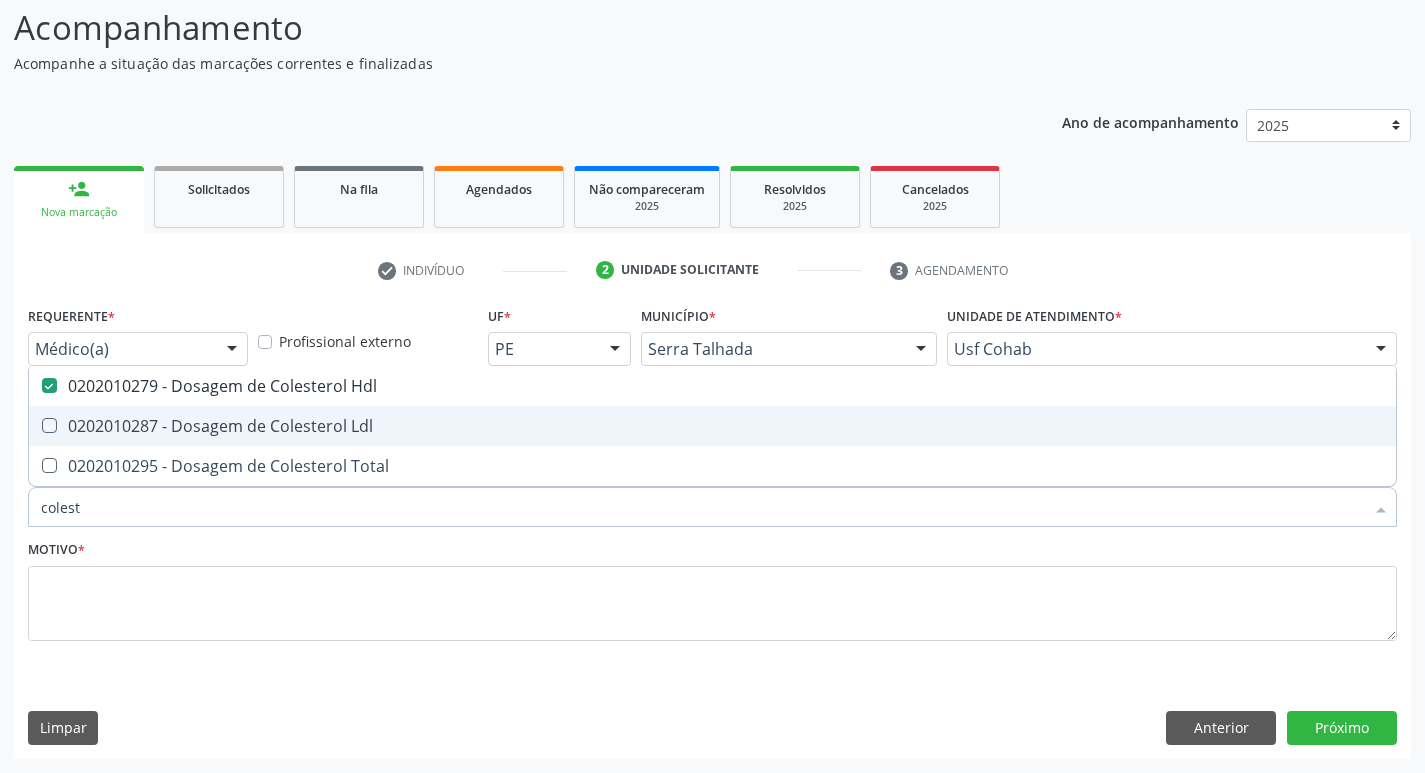 click at bounding box center [35, 425] 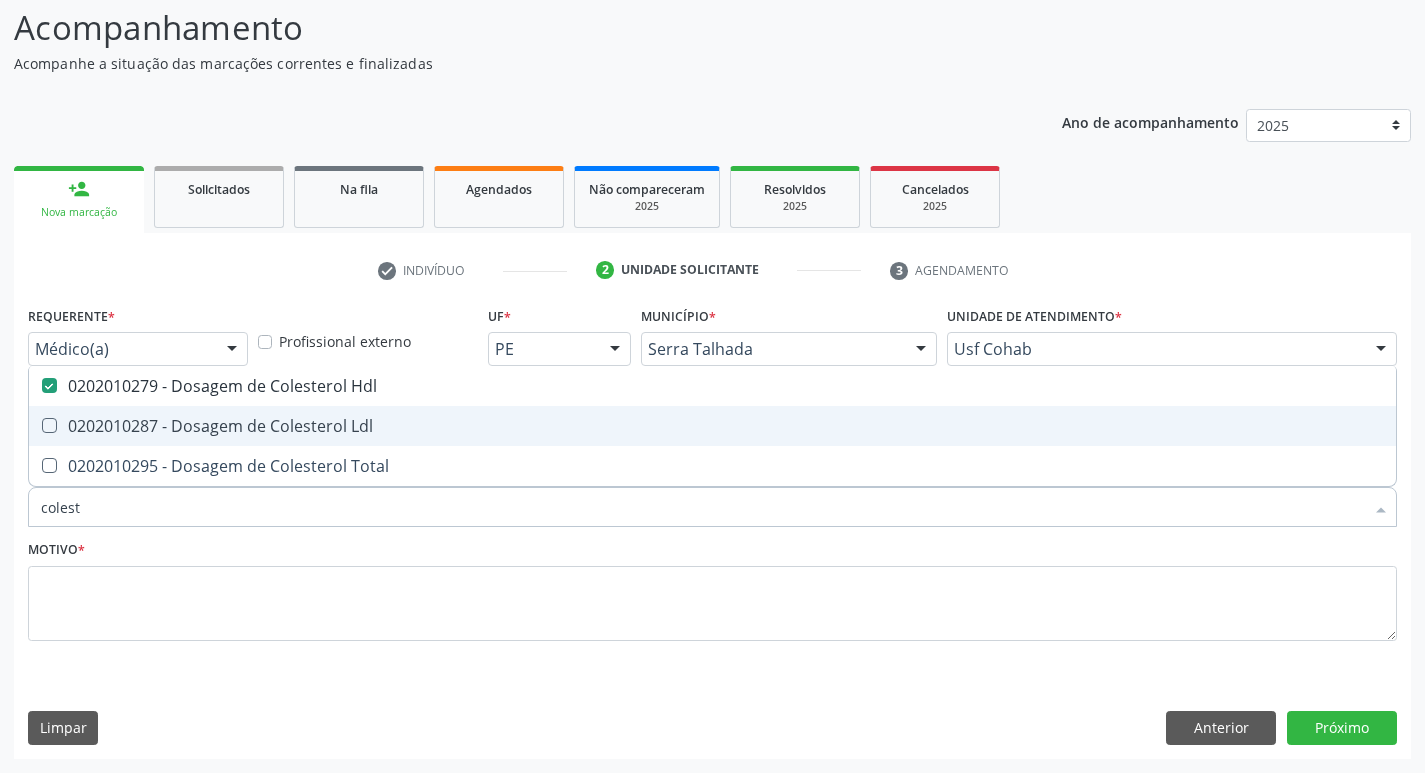 checkbox on "true" 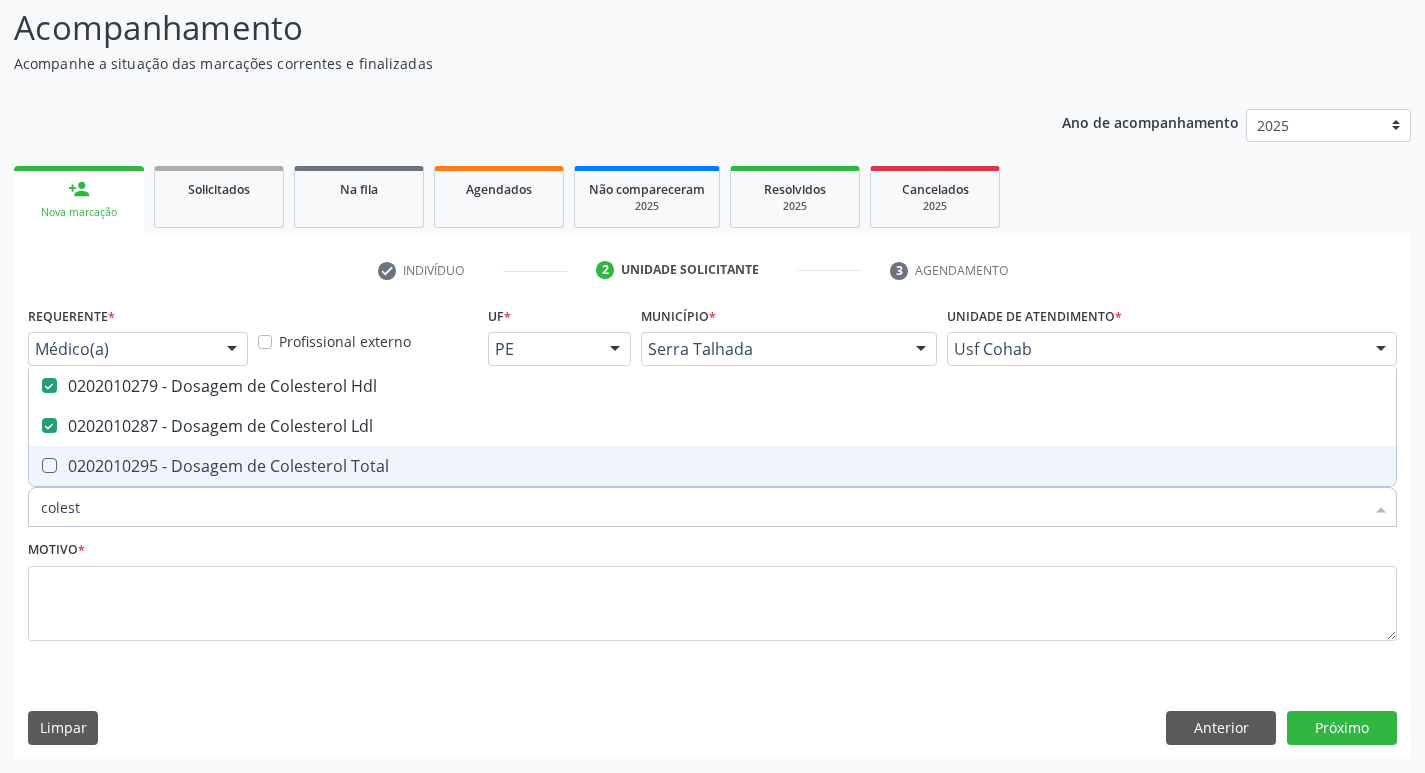 click on "0202010295 - Dosagem de Colesterol Total" at bounding box center (712, 466) 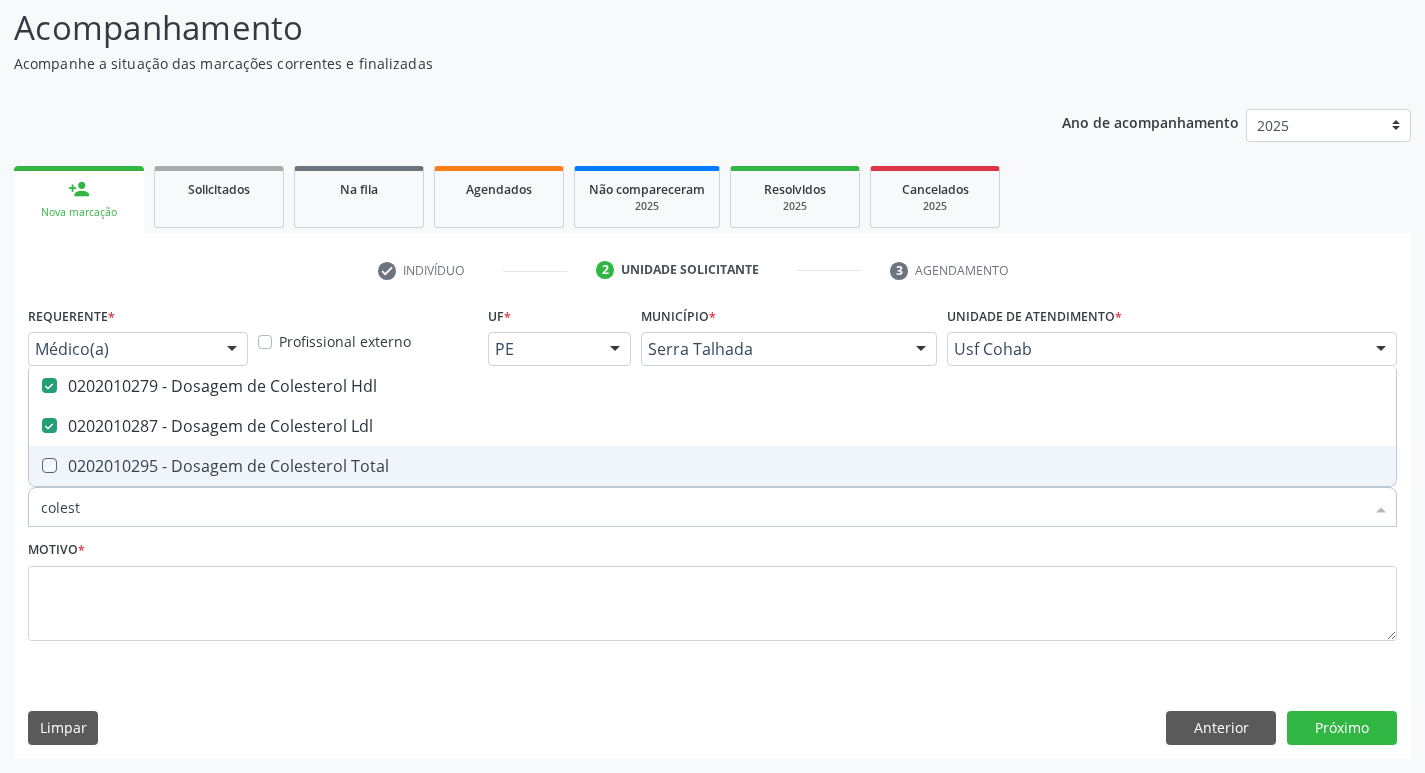 checkbox on "true" 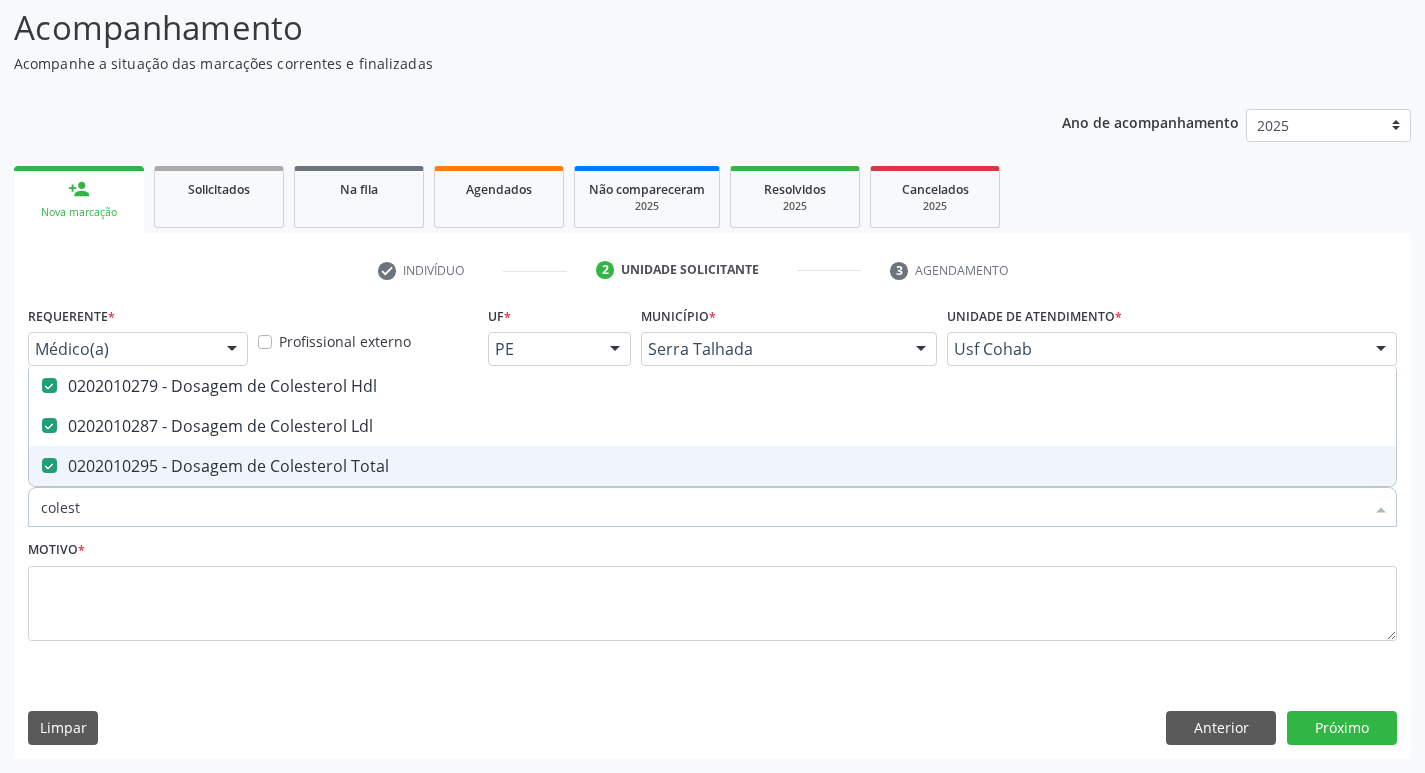 drag, startPoint x: 83, startPoint y: 501, endPoint x: 0, endPoint y: 522, distance: 85.61542 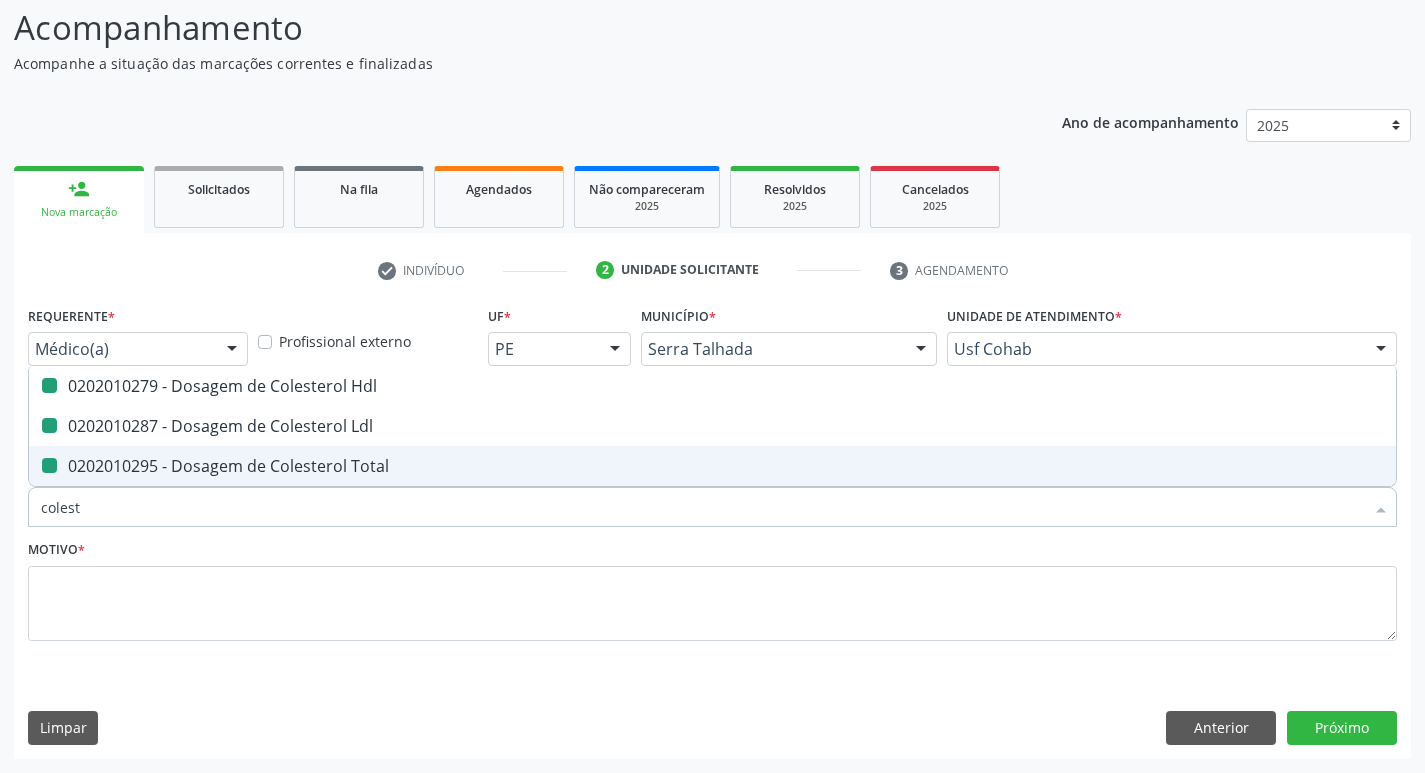 type 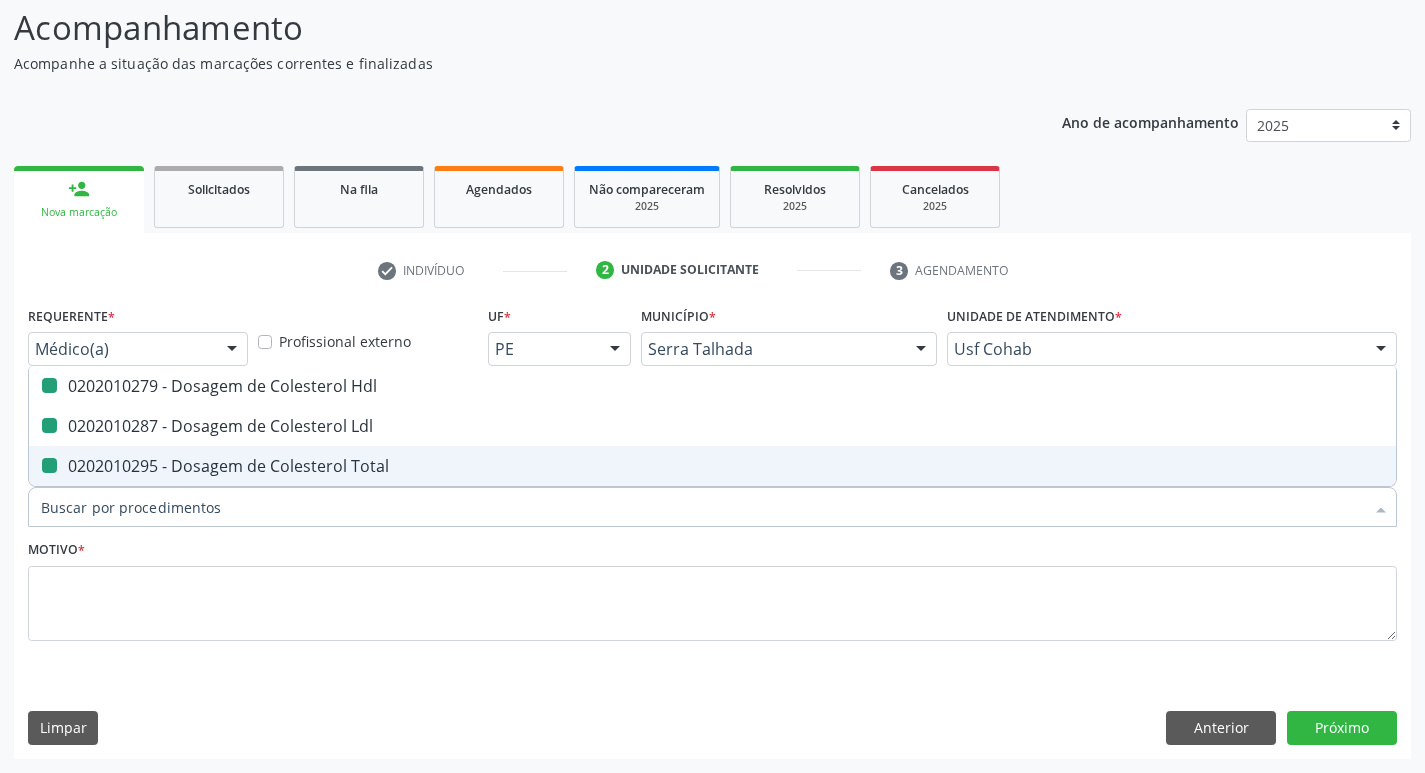 checkbox on "false" 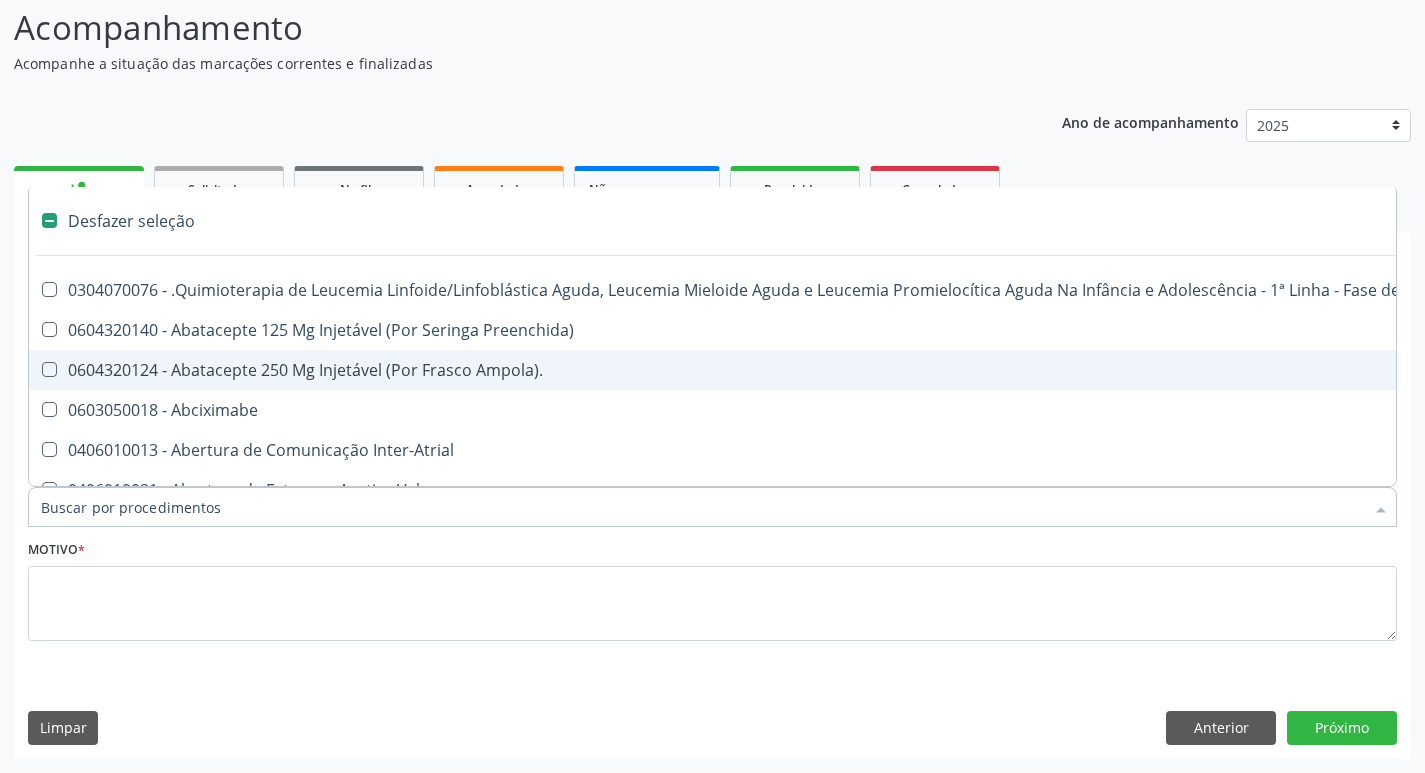 click on "Item de agendamento
*" at bounding box center (702, 507) 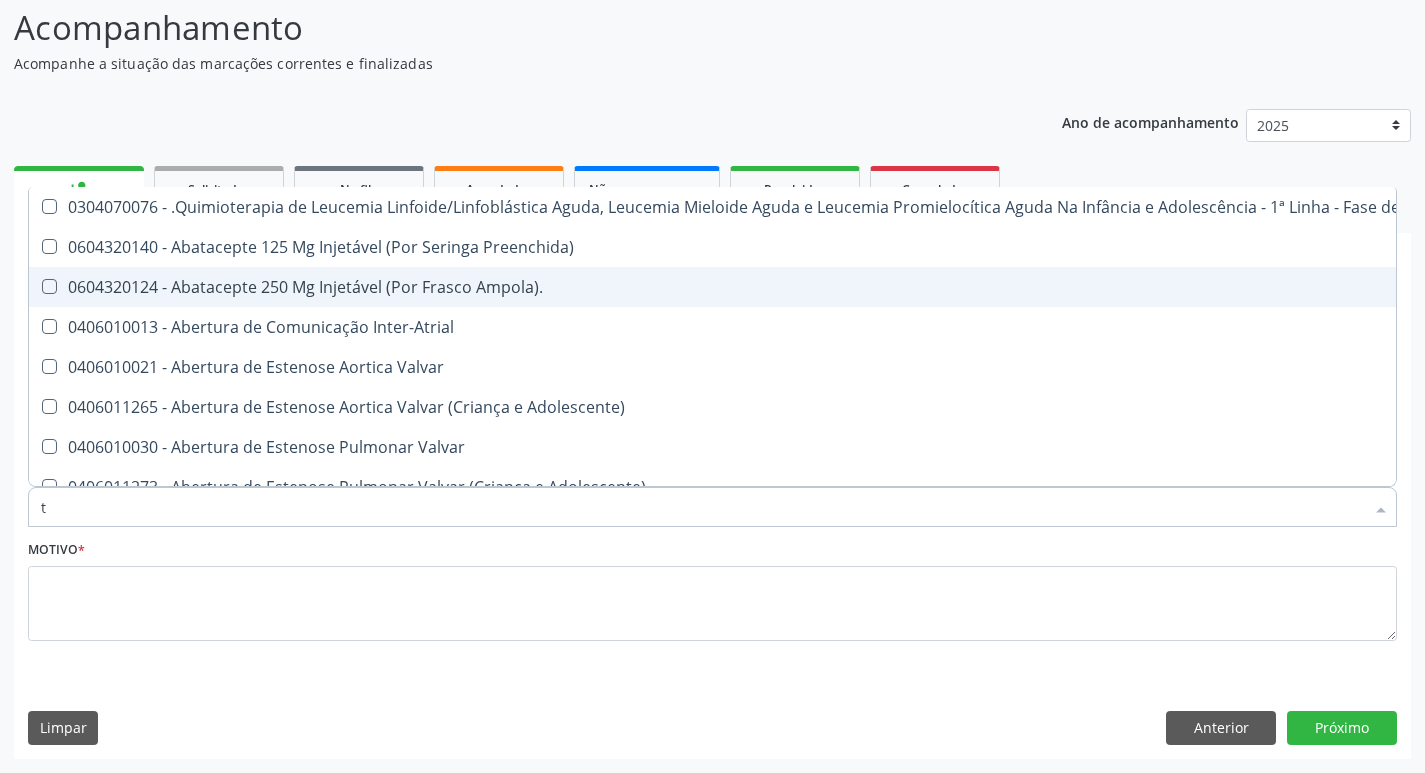 type on "tg" 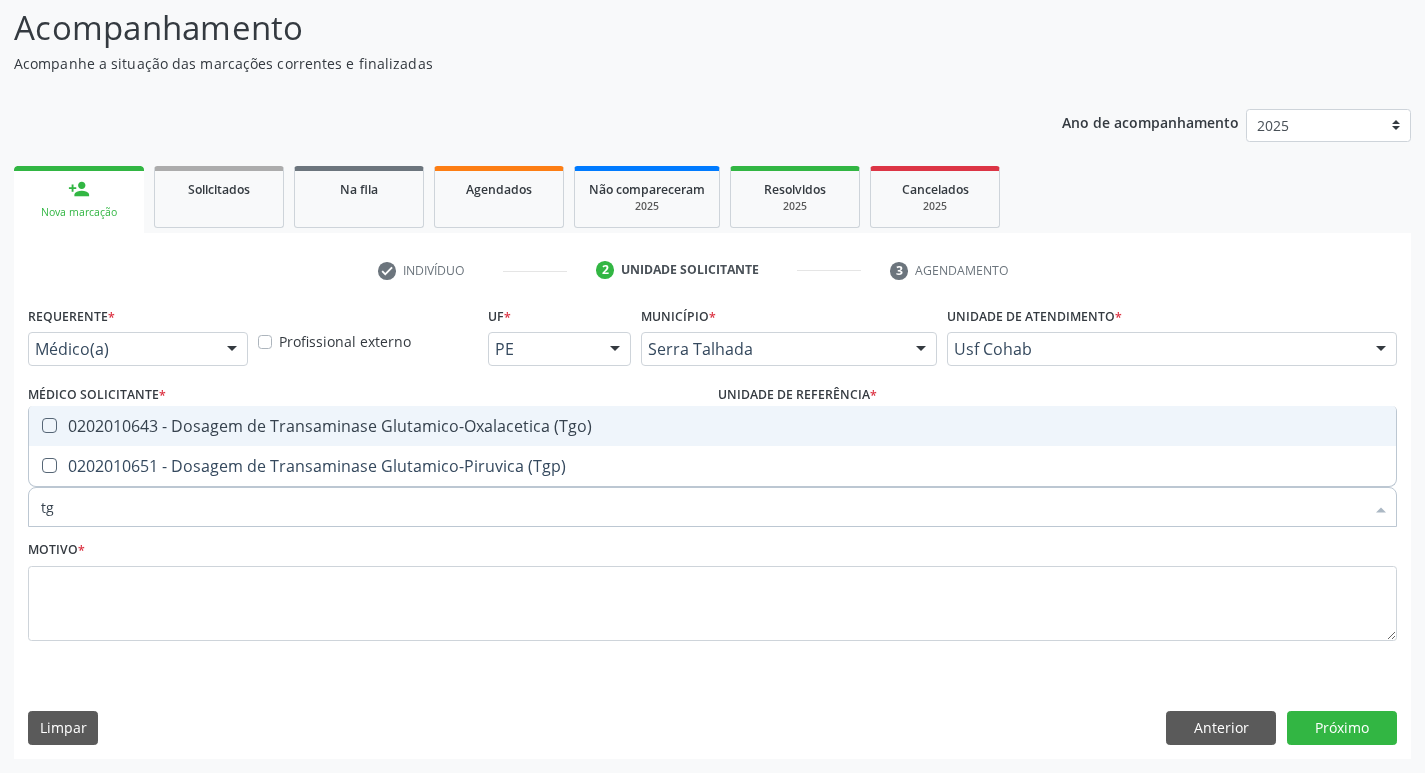 click at bounding box center (49, 425) 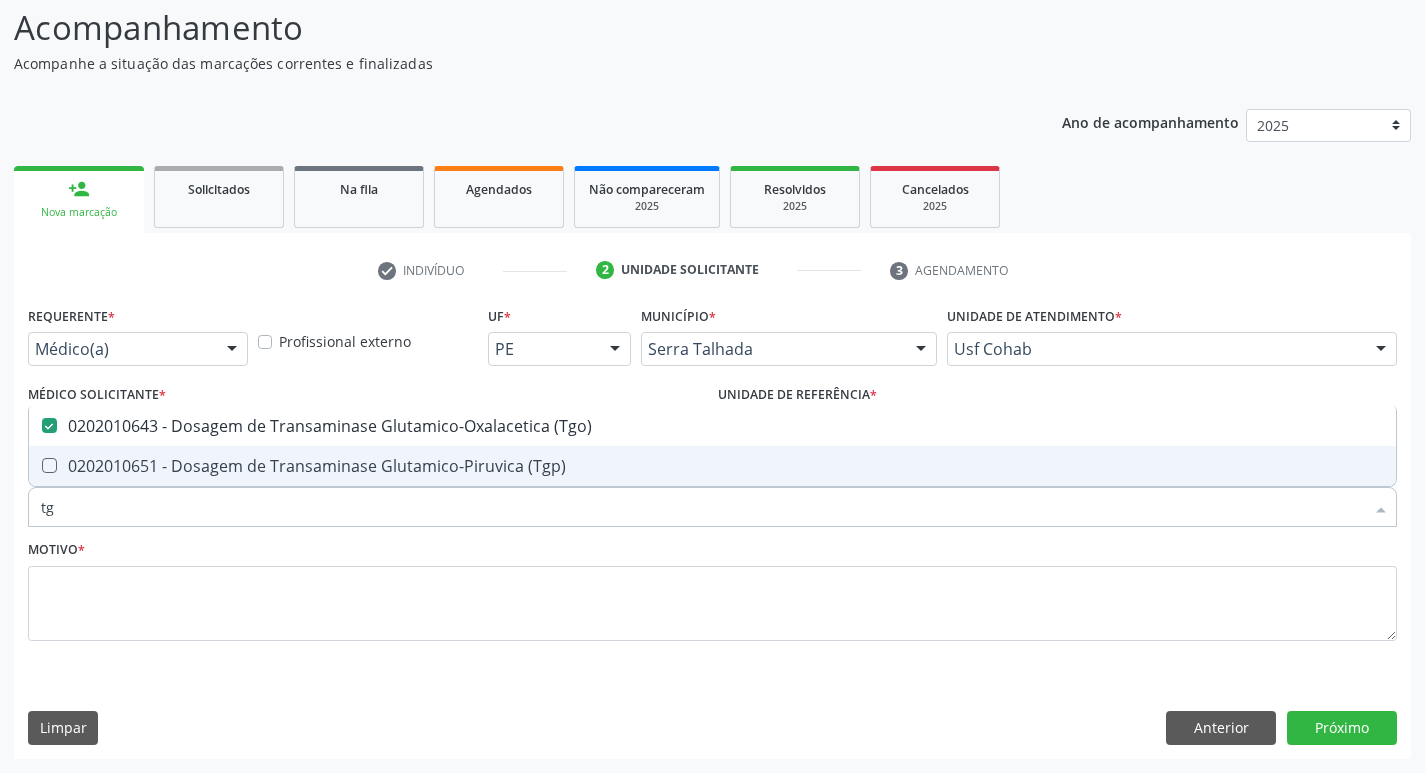 click at bounding box center [49, 465] 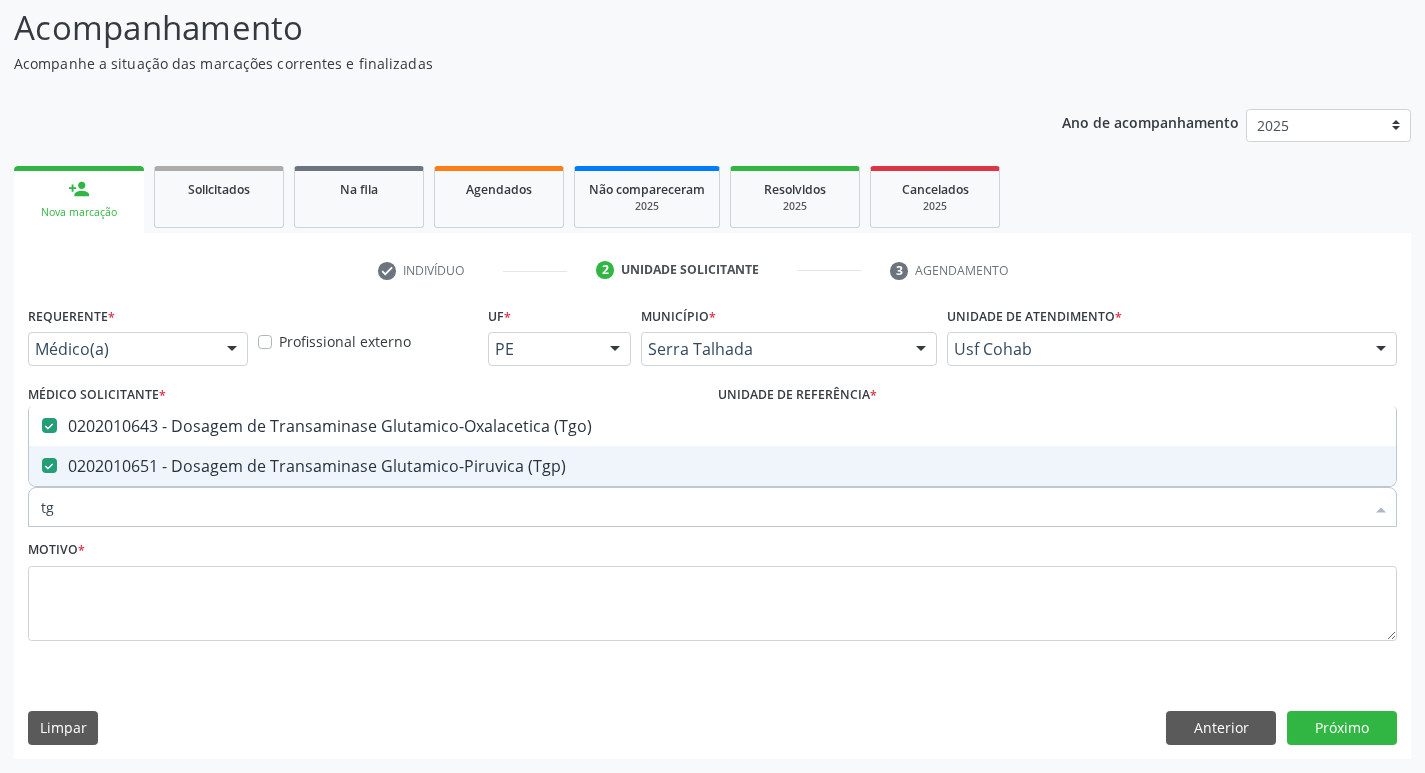 drag, startPoint x: 91, startPoint y: 519, endPoint x: 0, endPoint y: 519, distance: 91 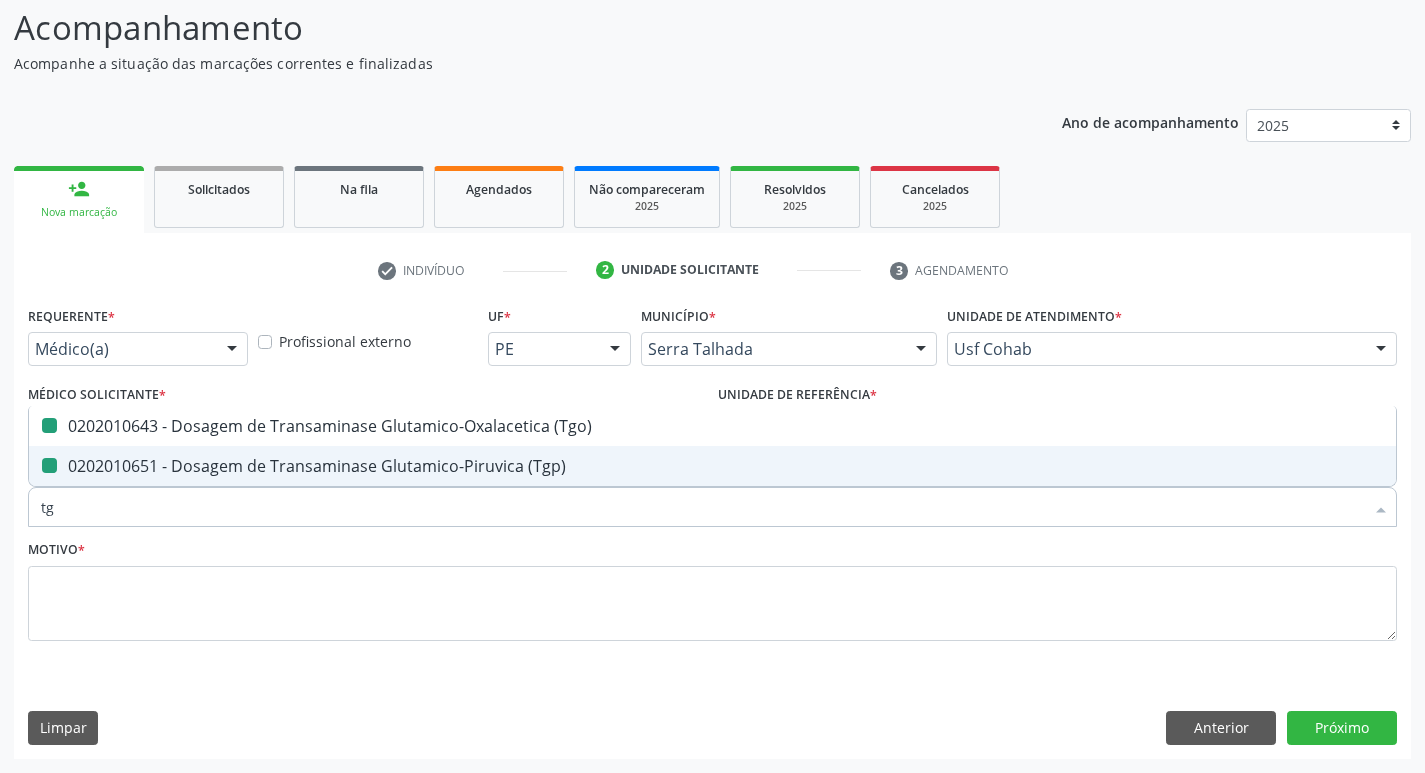 type 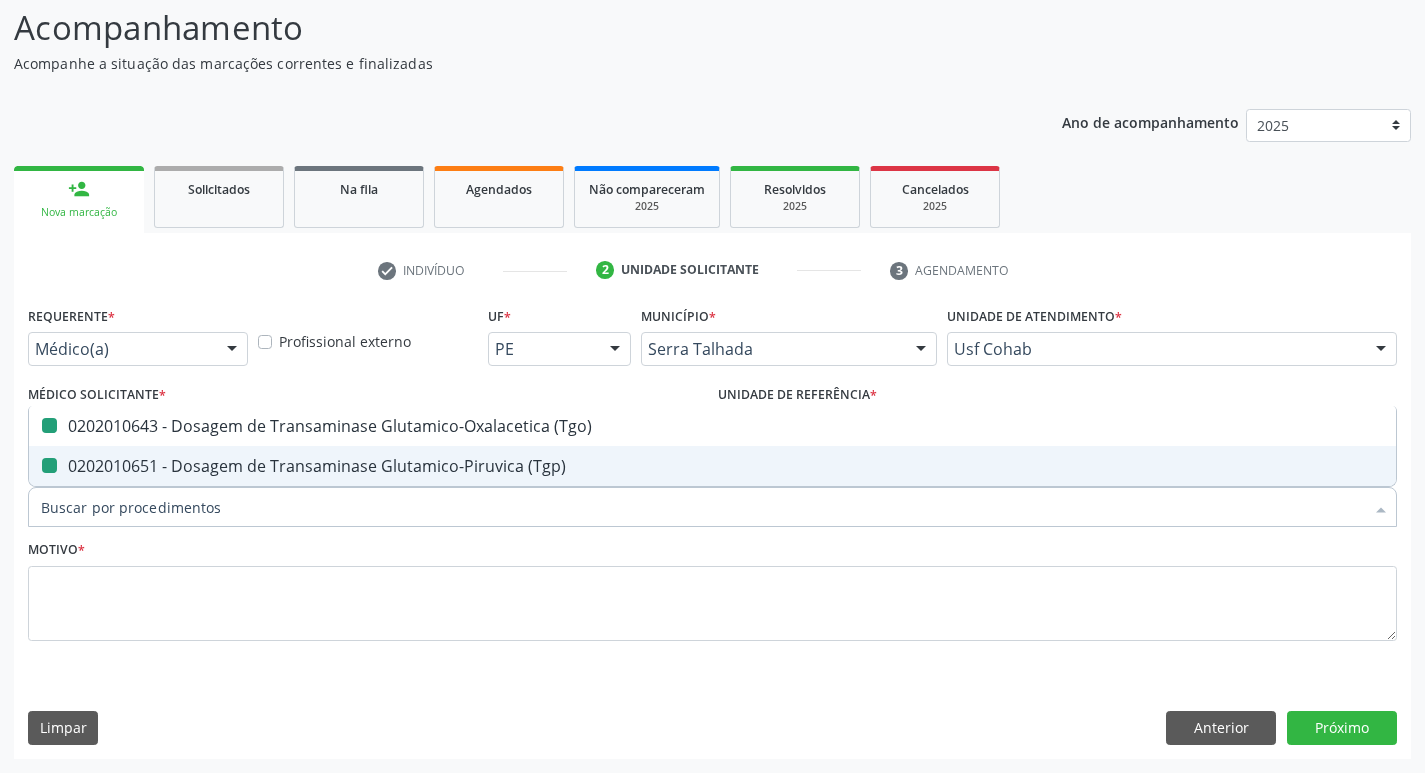 checkbox on "false" 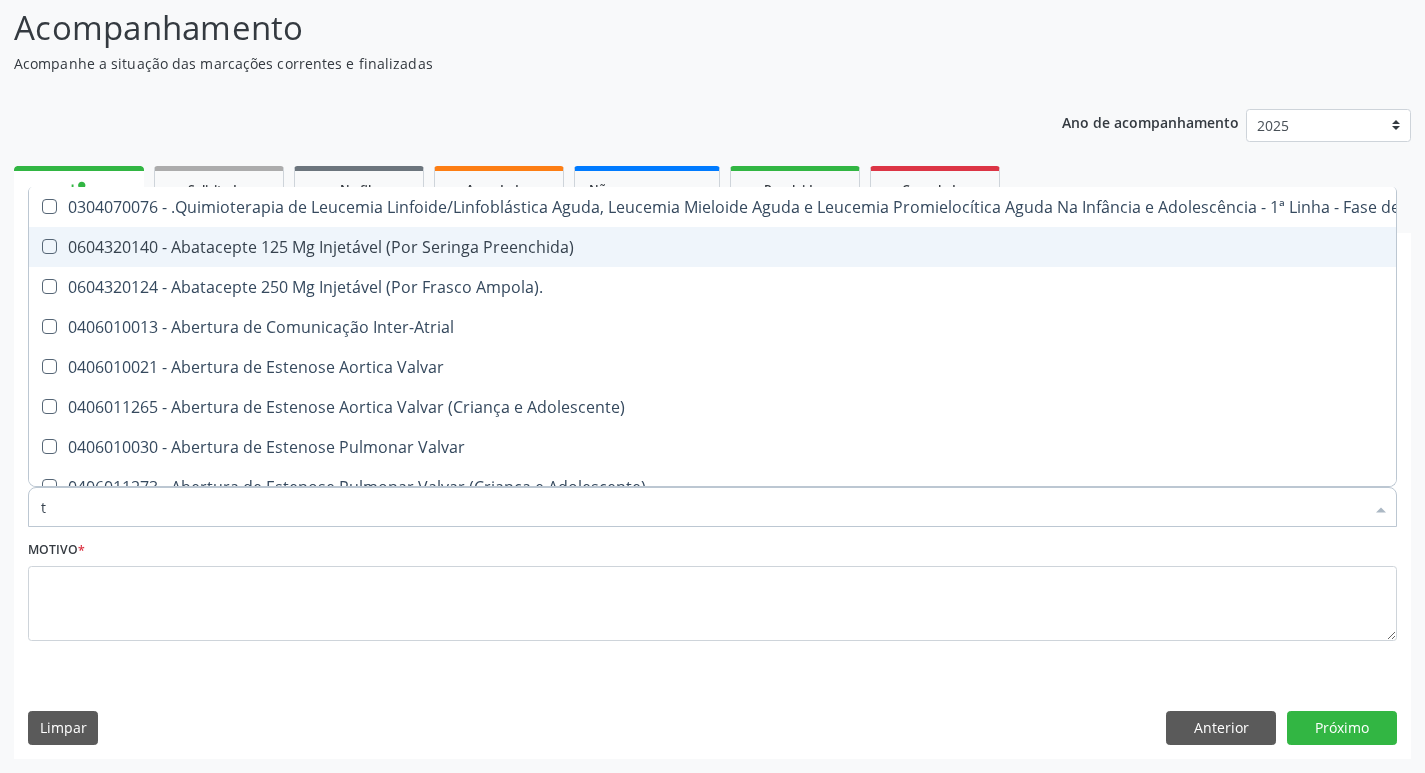 type on "tr" 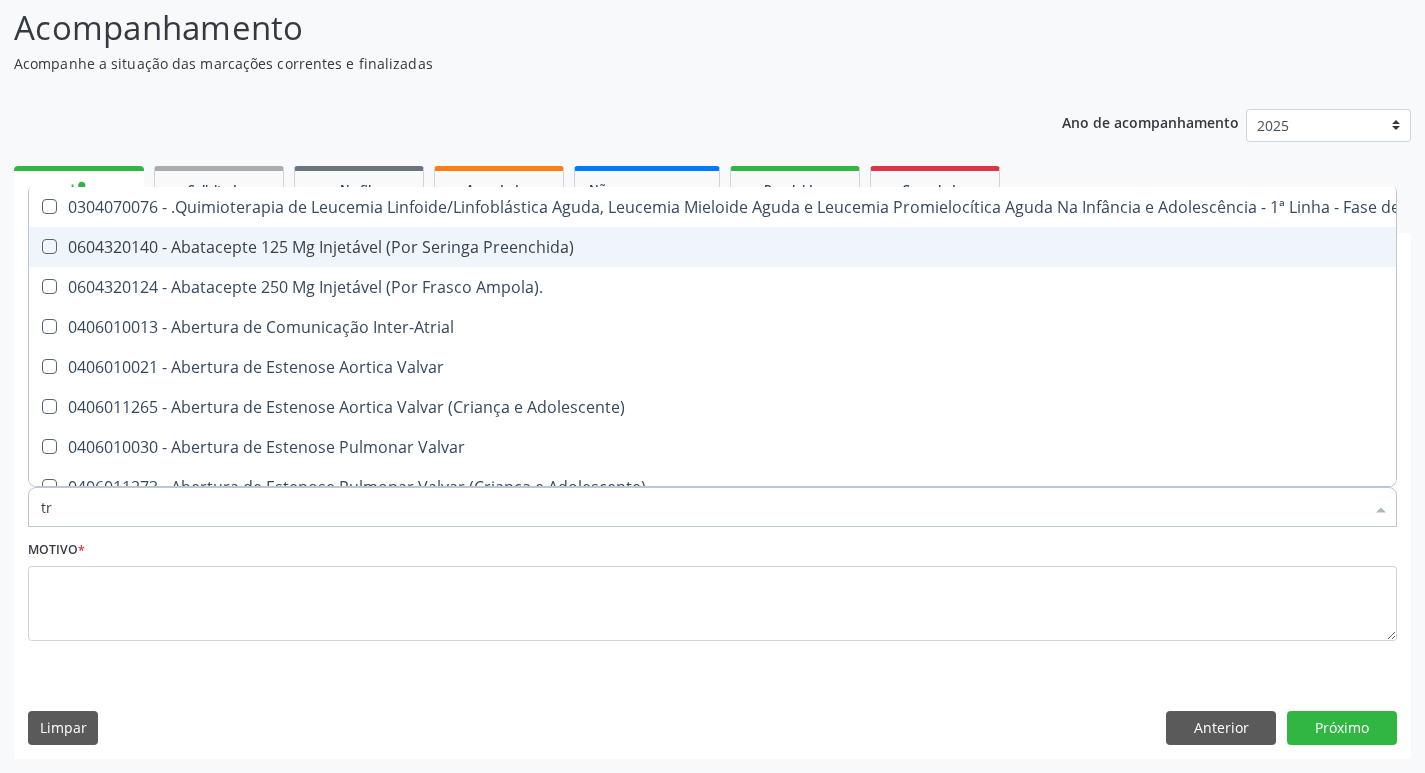checkbox on "true" 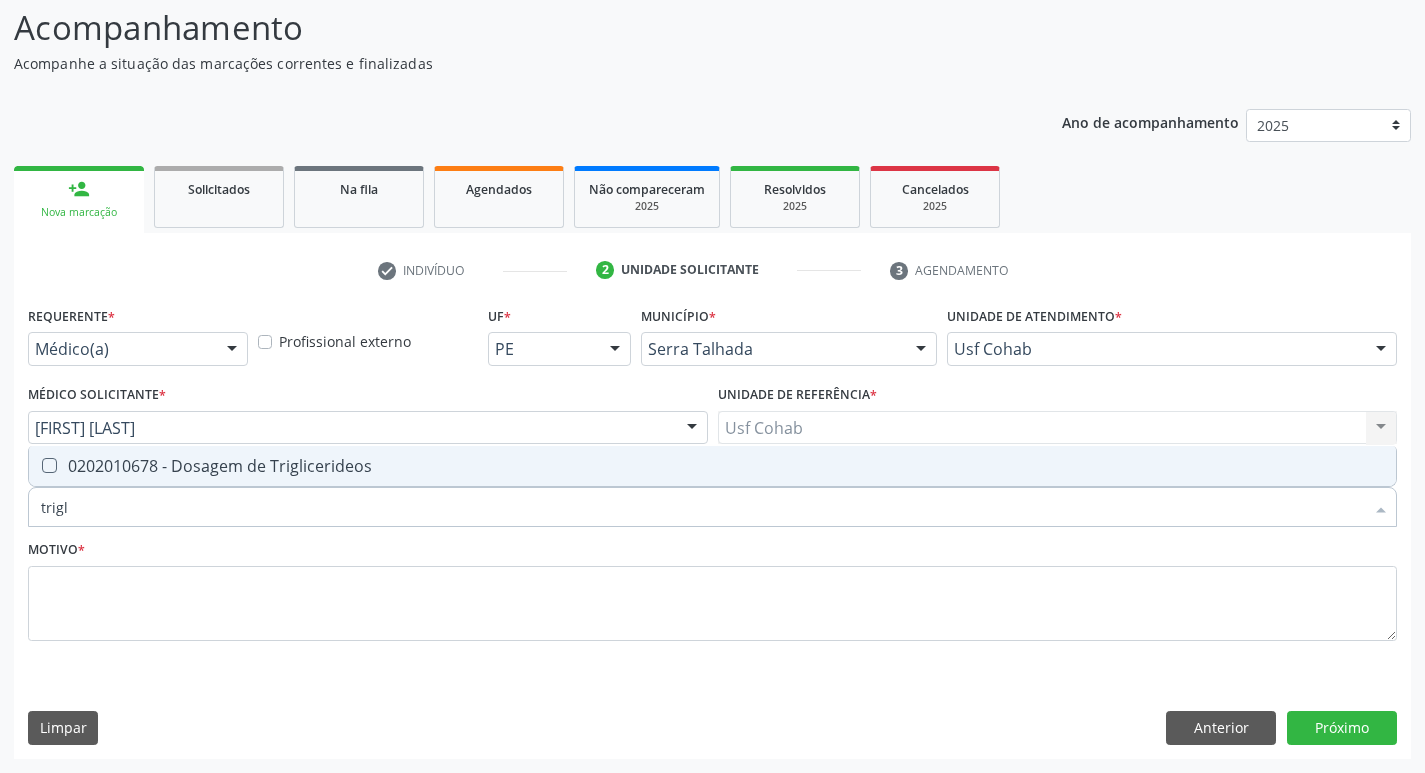 type on "trigli" 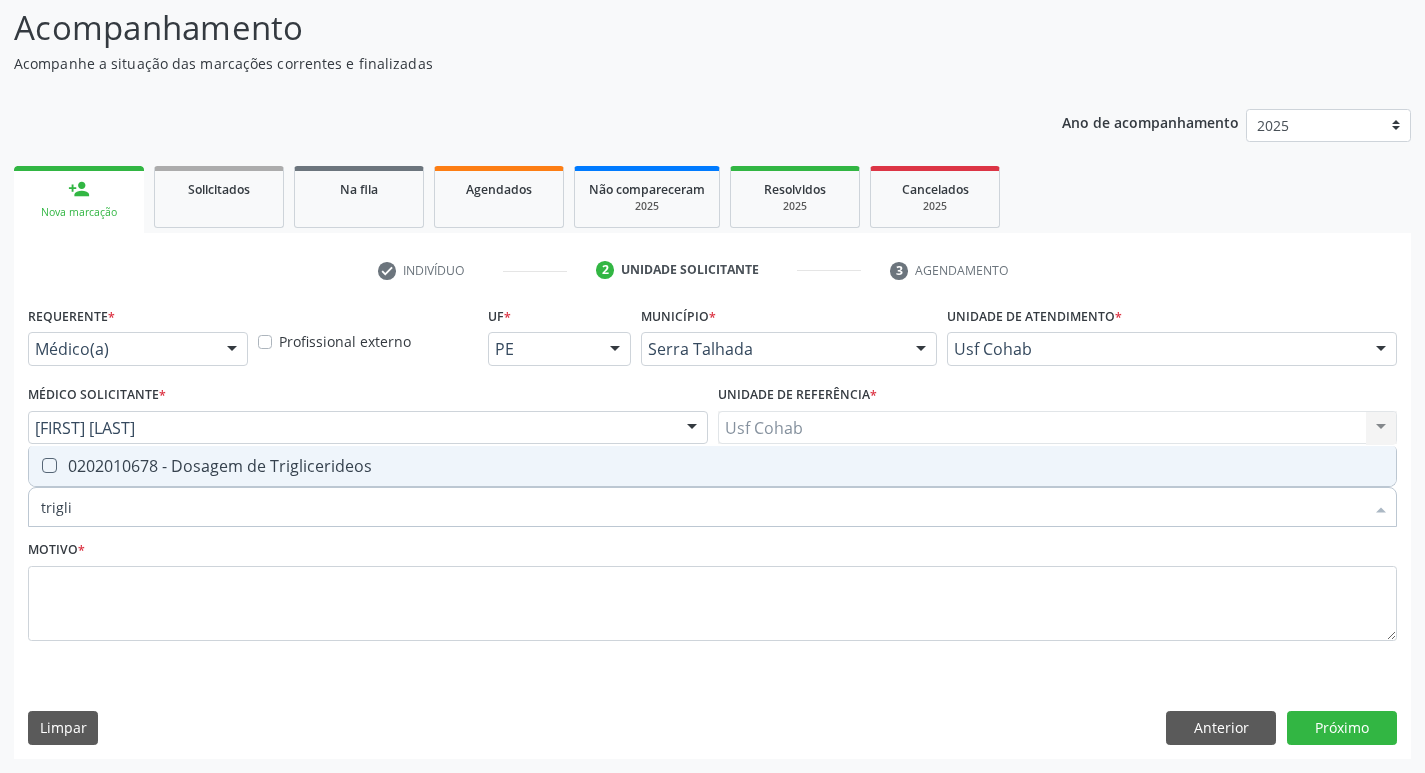 click at bounding box center [49, 465] 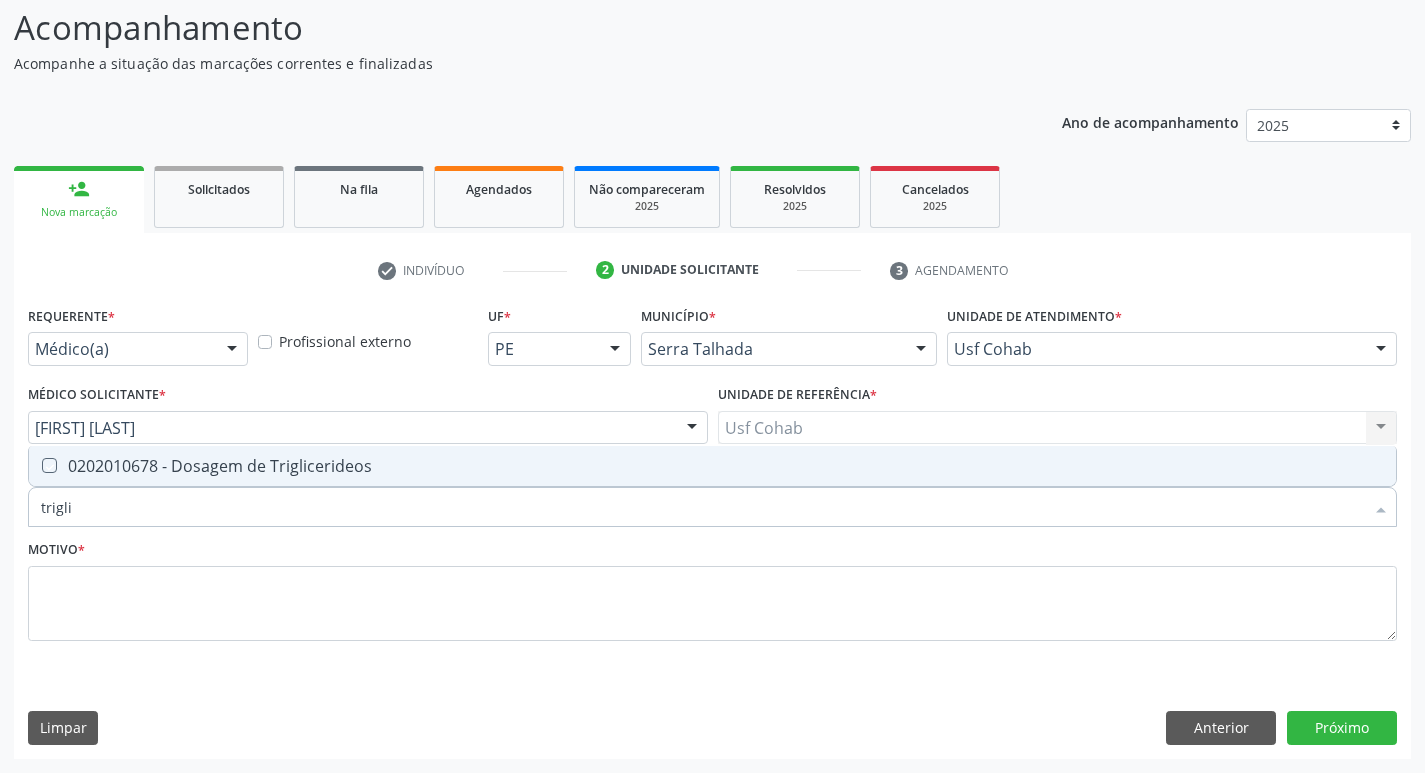 click at bounding box center (35, 465) 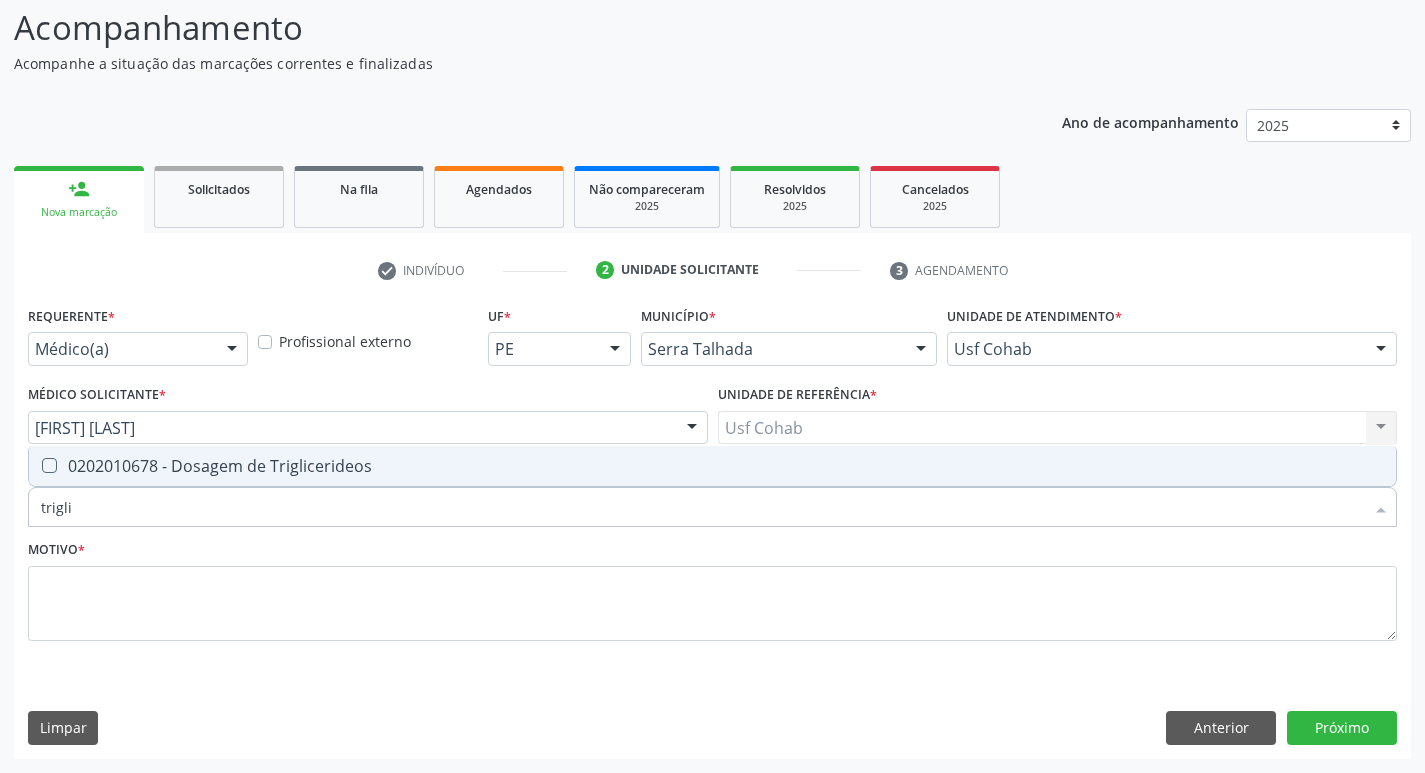checkbox on "true" 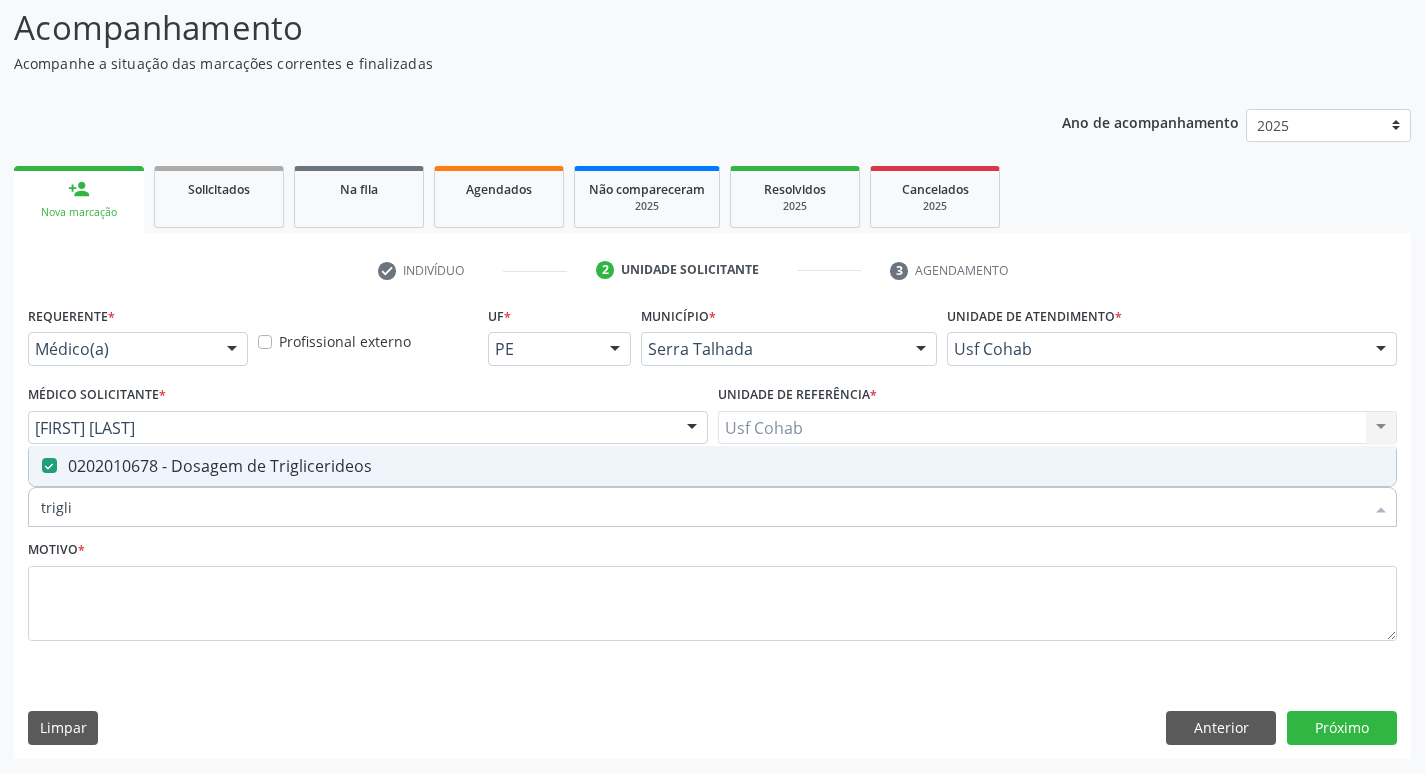 drag, startPoint x: 46, startPoint y: 515, endPoint x: 4, endPoint y: 513, distance: 42.047592 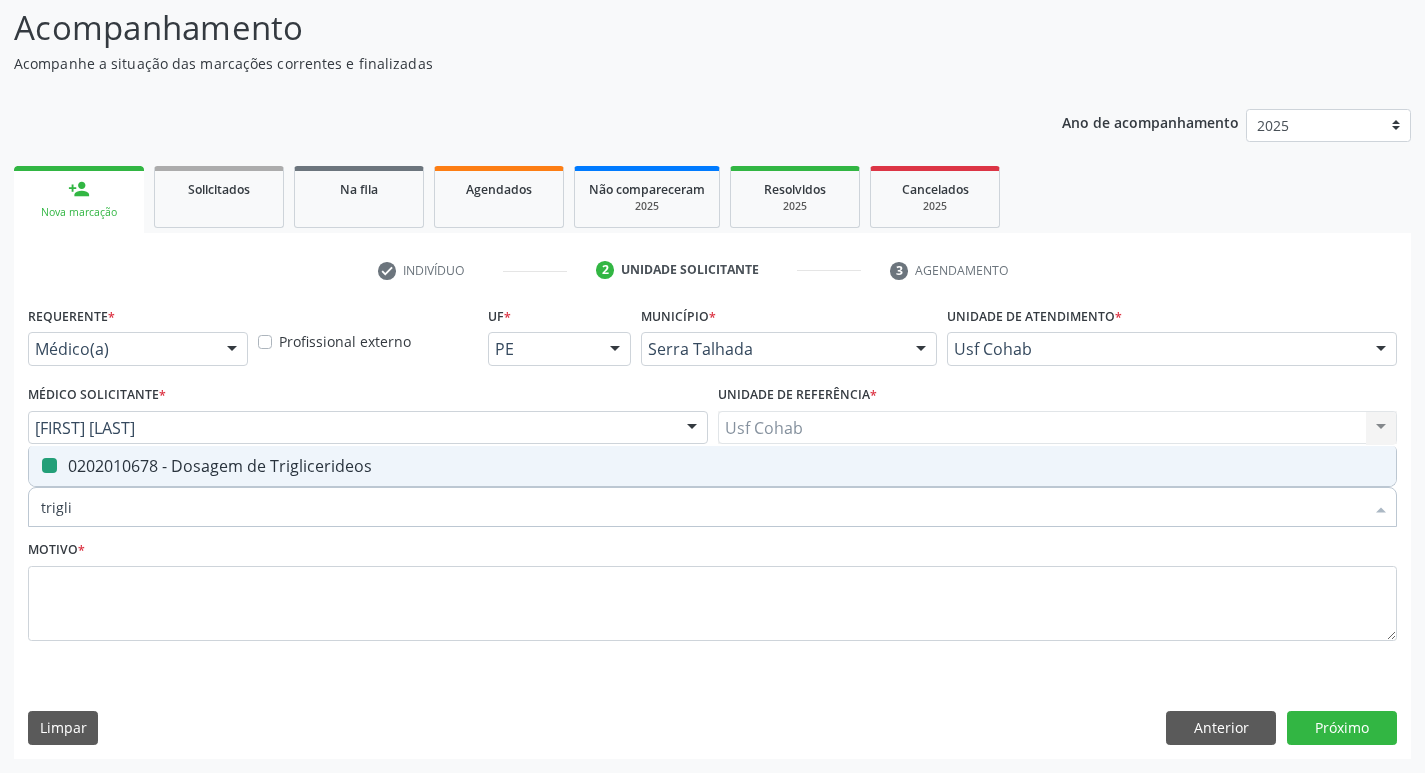 type 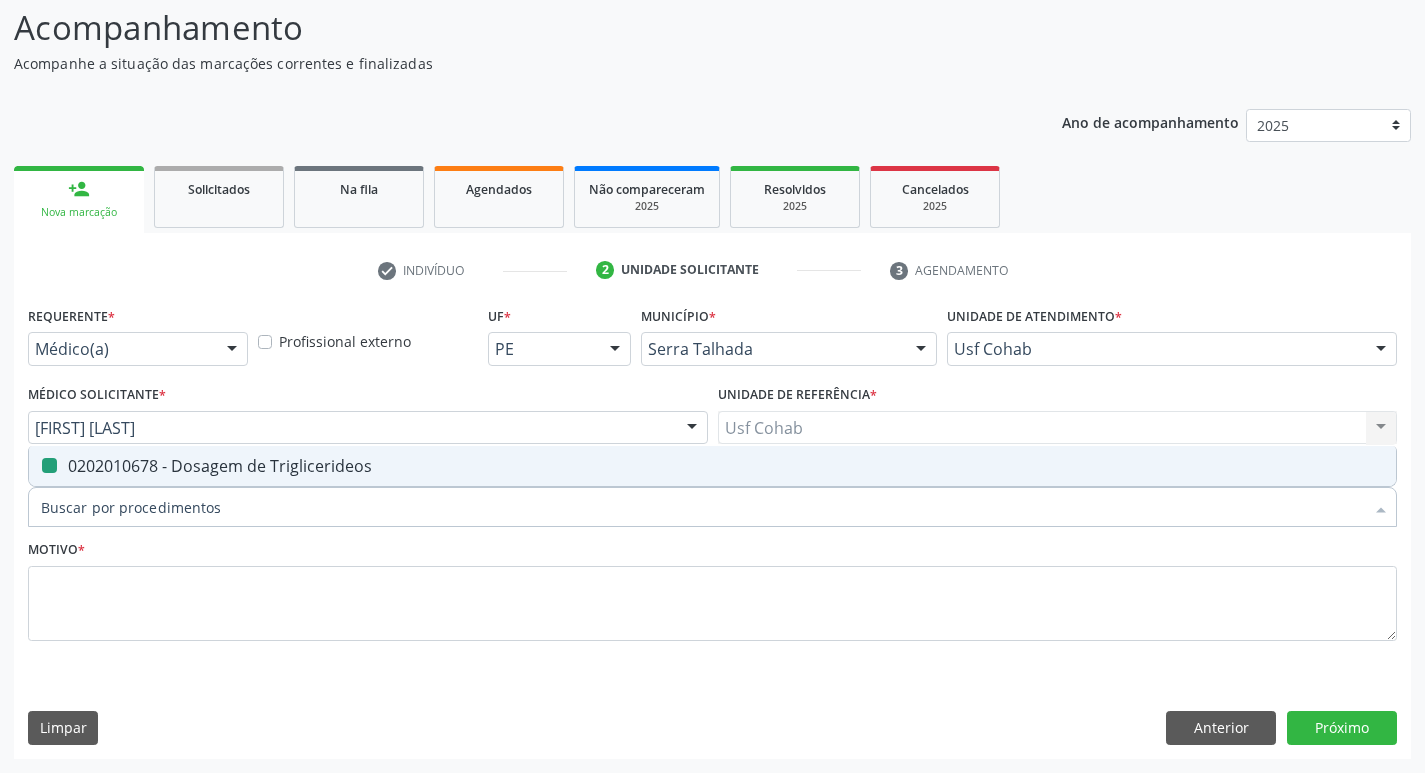 checkbox on "false" 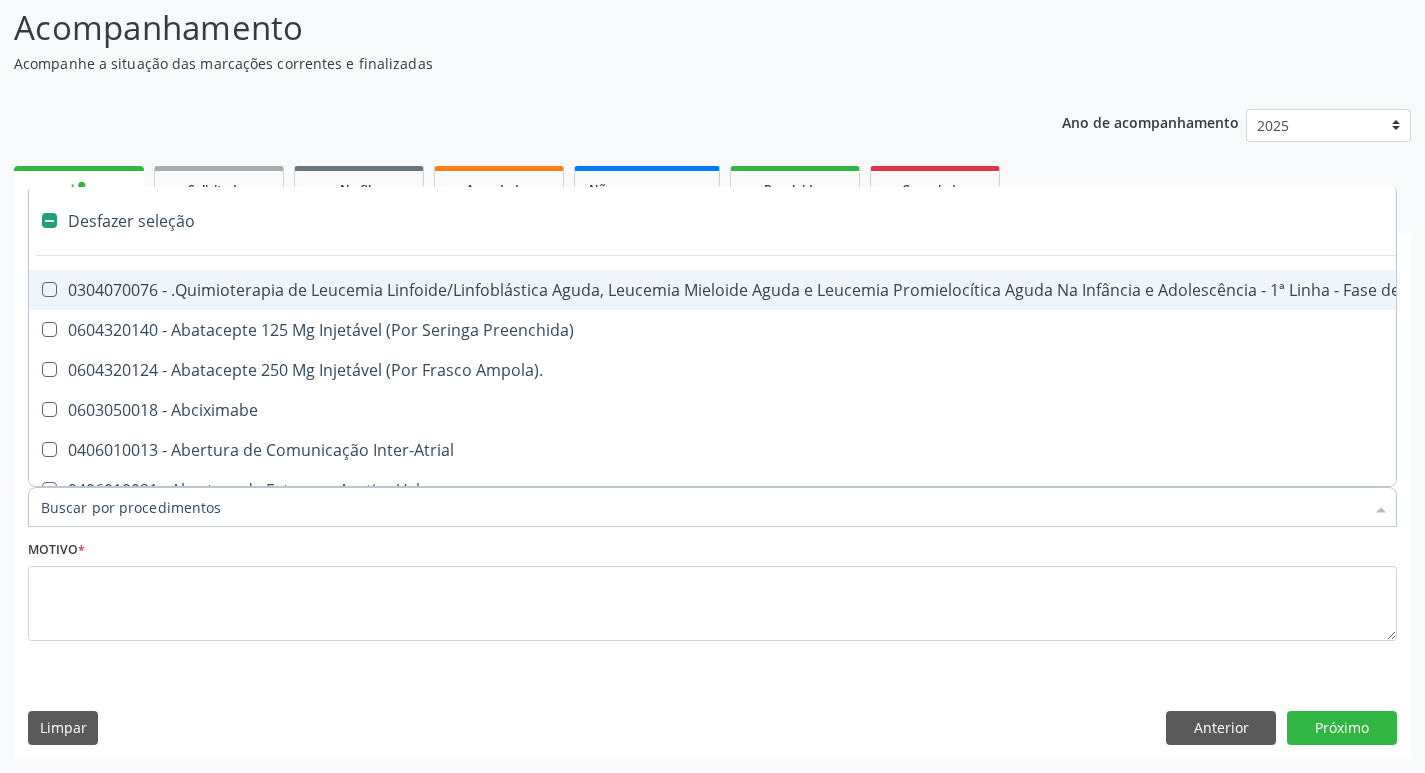 click on "Item de agendamento
*" at bounding box center (702, 507) 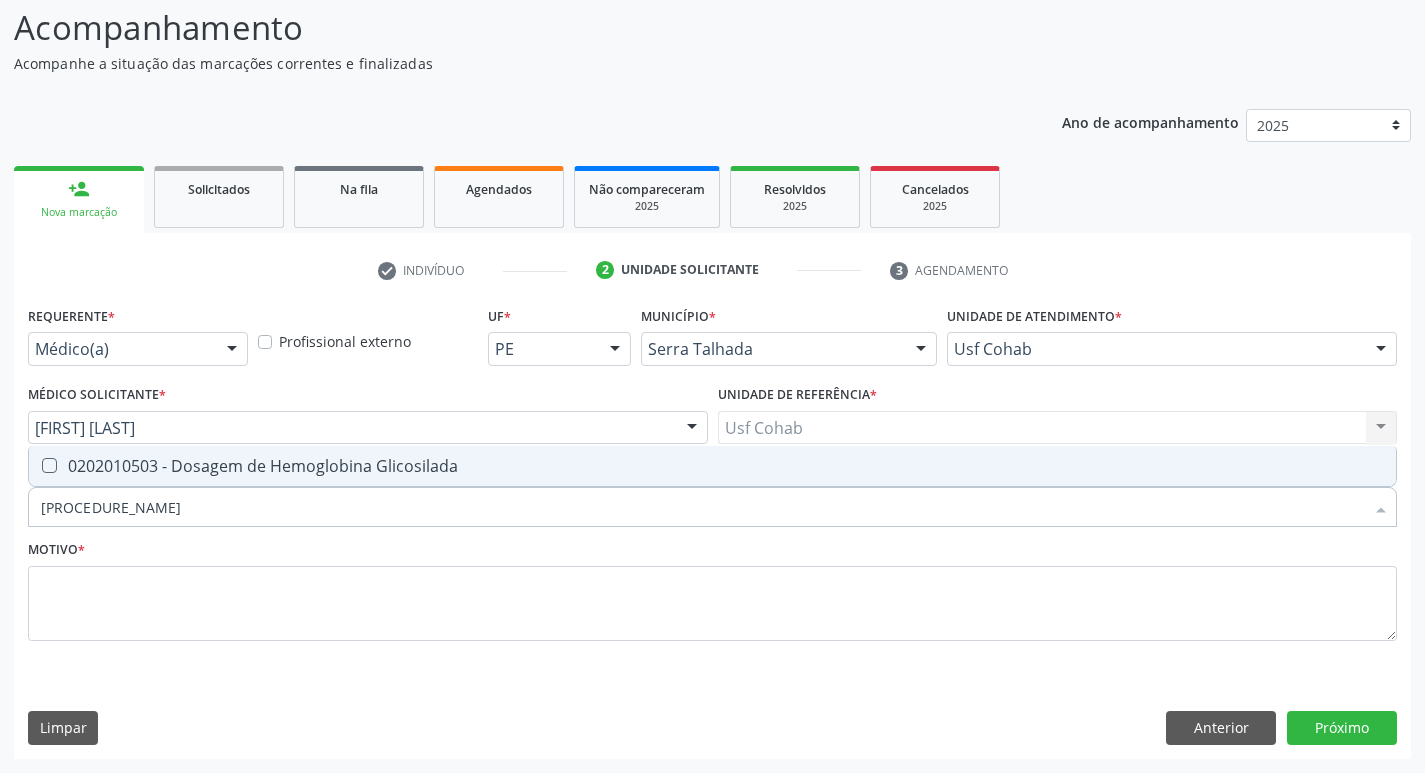 type on "hemoglobina gli" 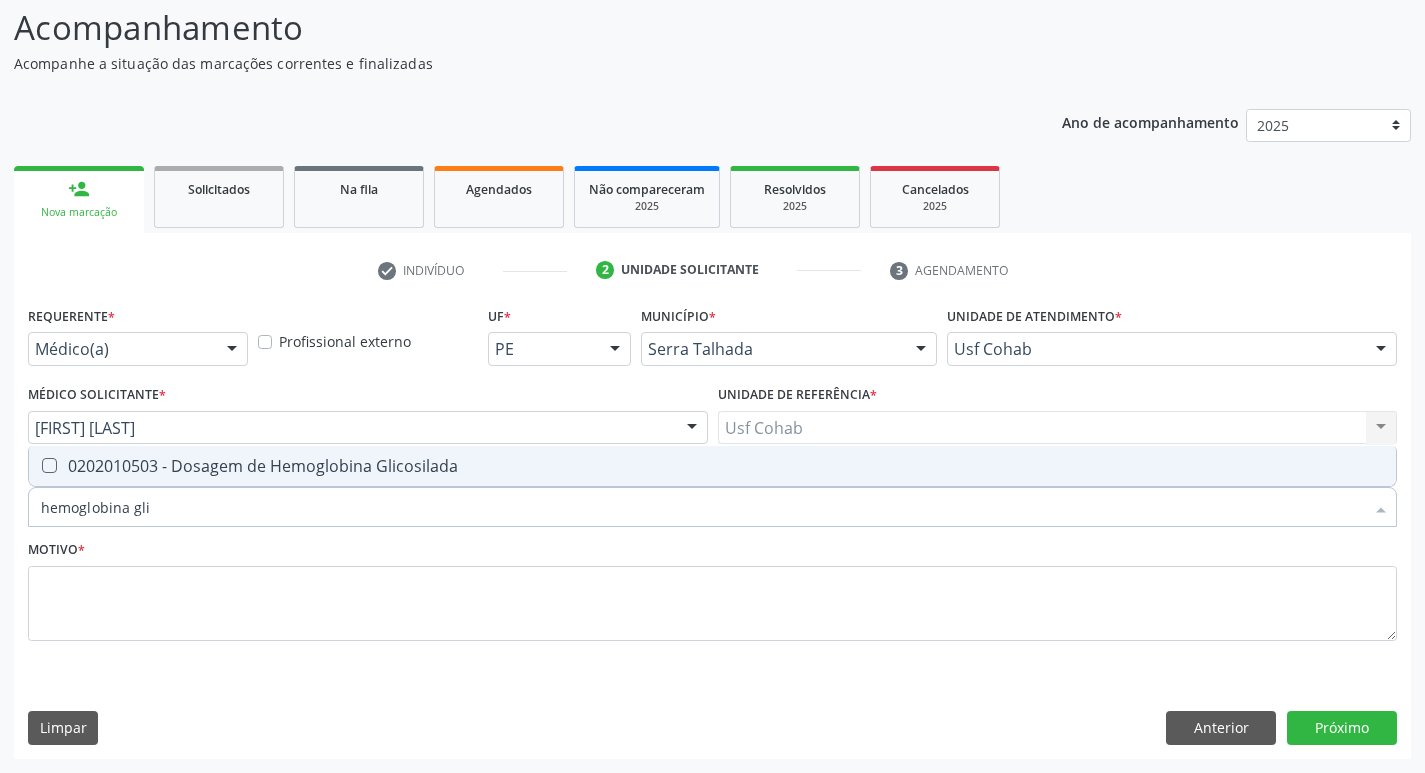 click at bounding box center (49, 465) 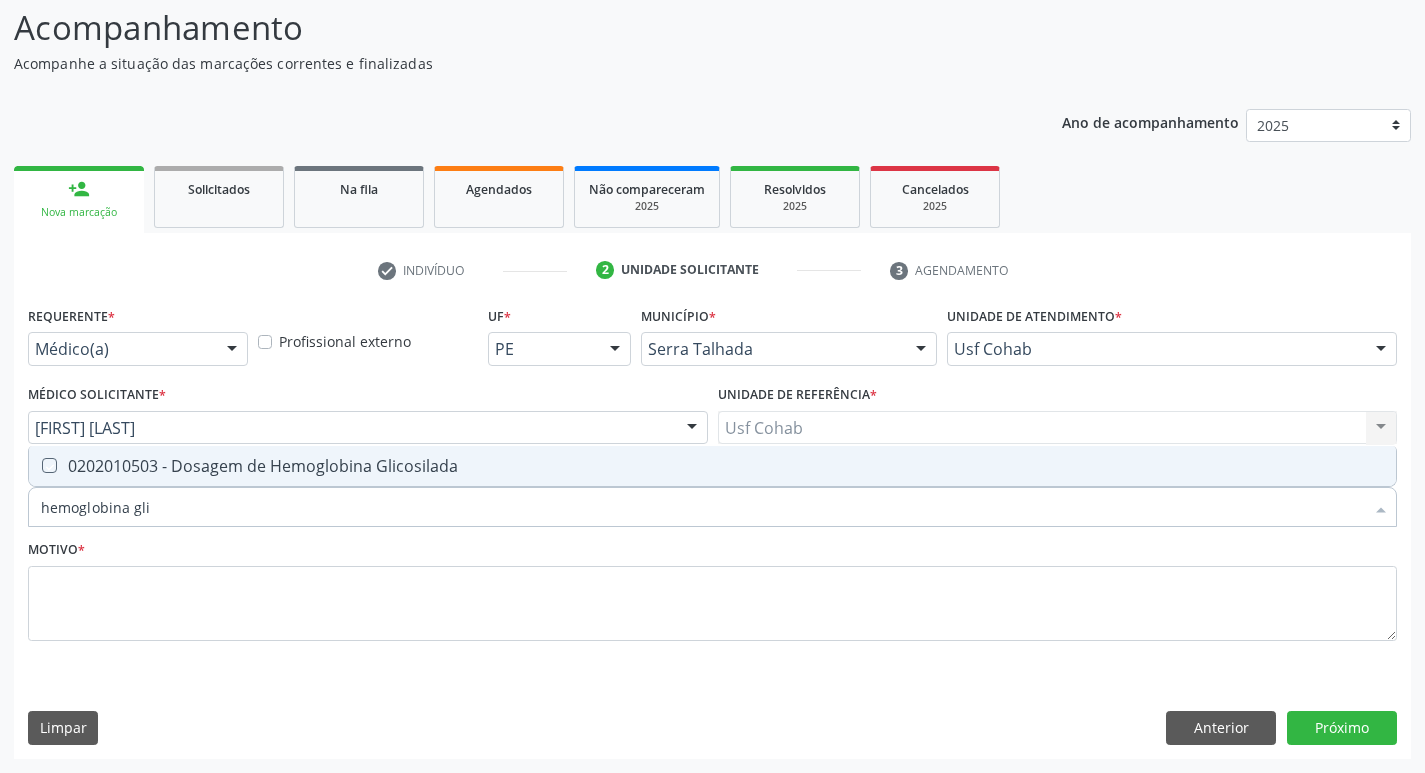 checkbox on "true" 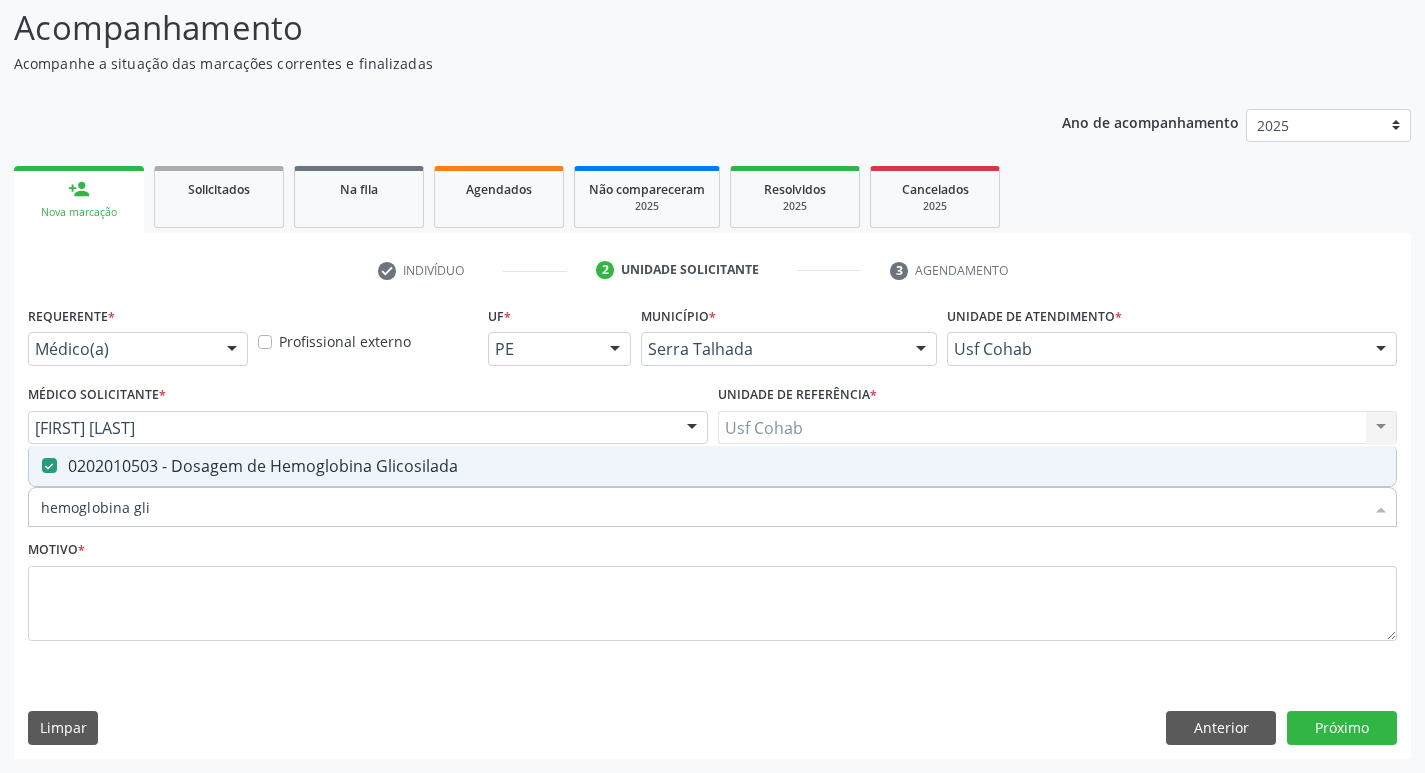 drag, startPoint x: 159, startPoint y: 504, endPoint x: 0, endPoint y: 527, distance: 160.6549 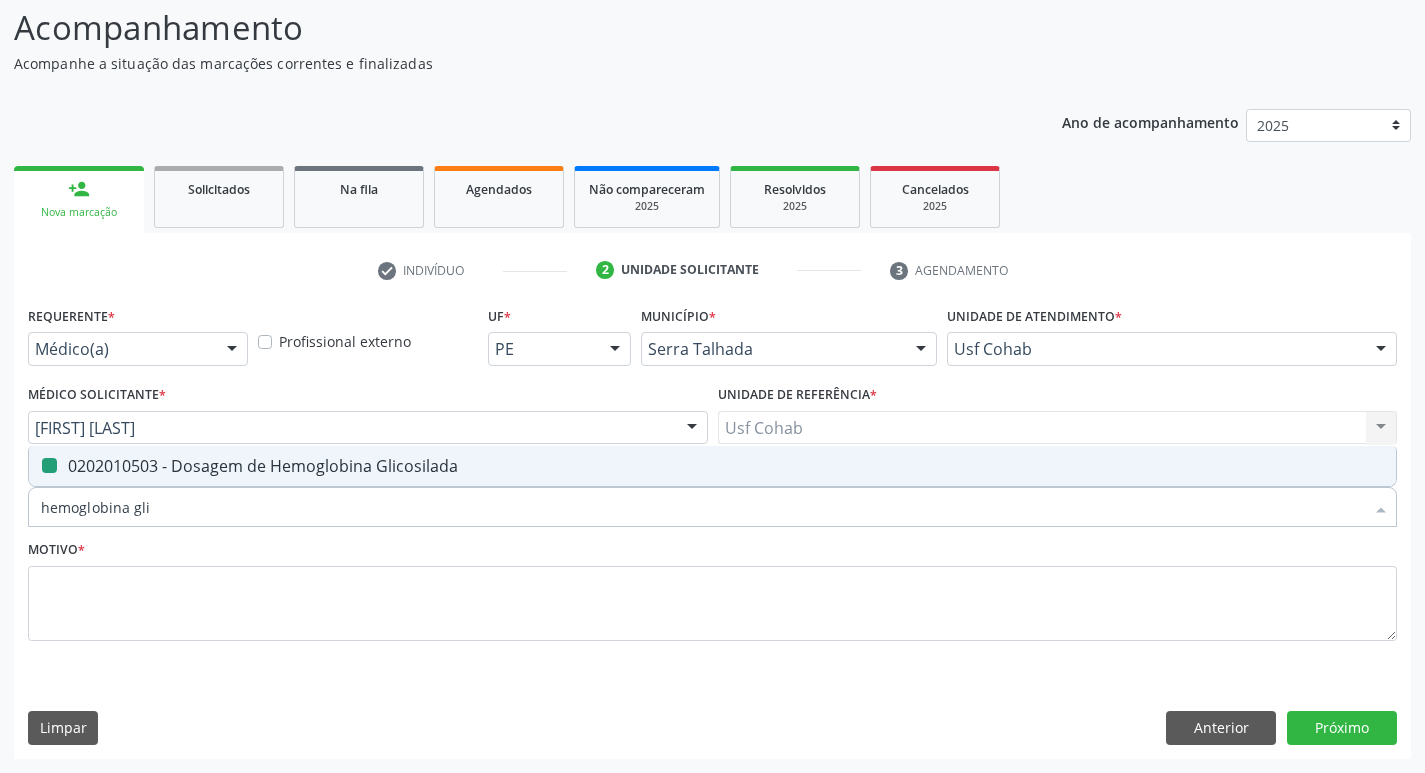 type 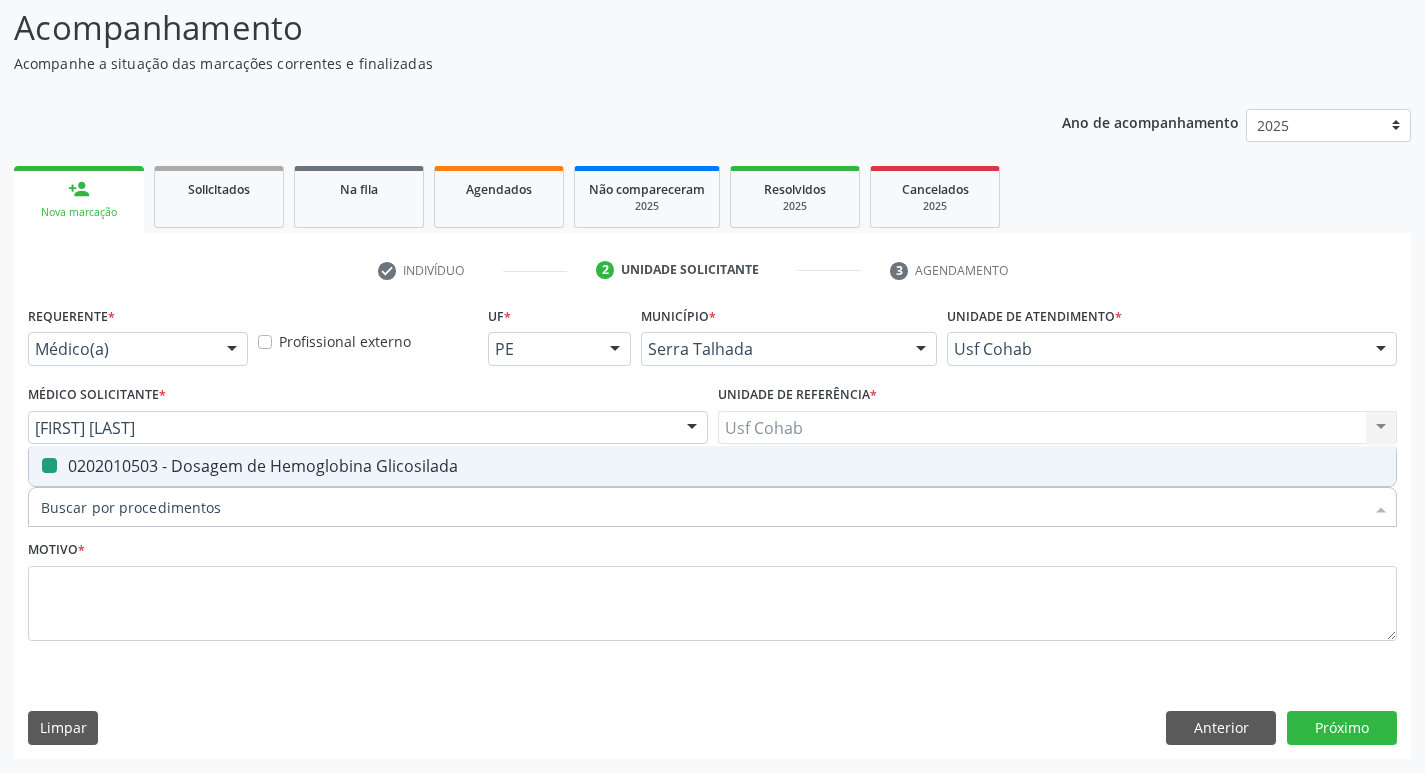 checkbox on "false" 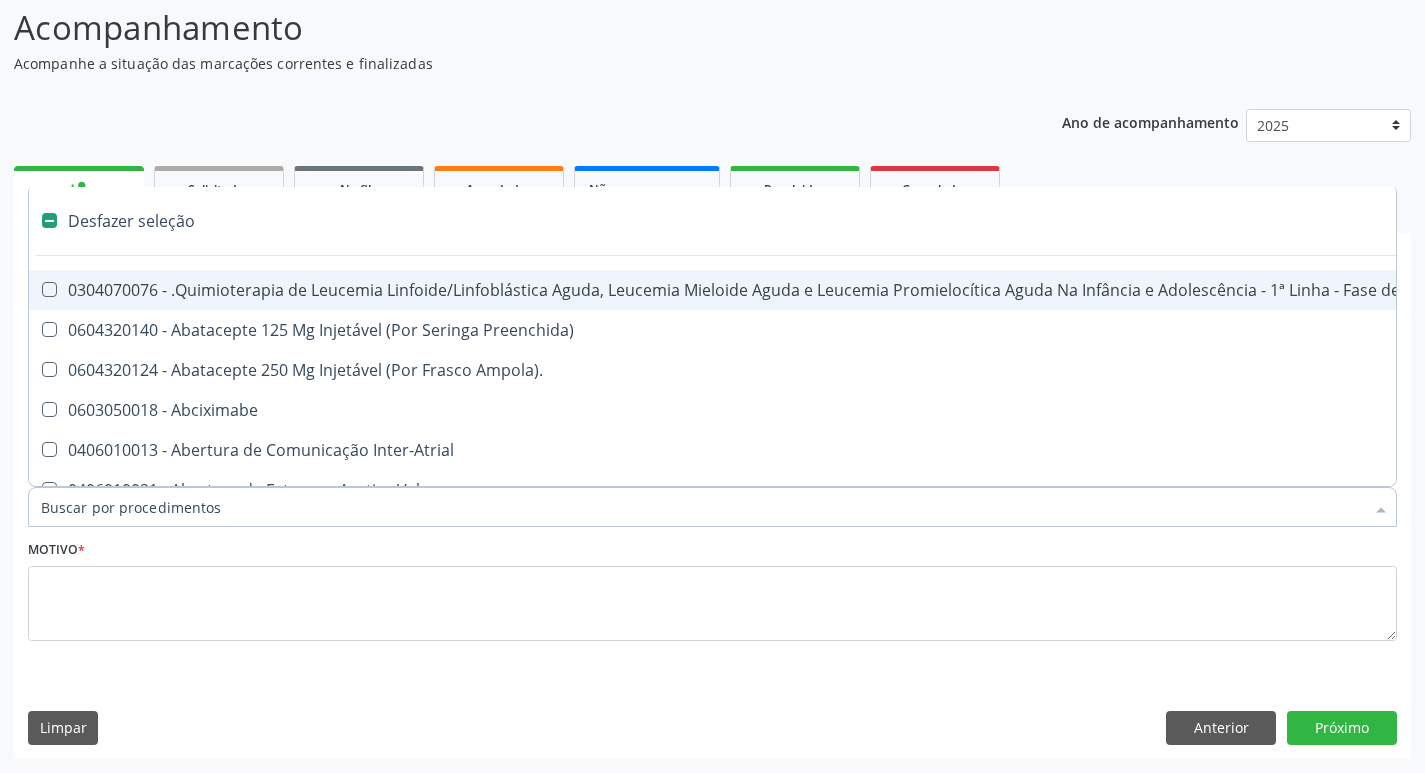 click on "Item de agendamento
*" at bounding box center (702, 507) 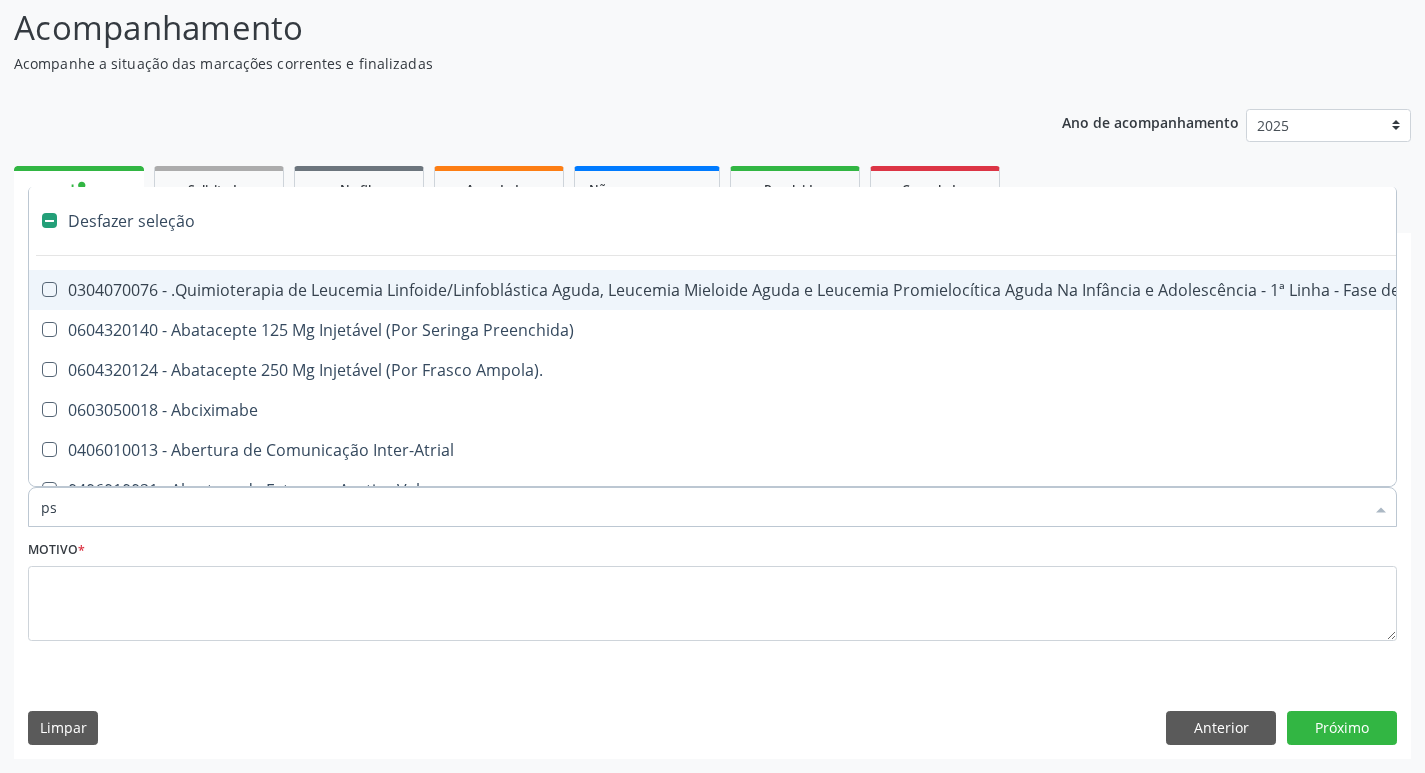 type on "psa" 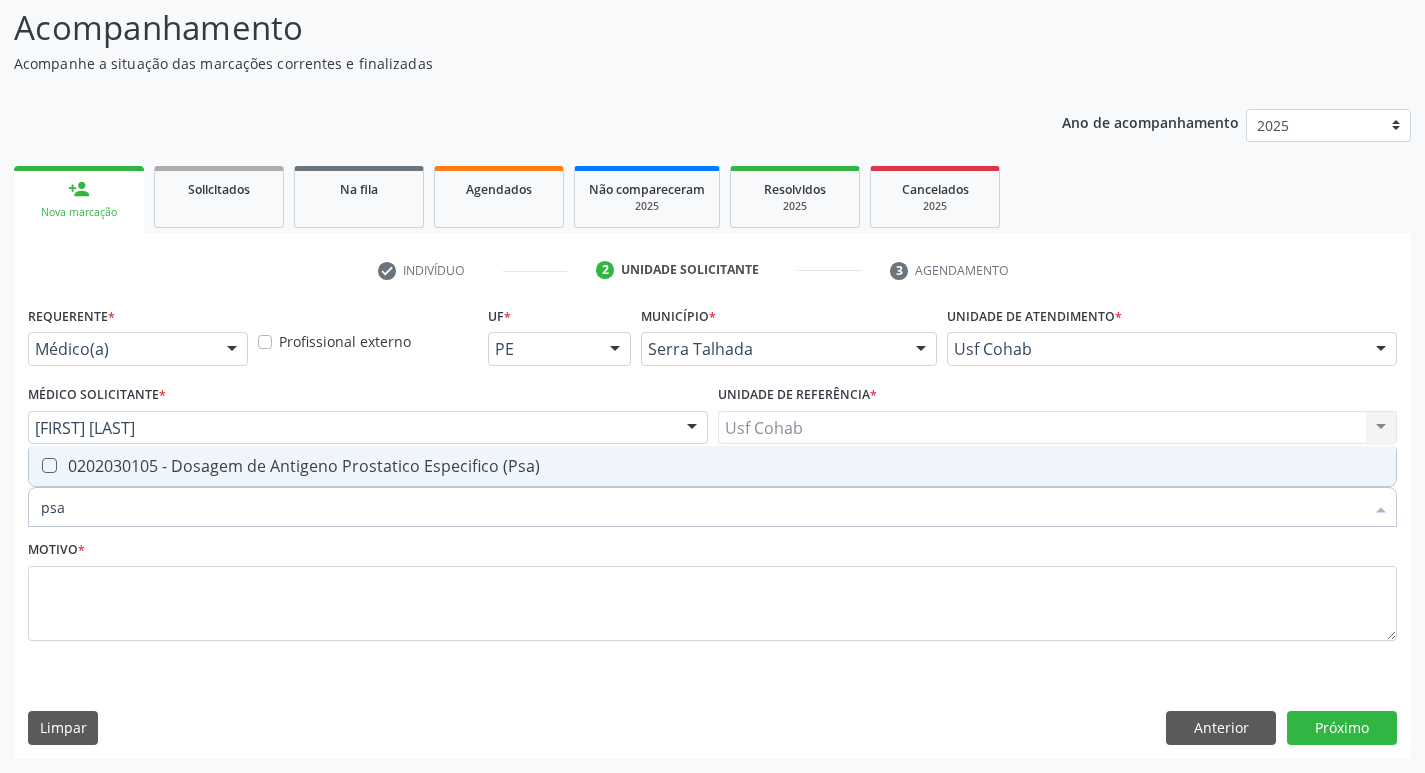 click at bounding box center (49, 465) 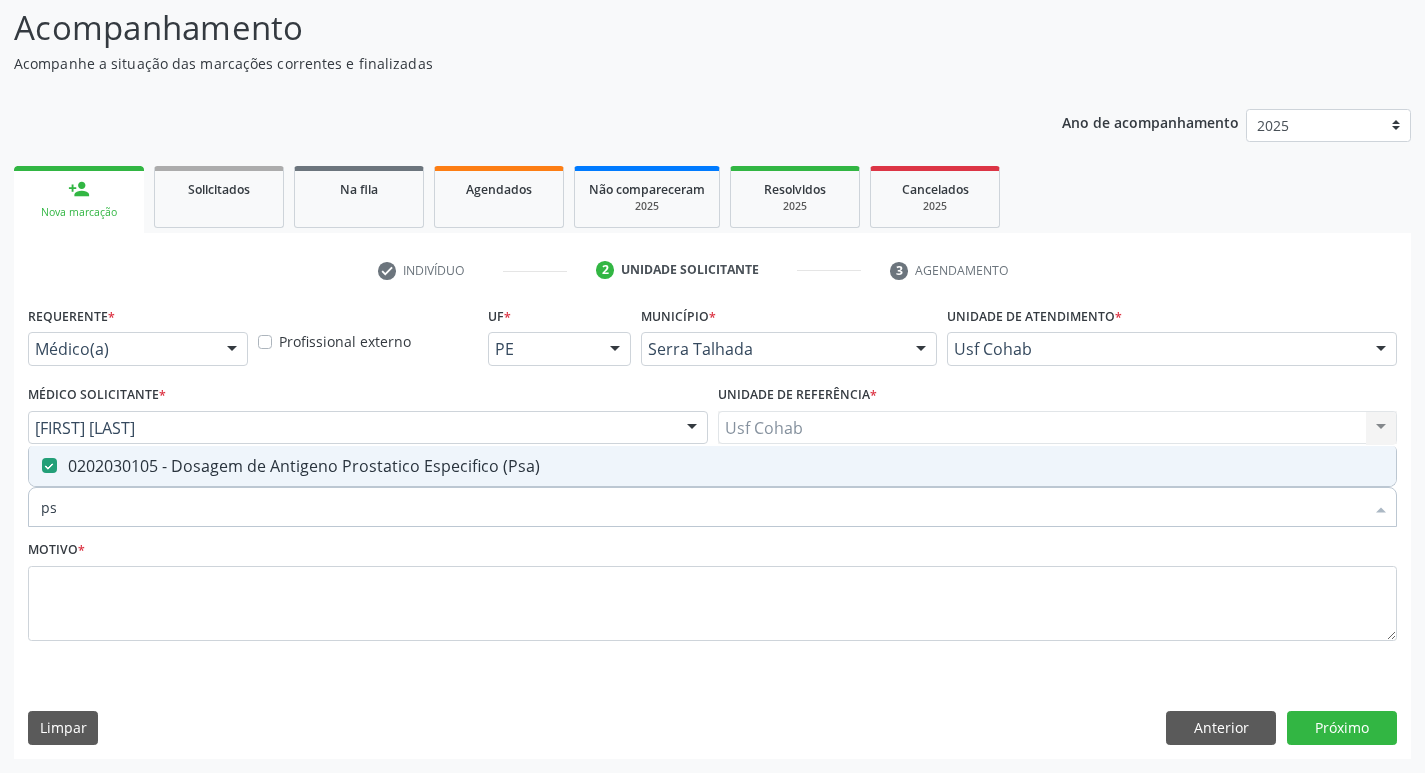 type on "p" 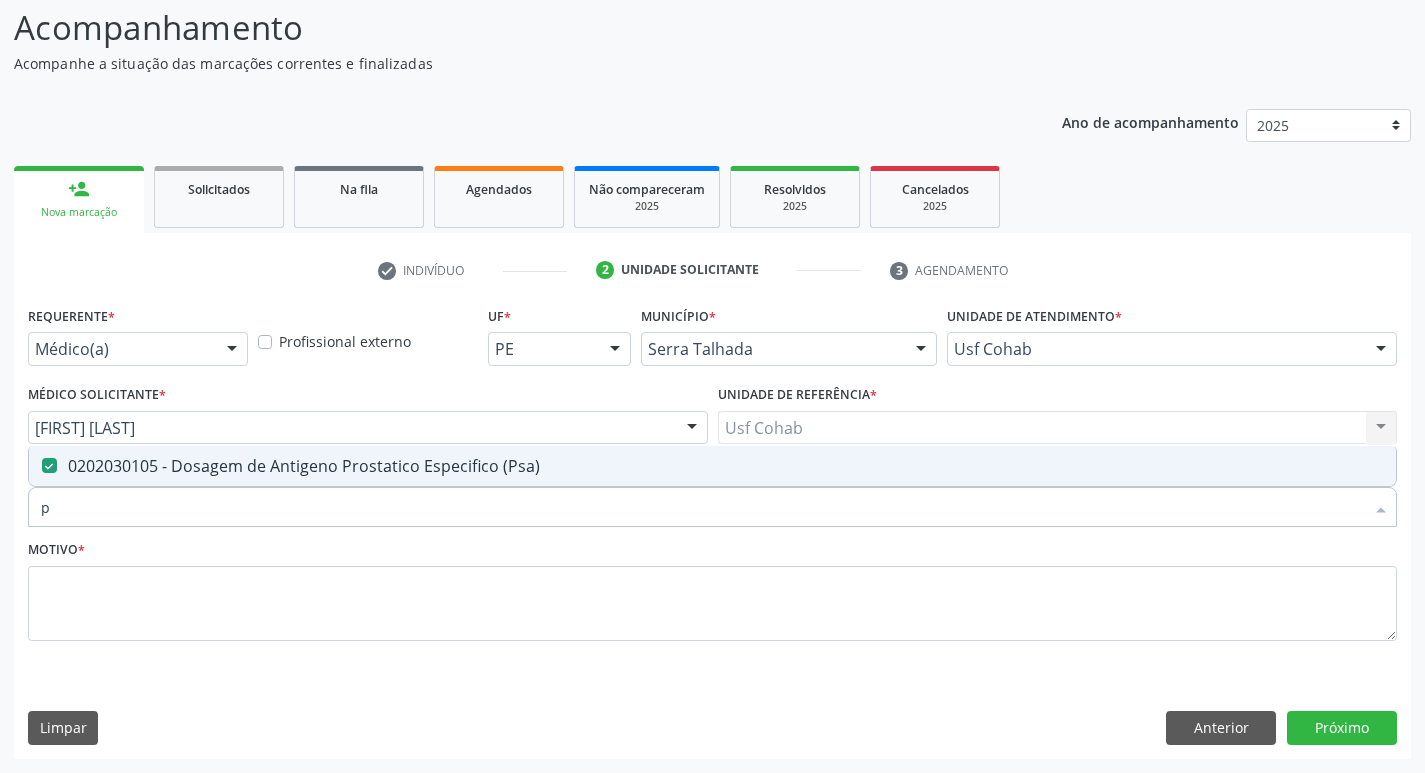 type 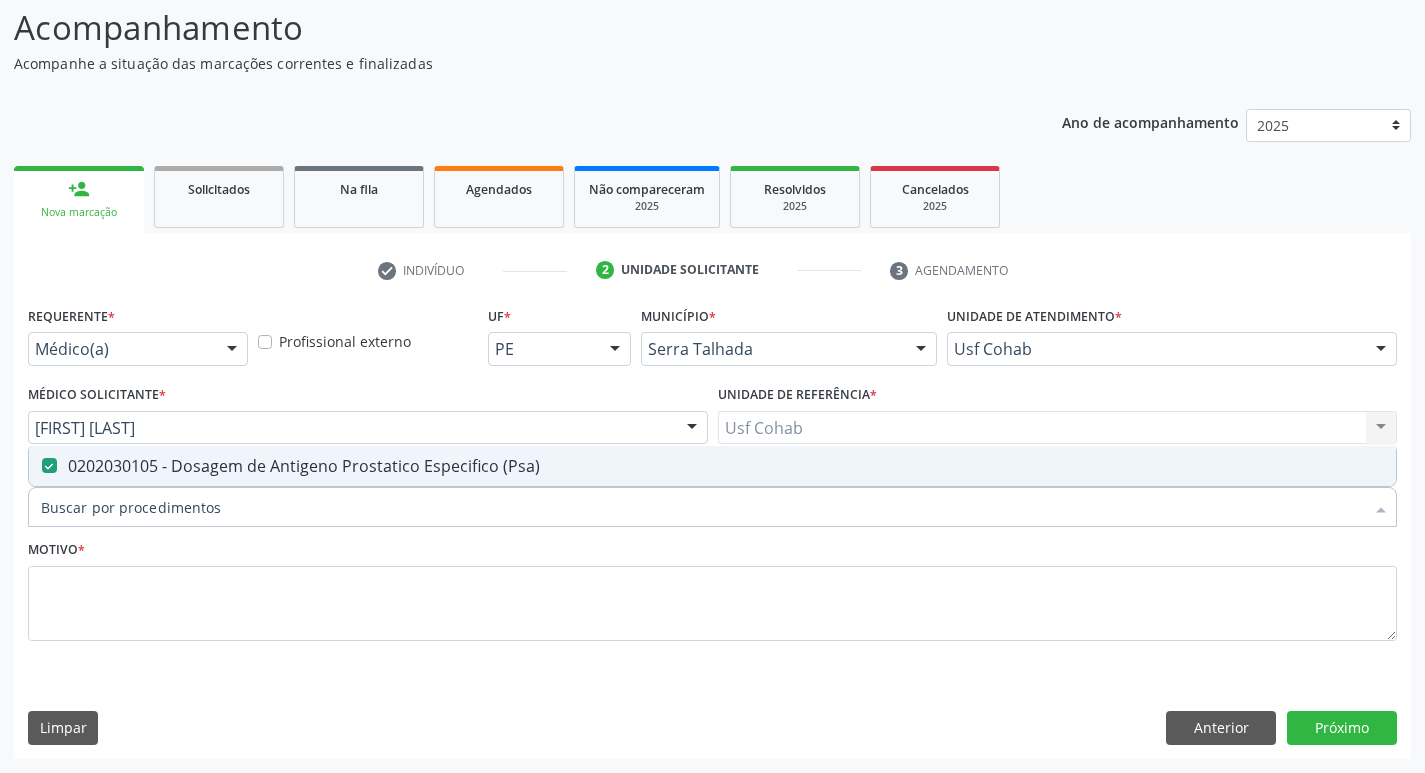 checkbox on "false" 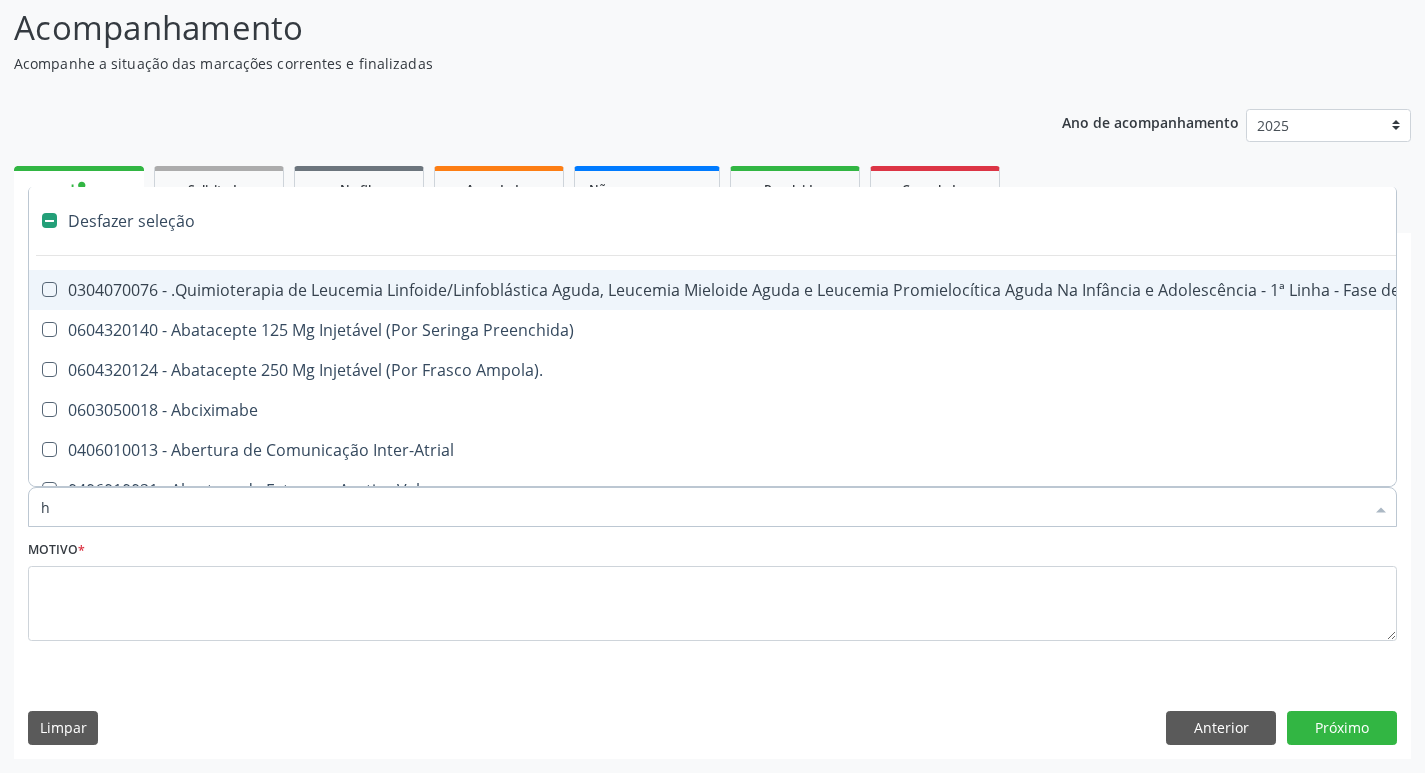 type on "he" 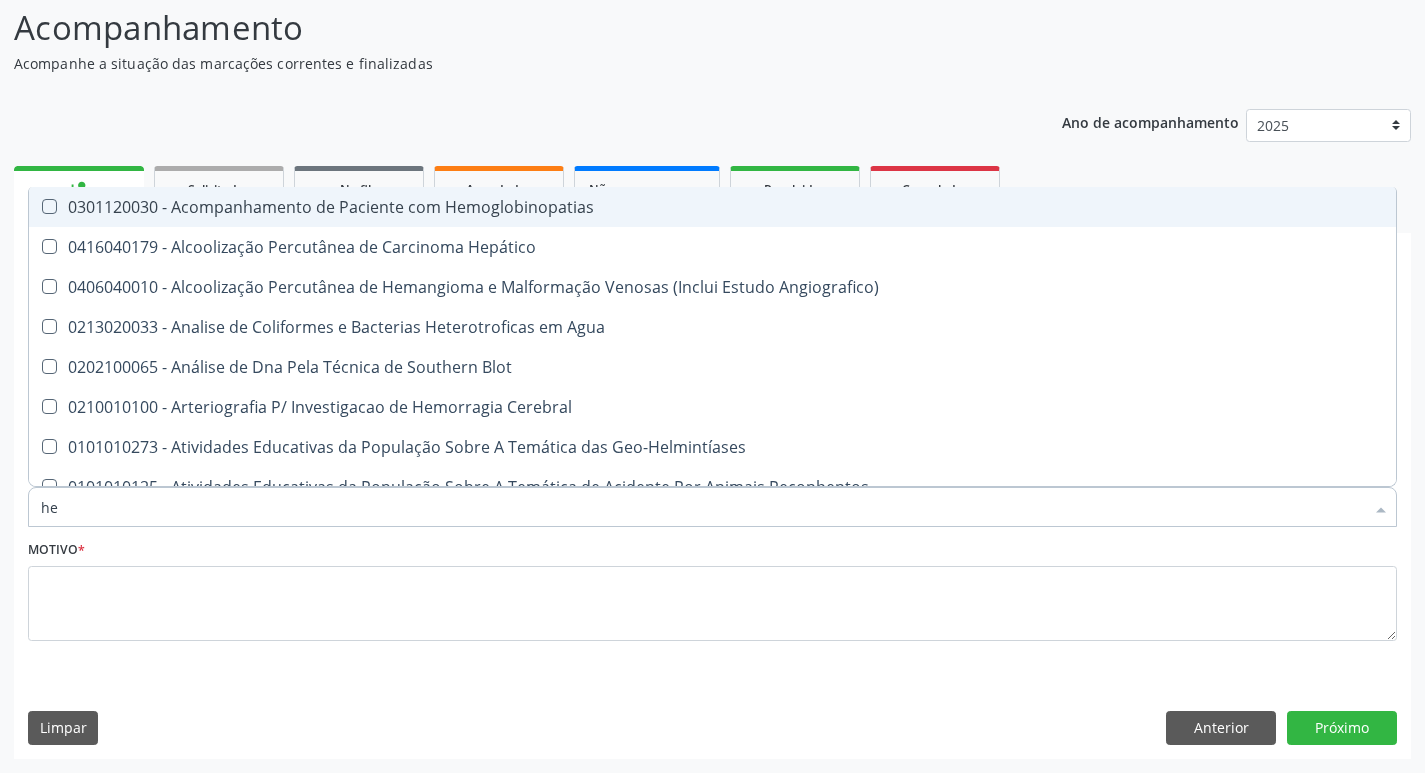 checkbox on "true" 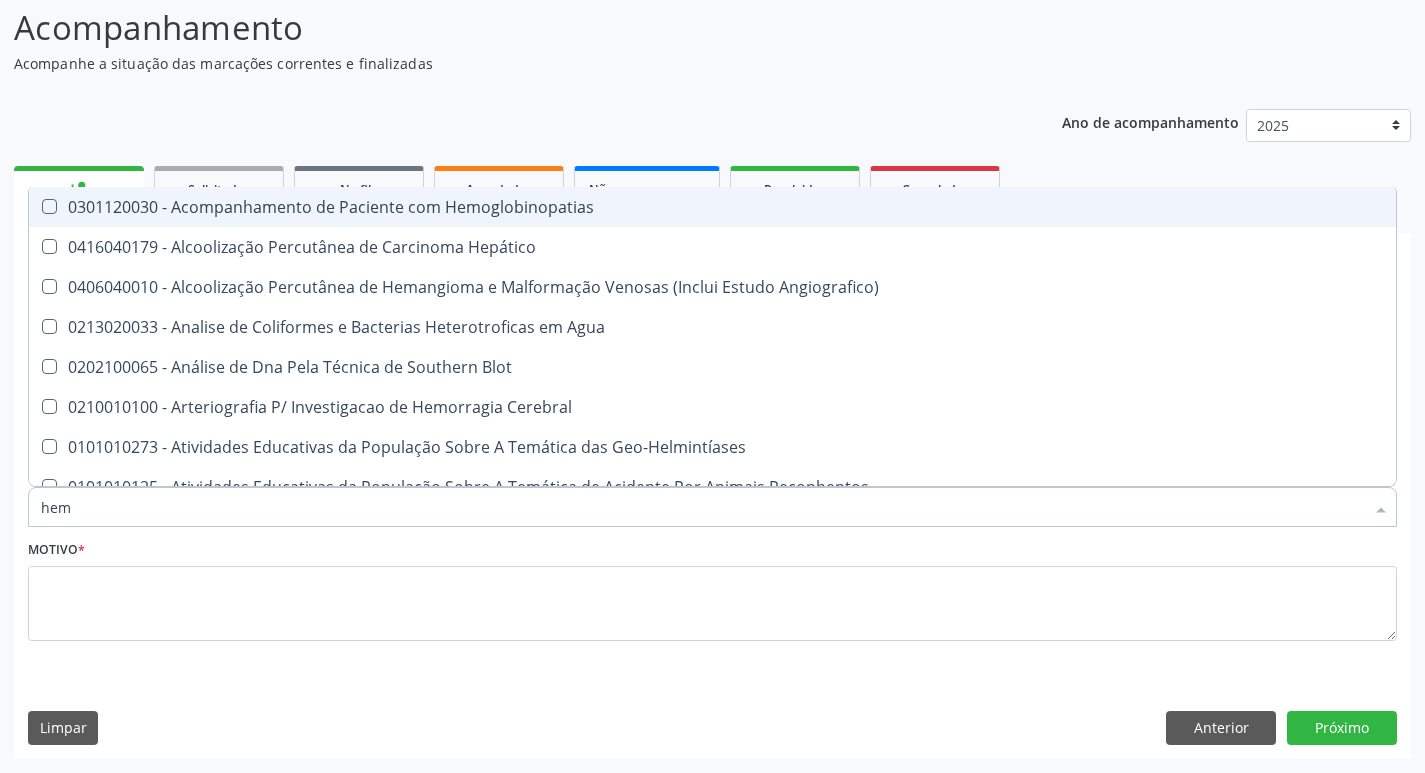 checkbox on "true" 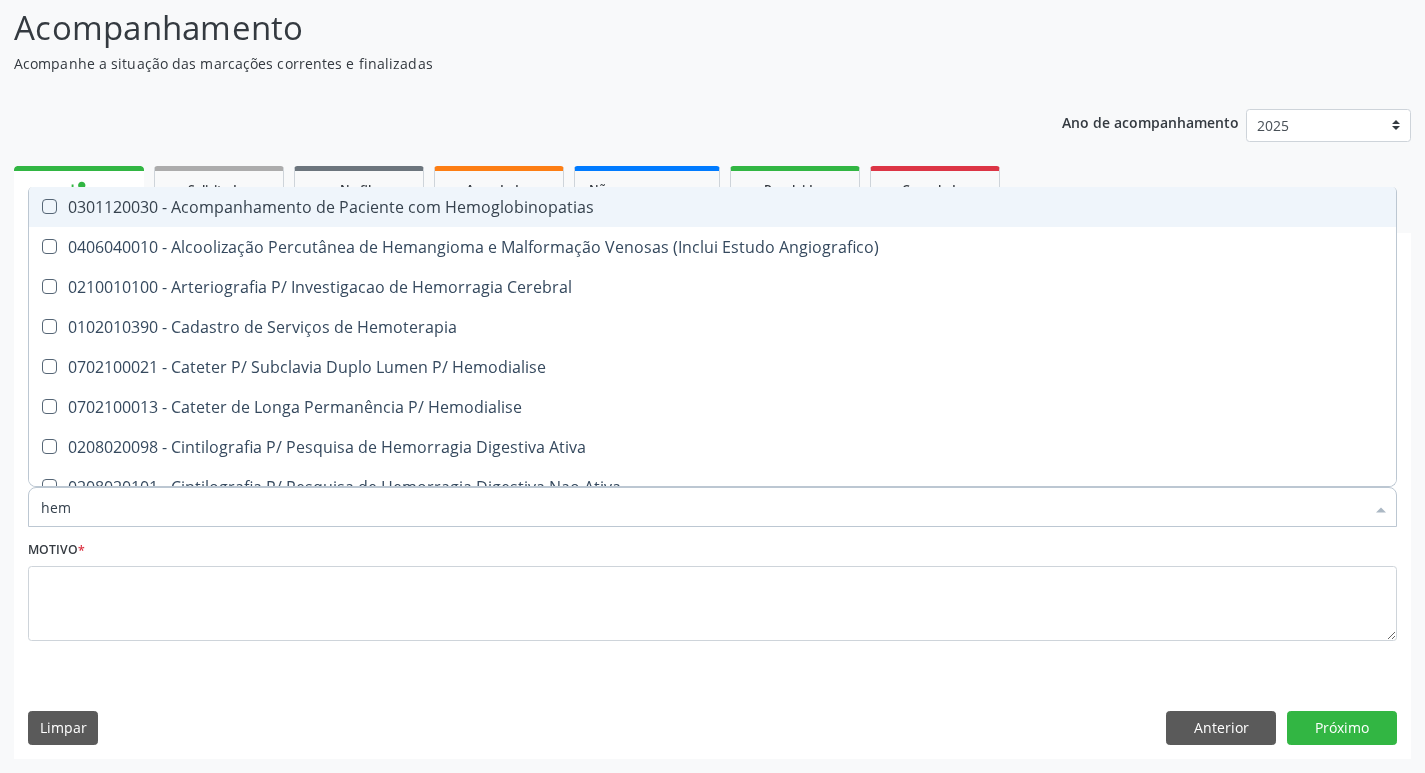 type on "hemo" 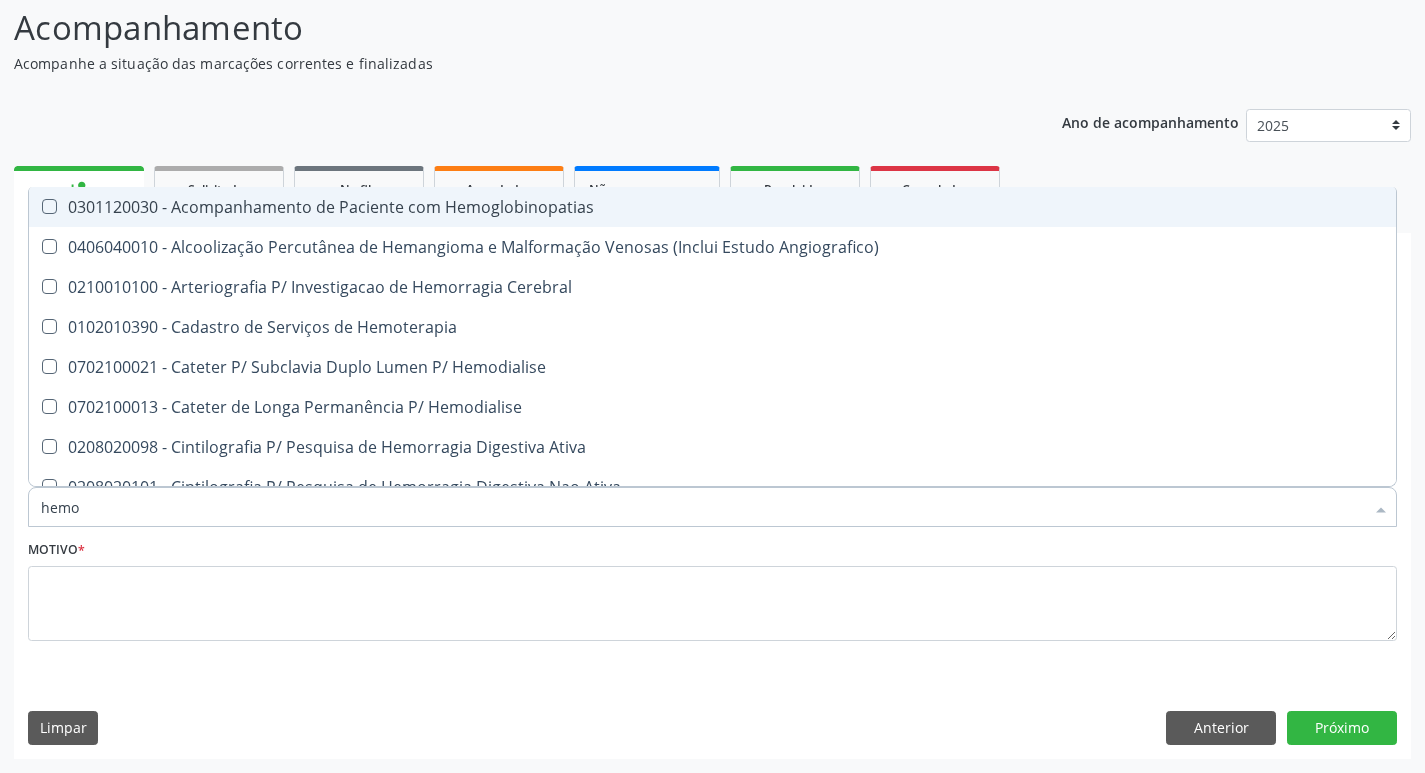 checkbox on "true" 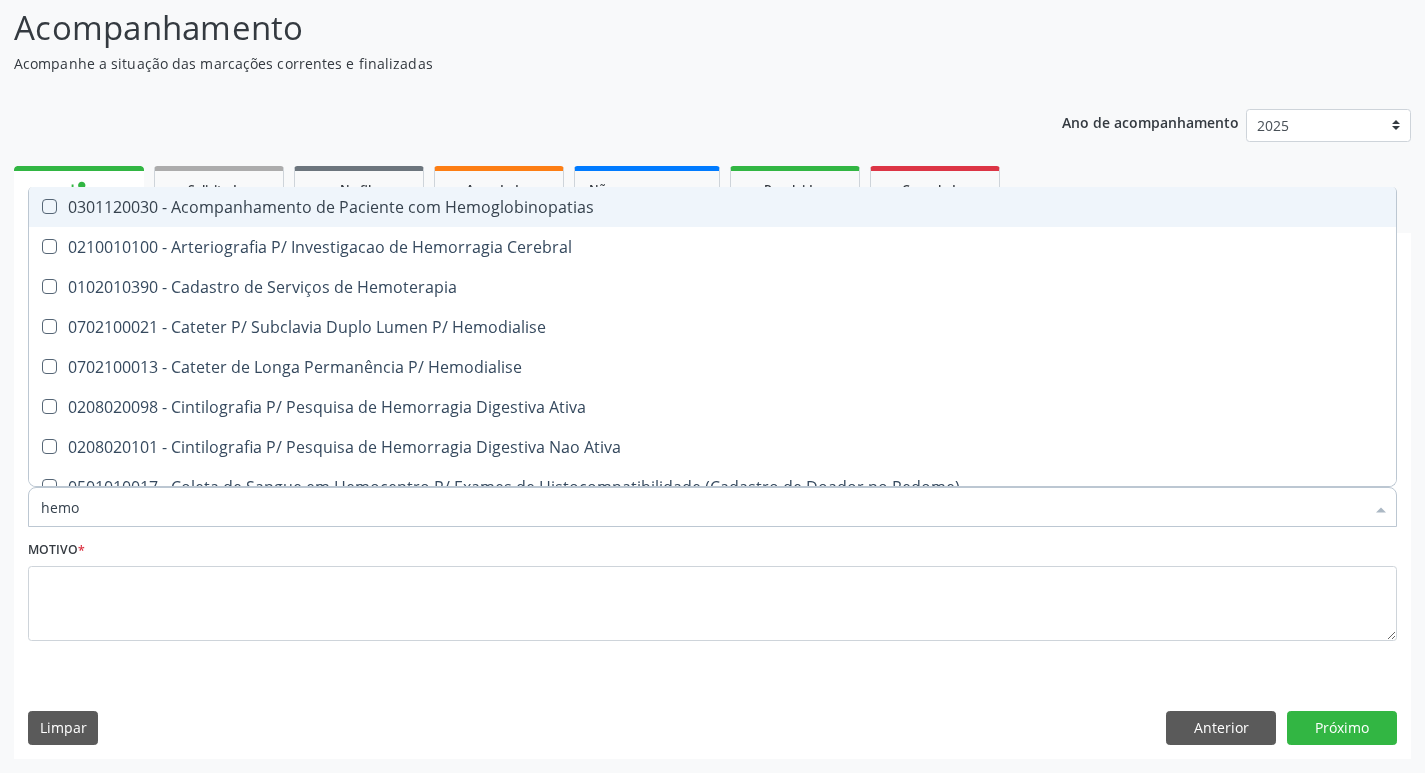 type on "hemog" 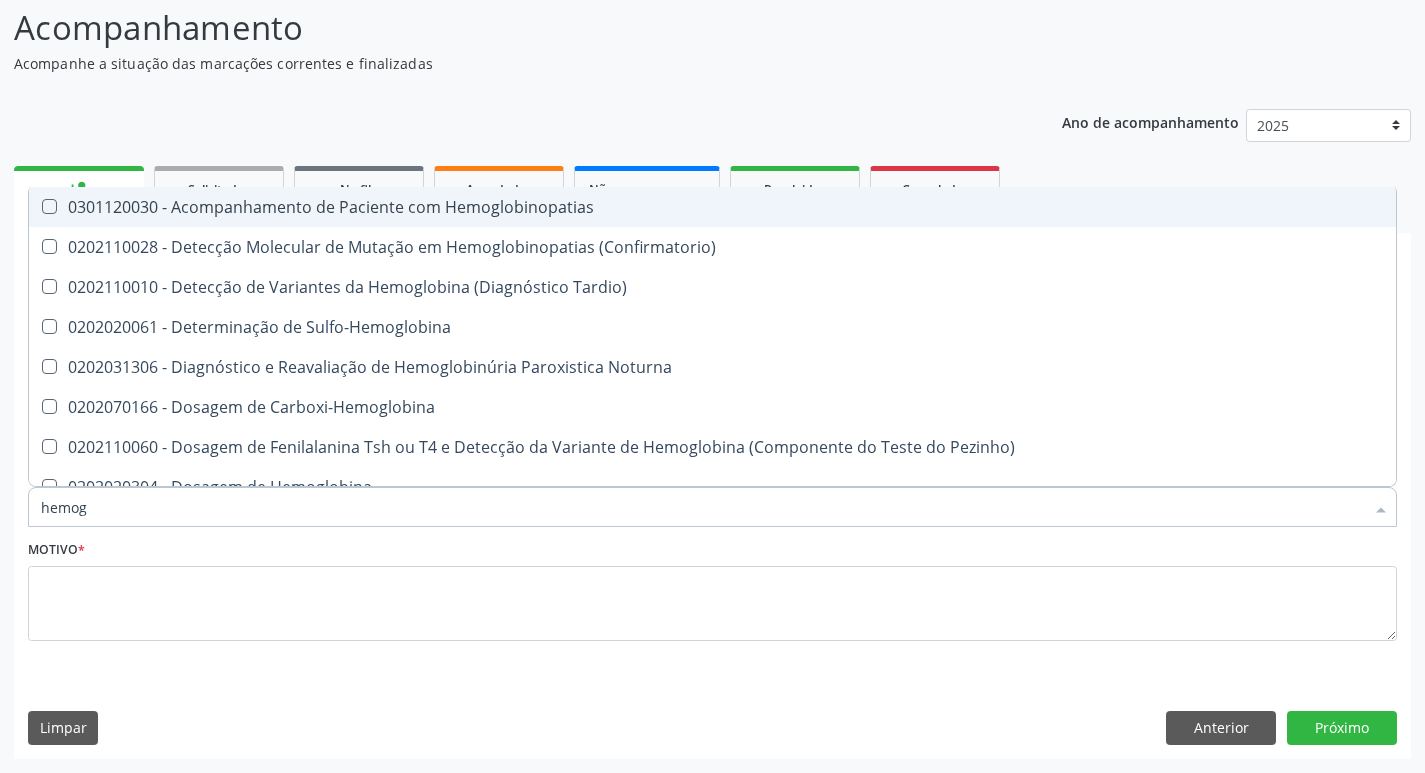 type on "hemogr" 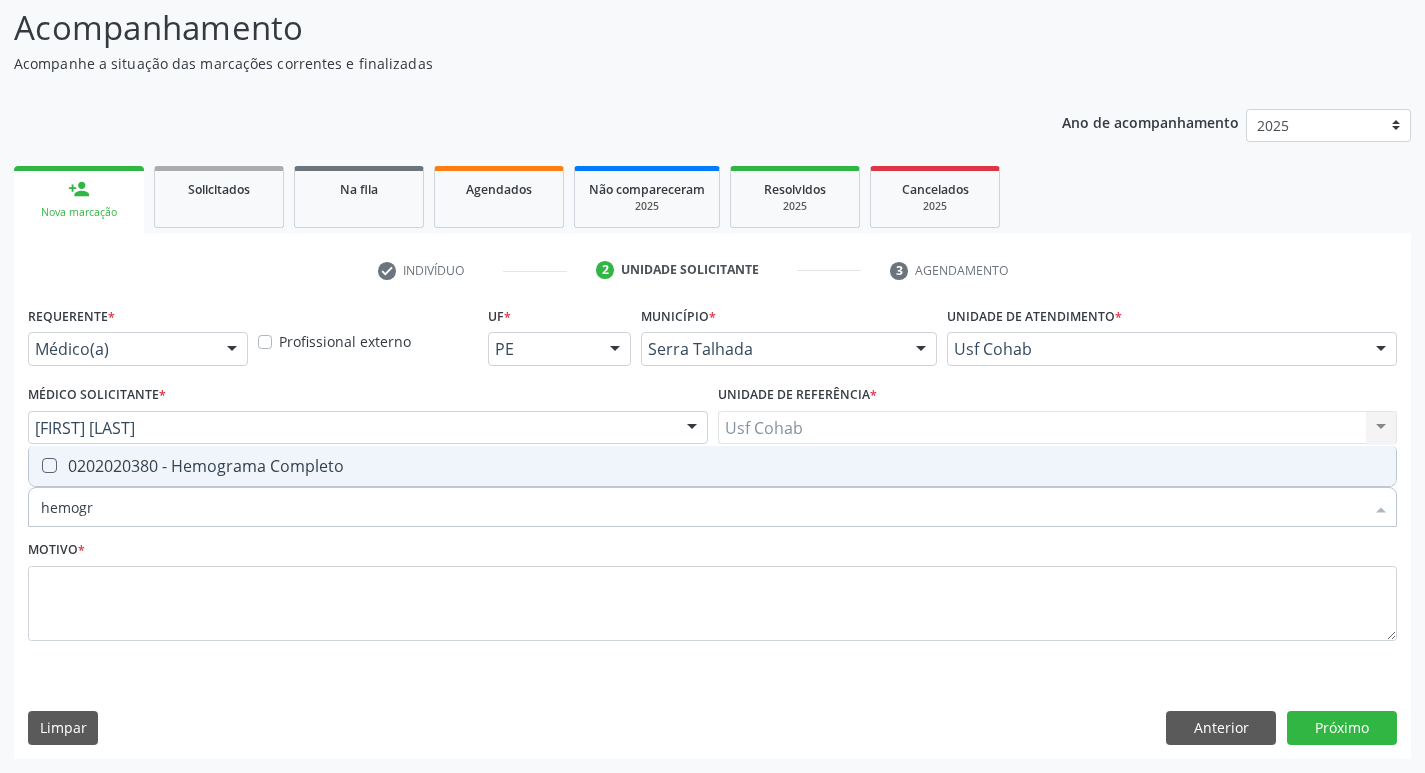 click at bounding box center [49, 465] 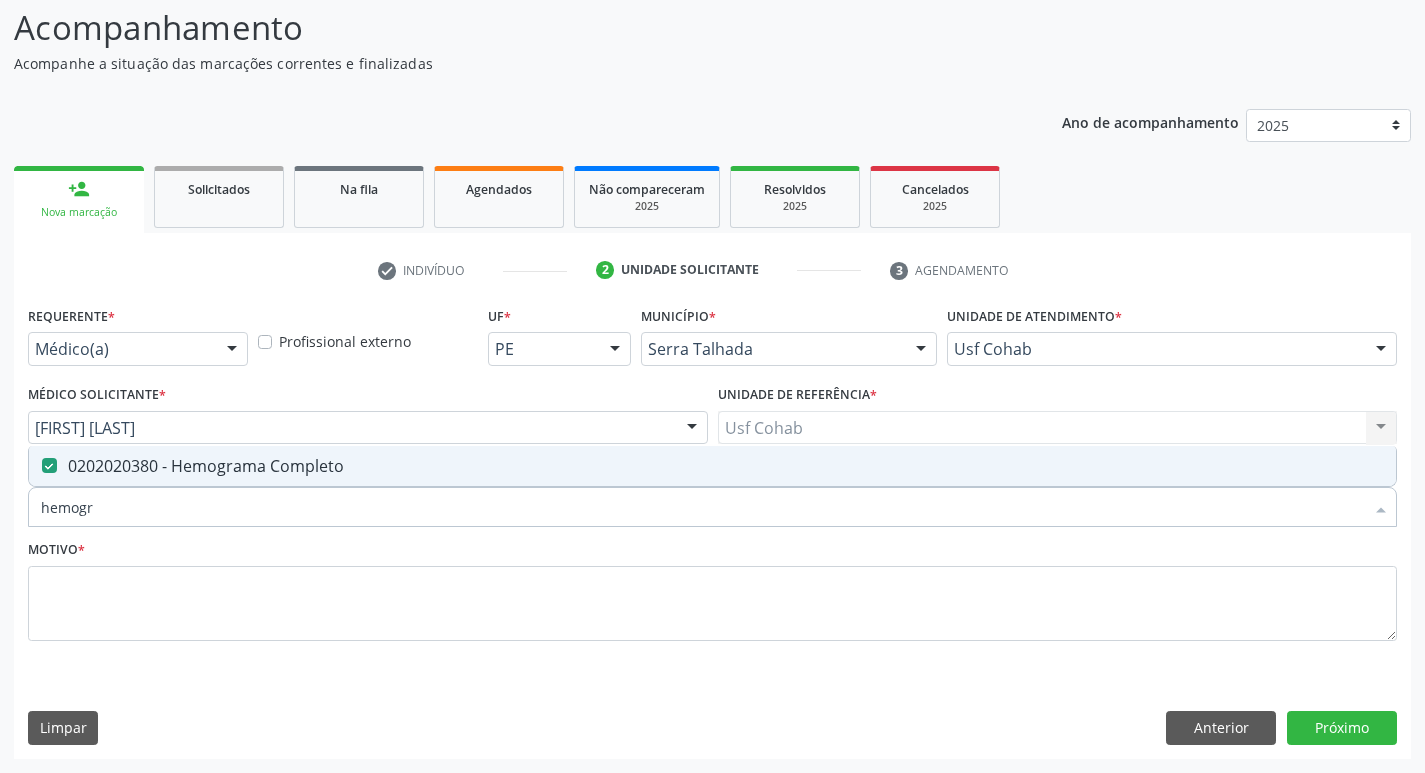 drag, startPoint x: 47, startPoint y: 517, endPoint x: 0, endPoint y: 521, distance: 47.169907 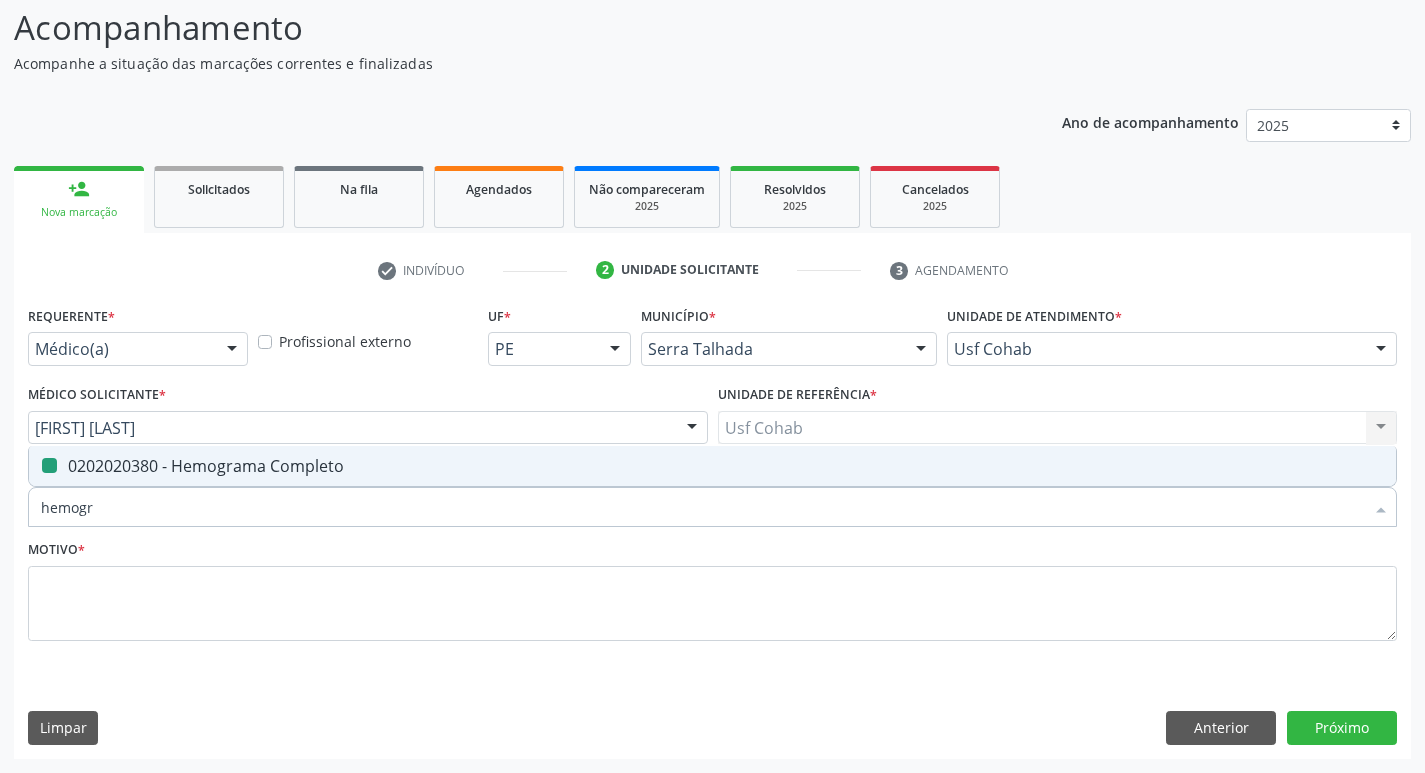 type 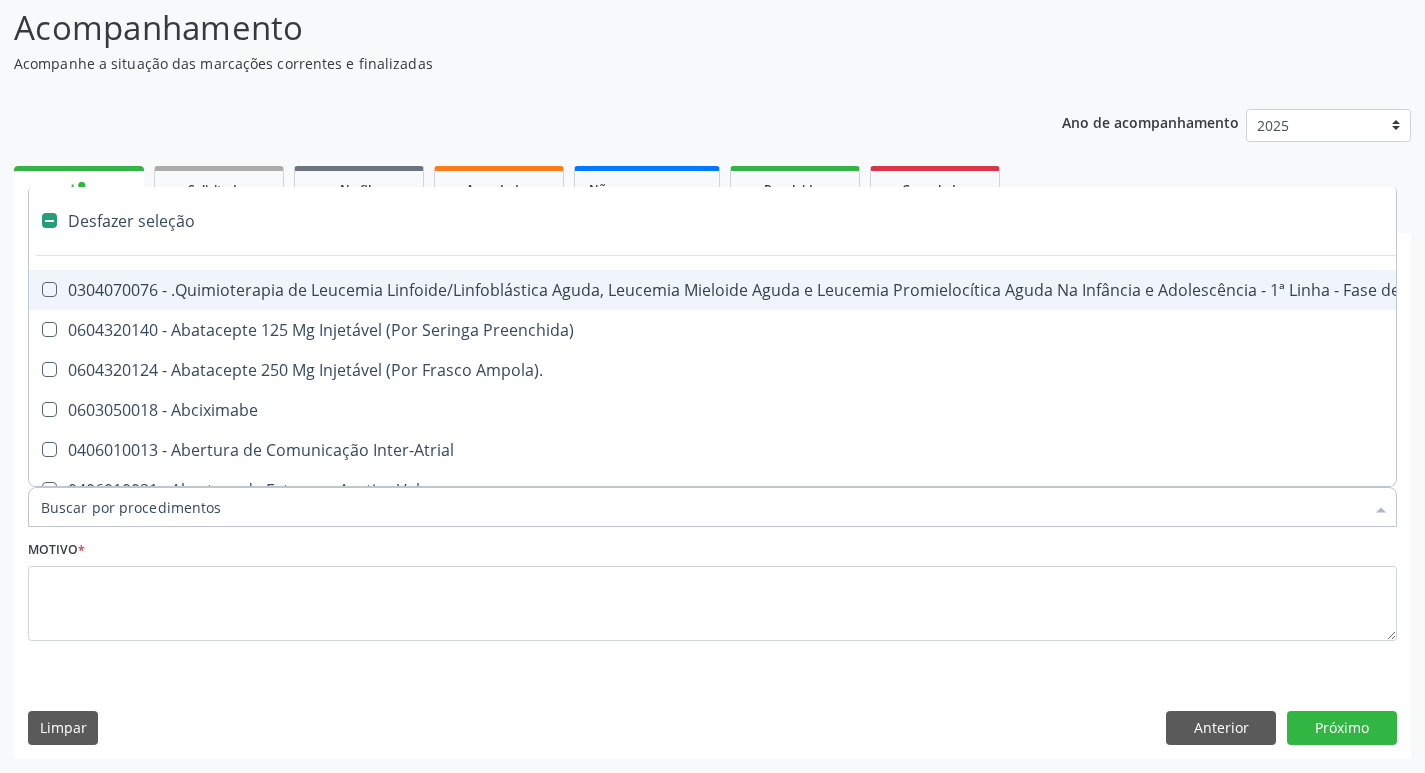 checkbox on "false" 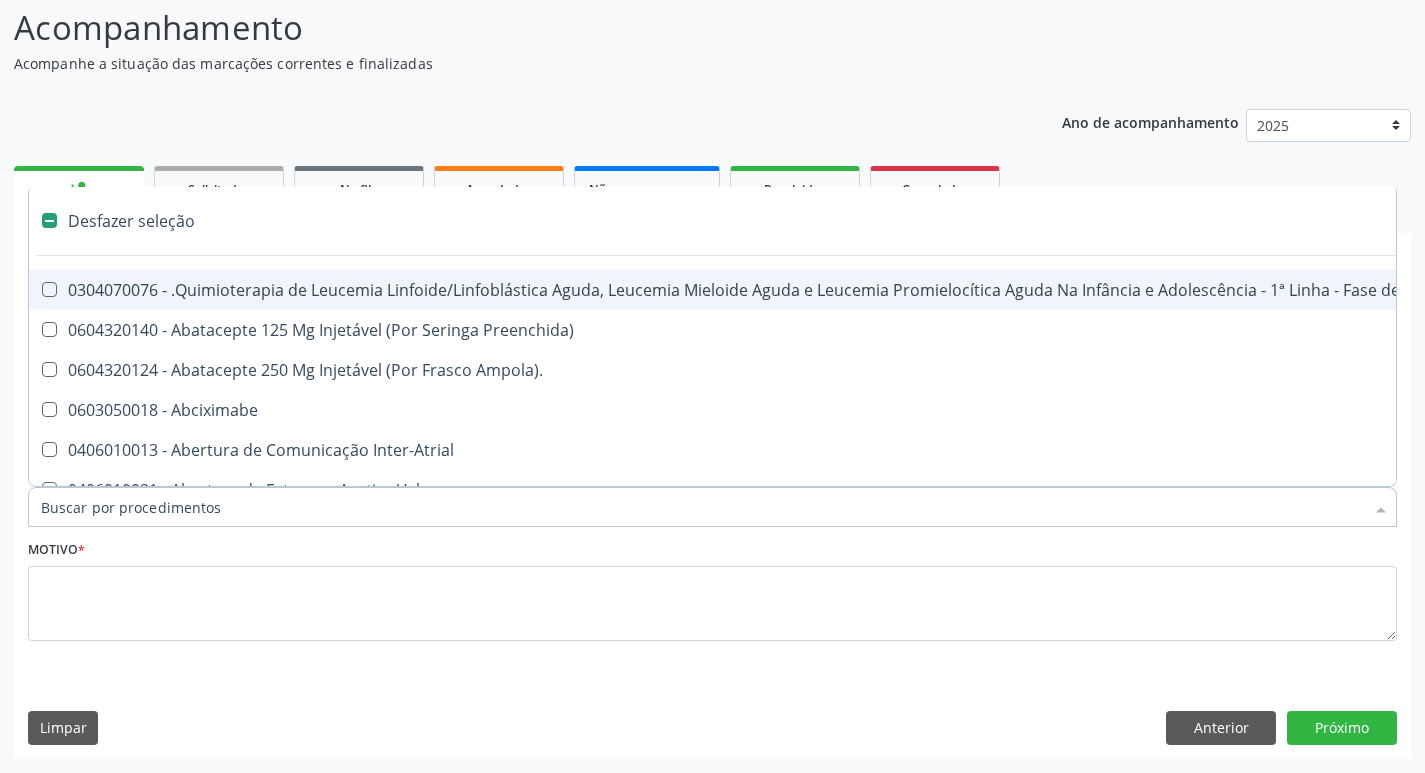 click on "Item de agendamento
*" at bounding box center (702, 507) 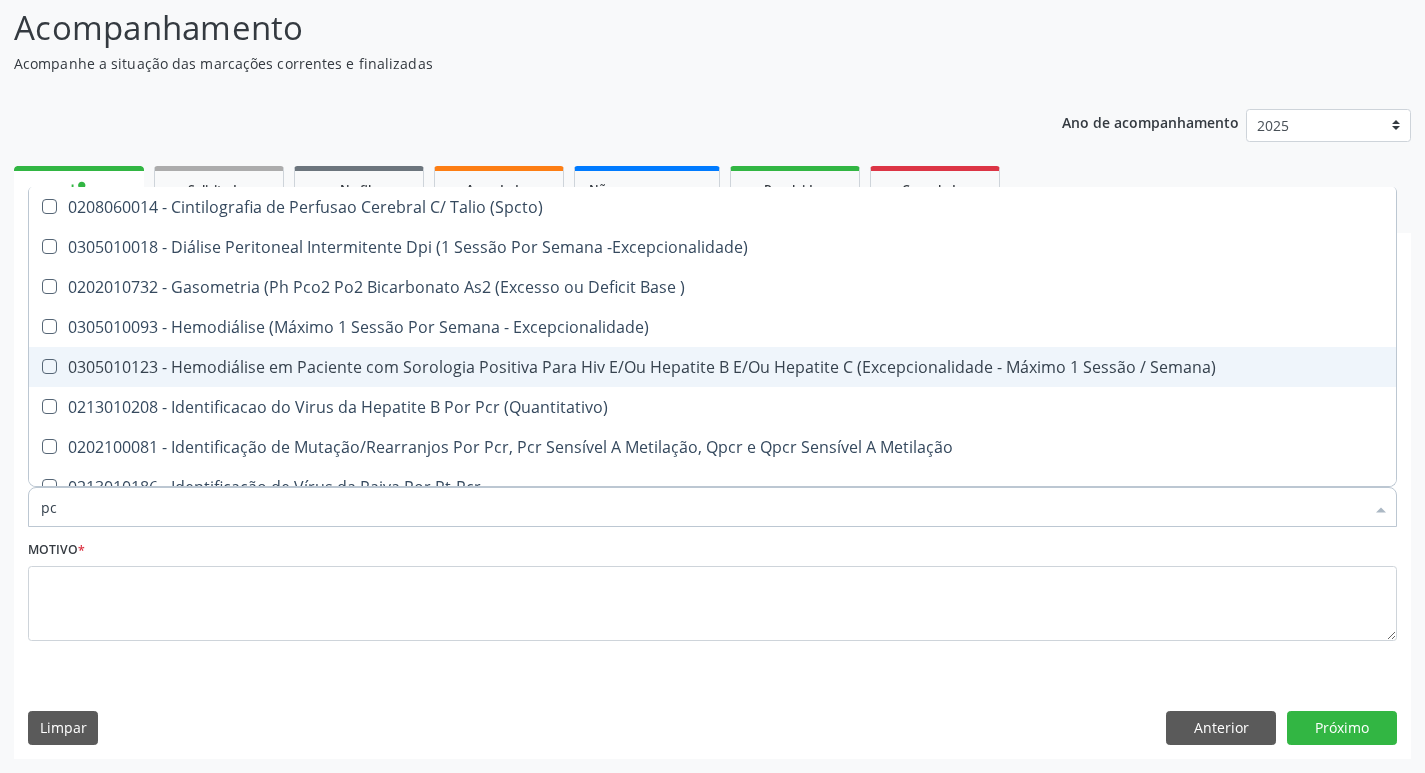 type on "p" 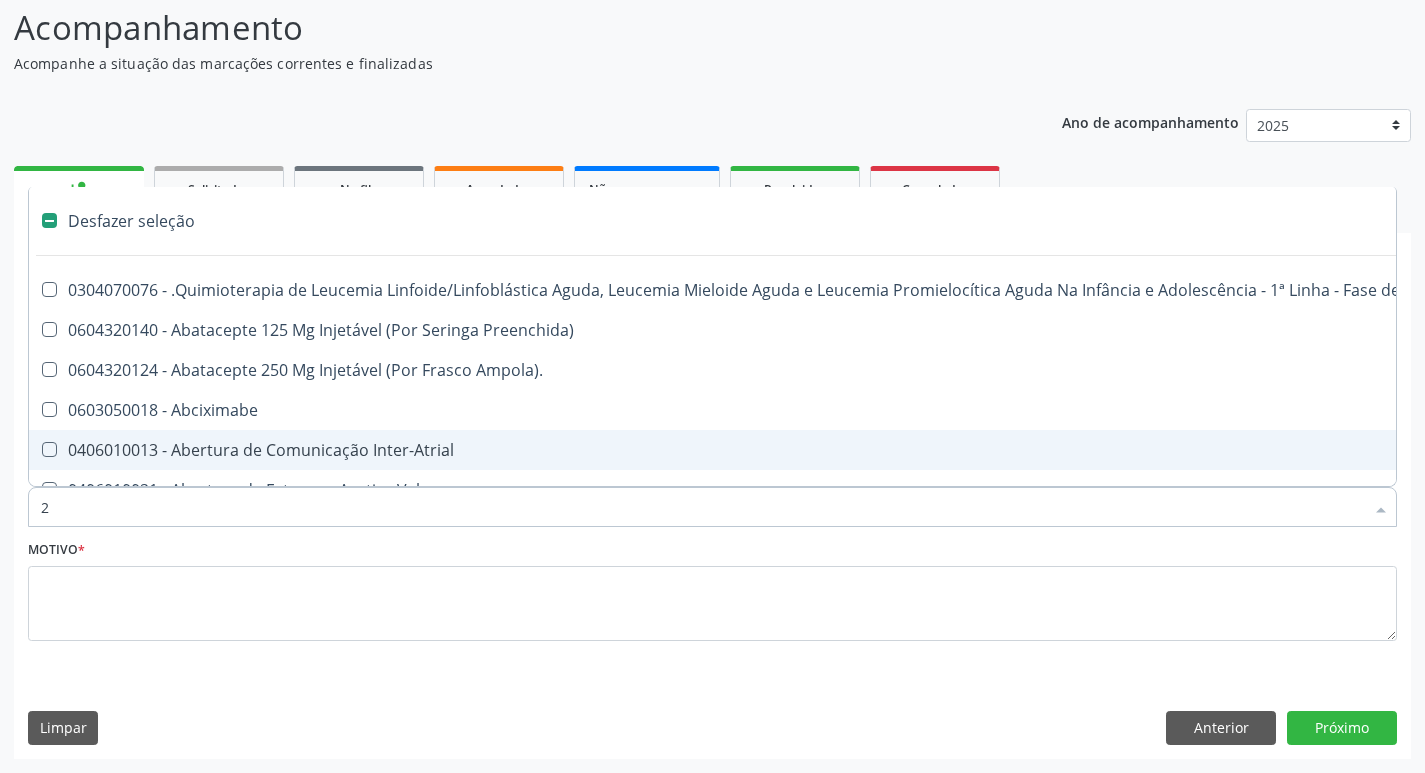 type on "20" 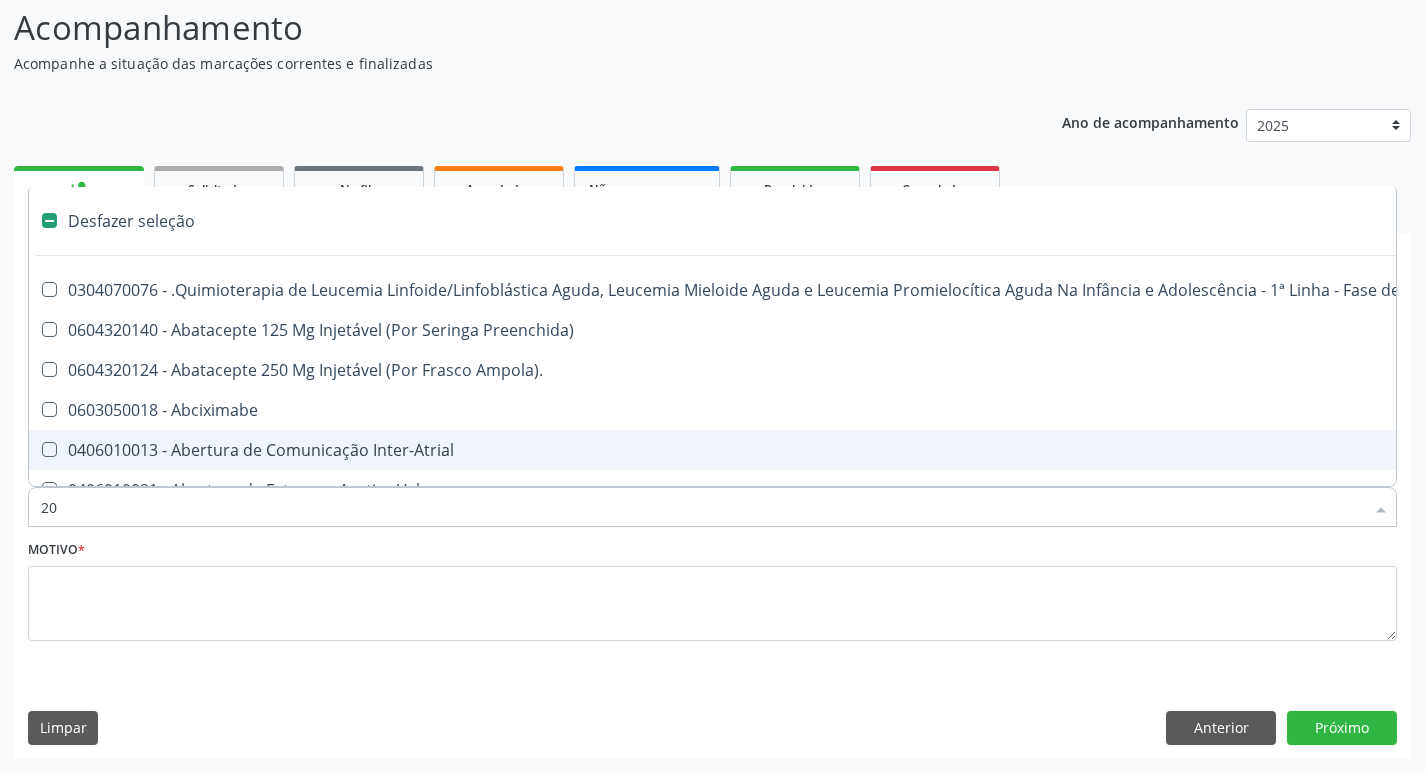 checkbox on "true" 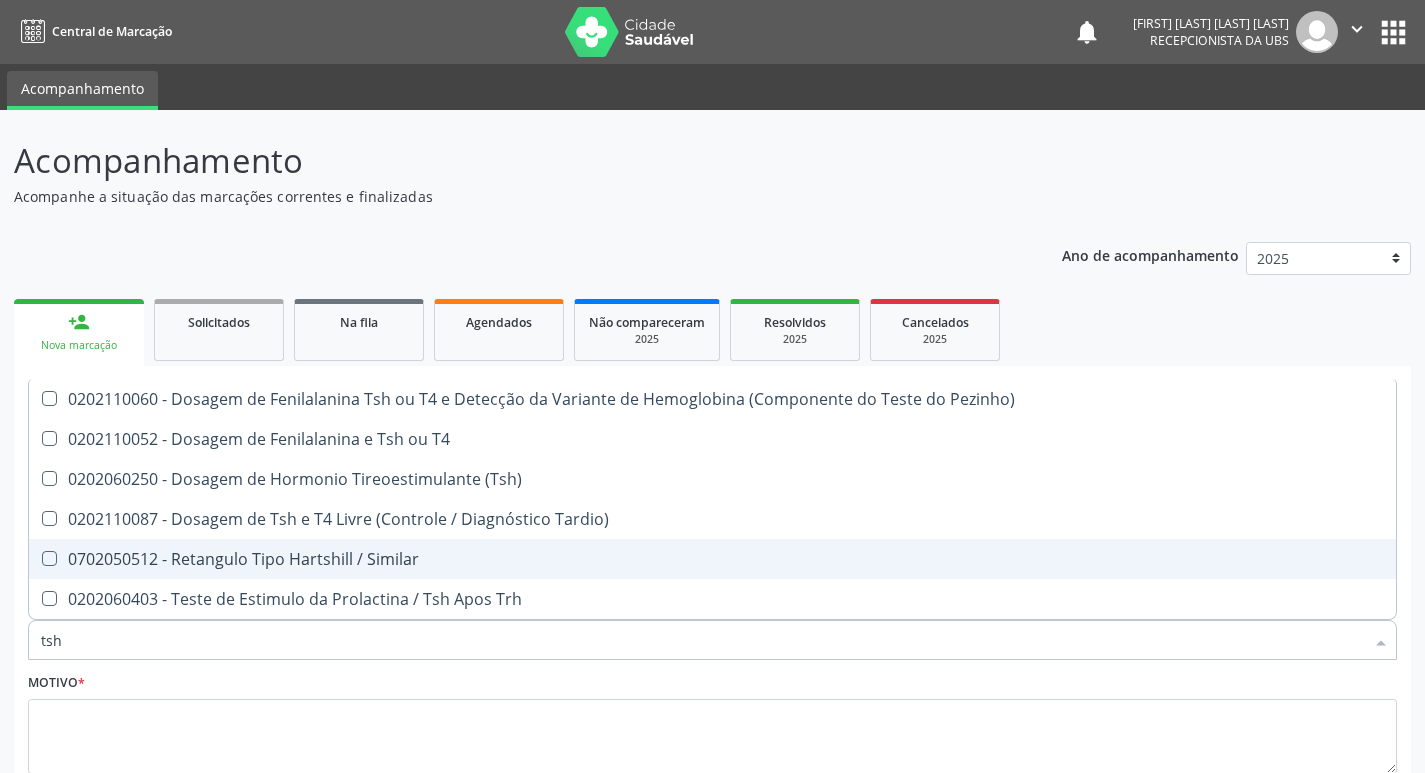 scroll, scrollTop: 133, scrollLeft: 0, axis: vertical 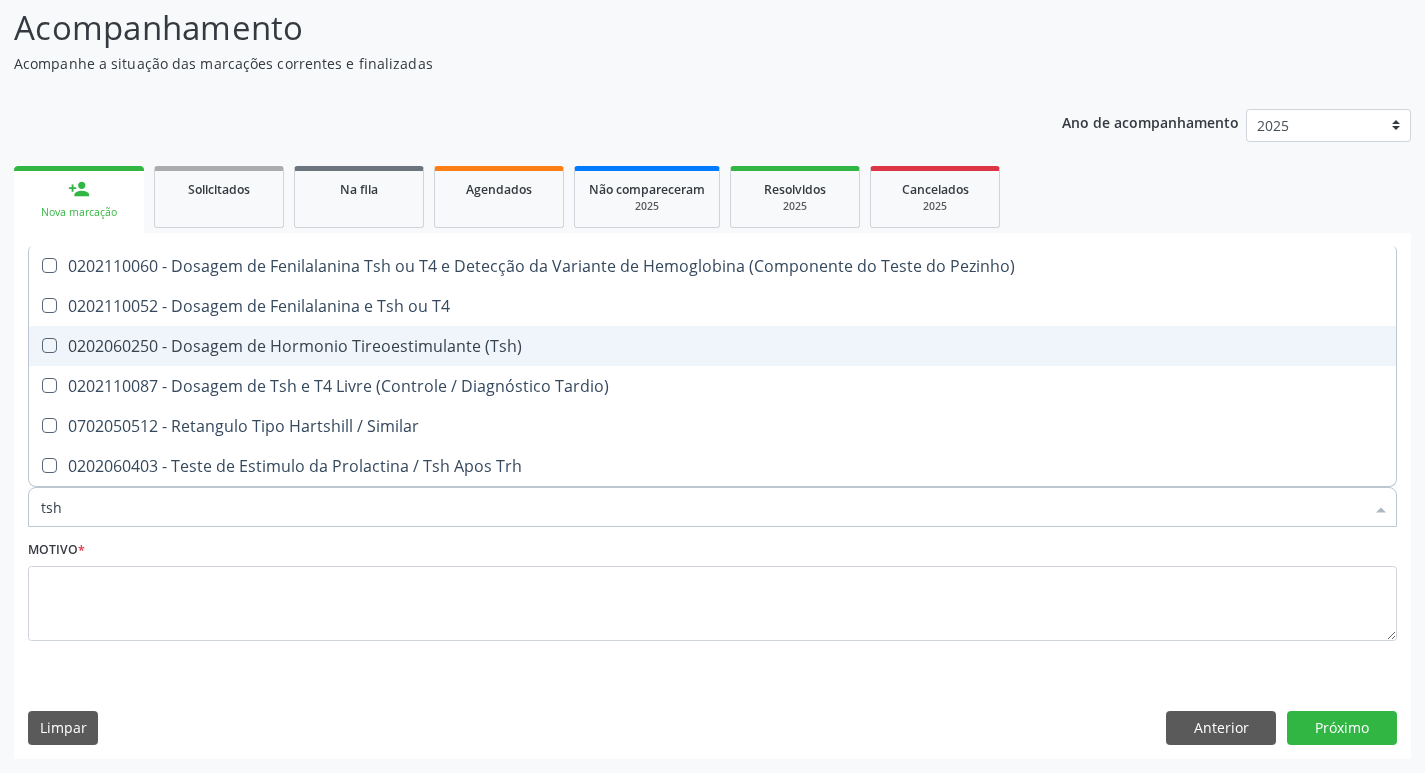 click at bounding box center (49, 345) 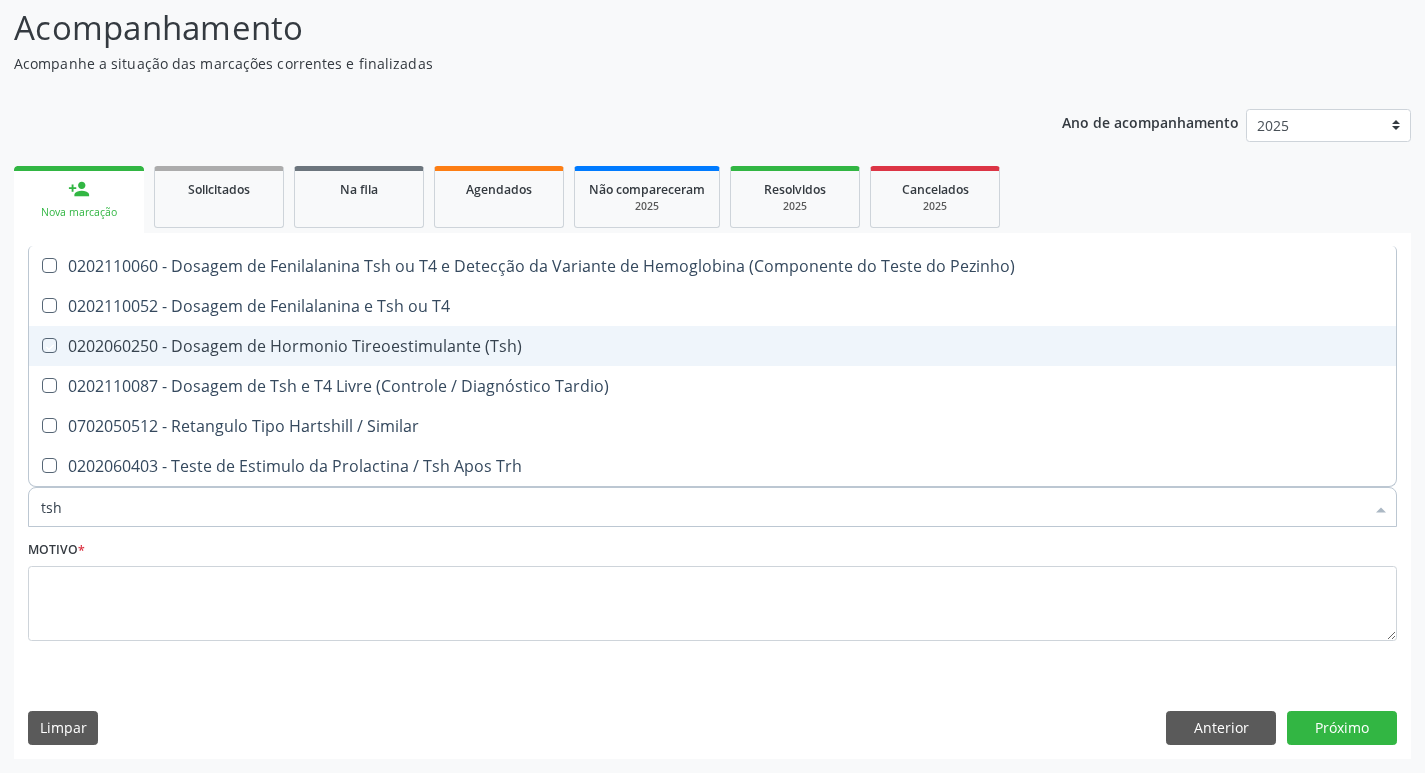 checkbox on "true" 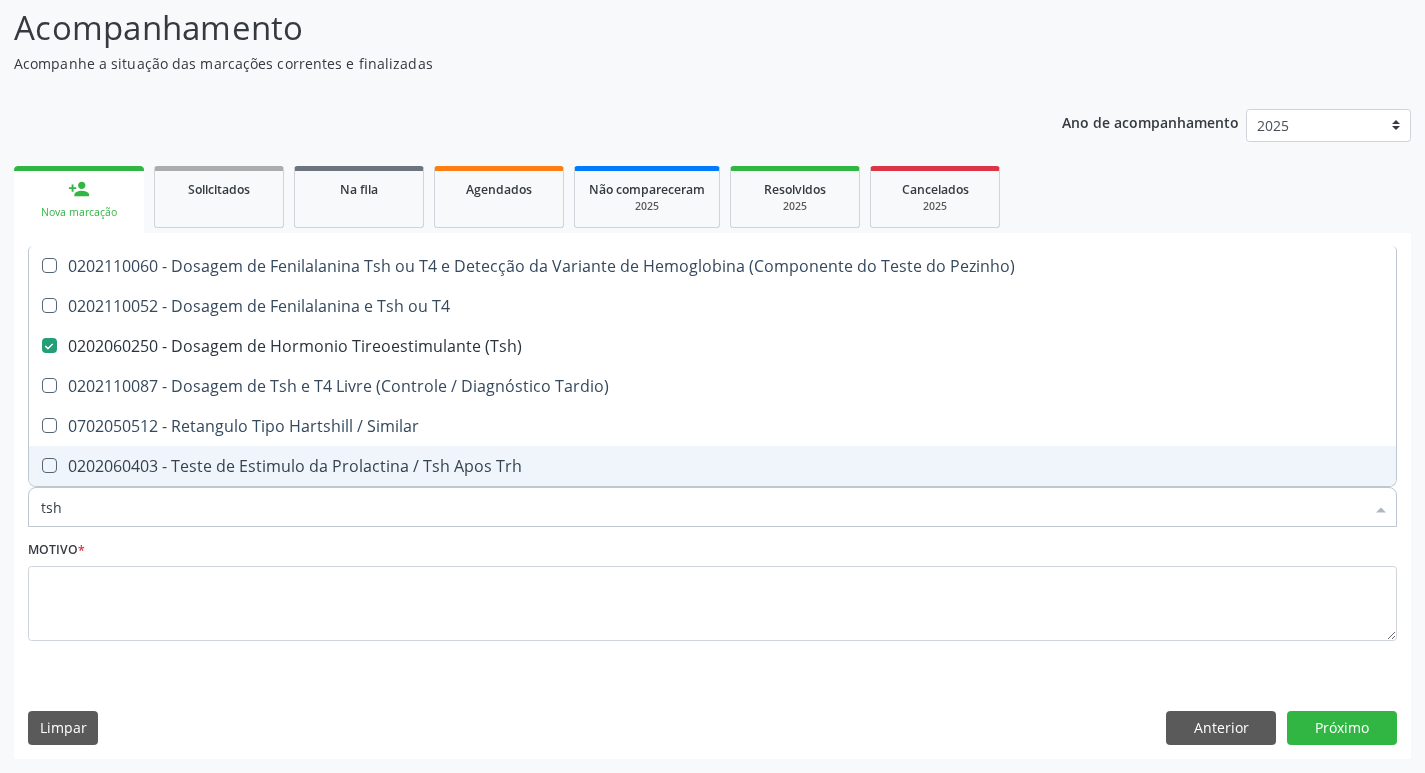 drag, startPoint x: 97, startPoint y: 500, endPoint x: 35, endPoint y: 508, distance: 62.514 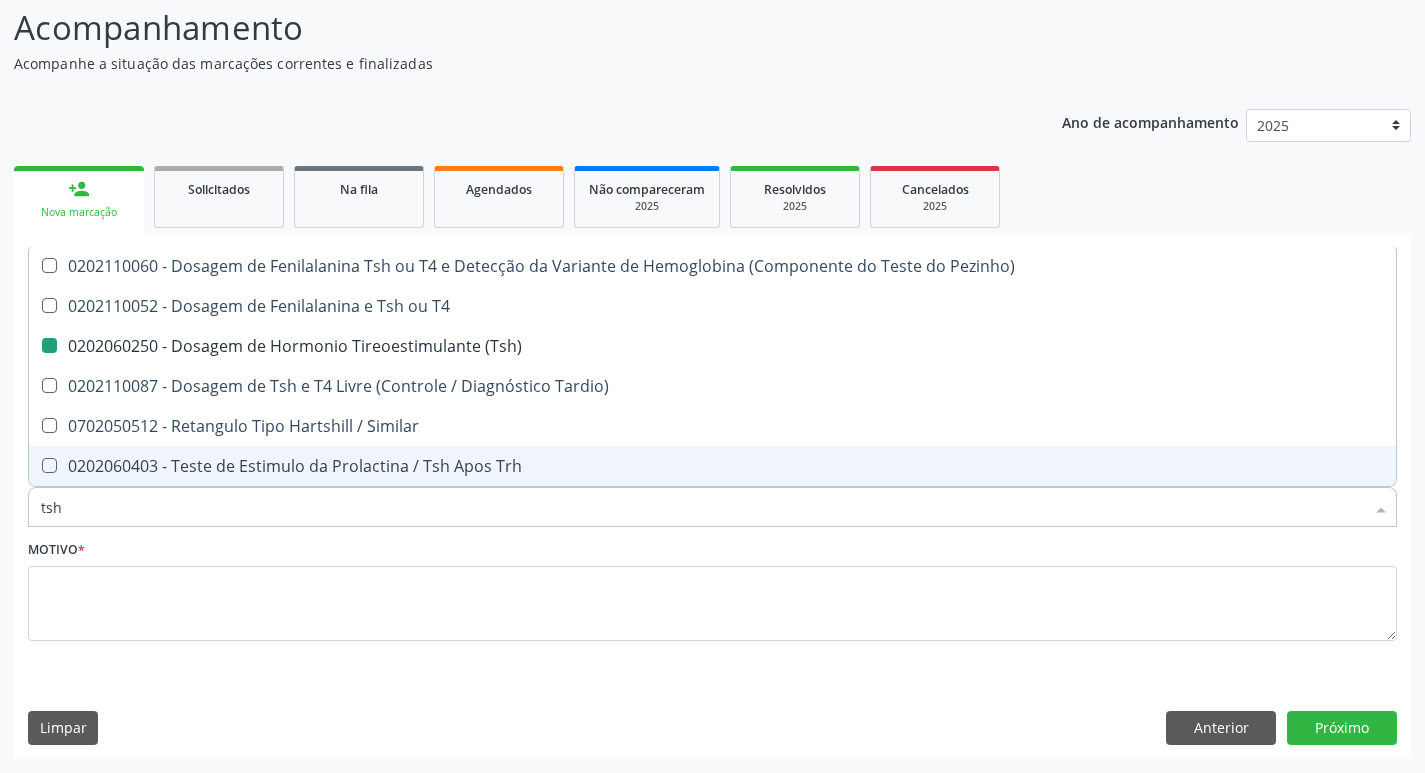 type 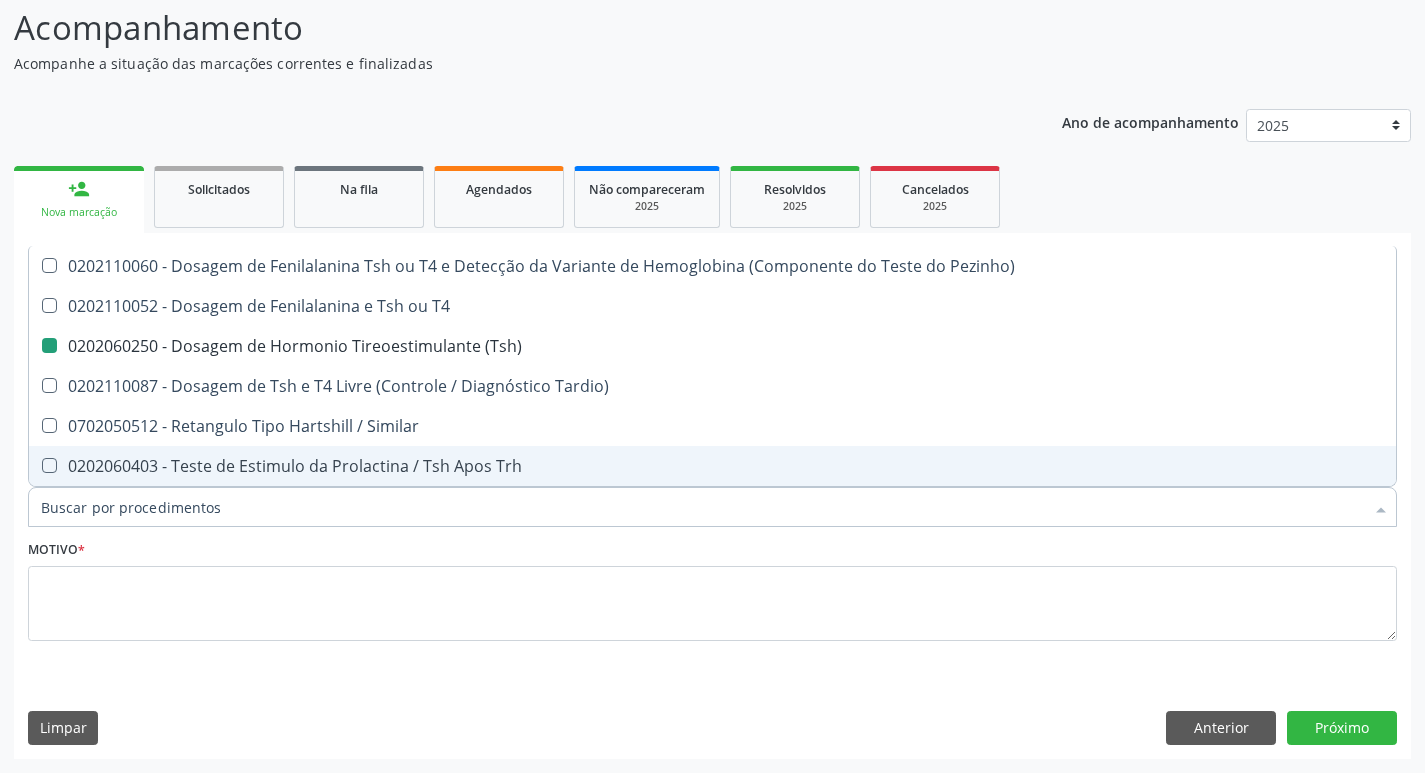 checkbox on "false" 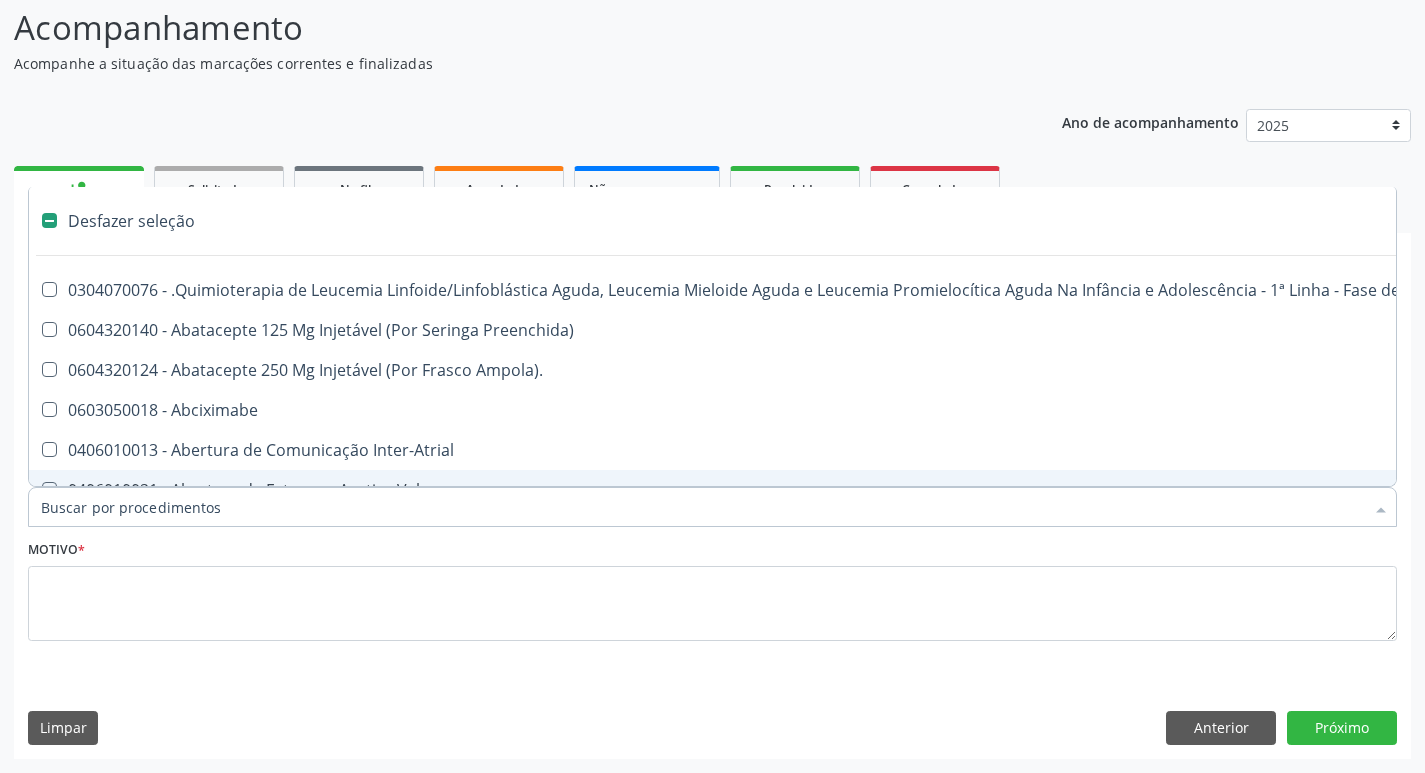 click on "Item de agendamento
*" at bounding box center (702, 507) 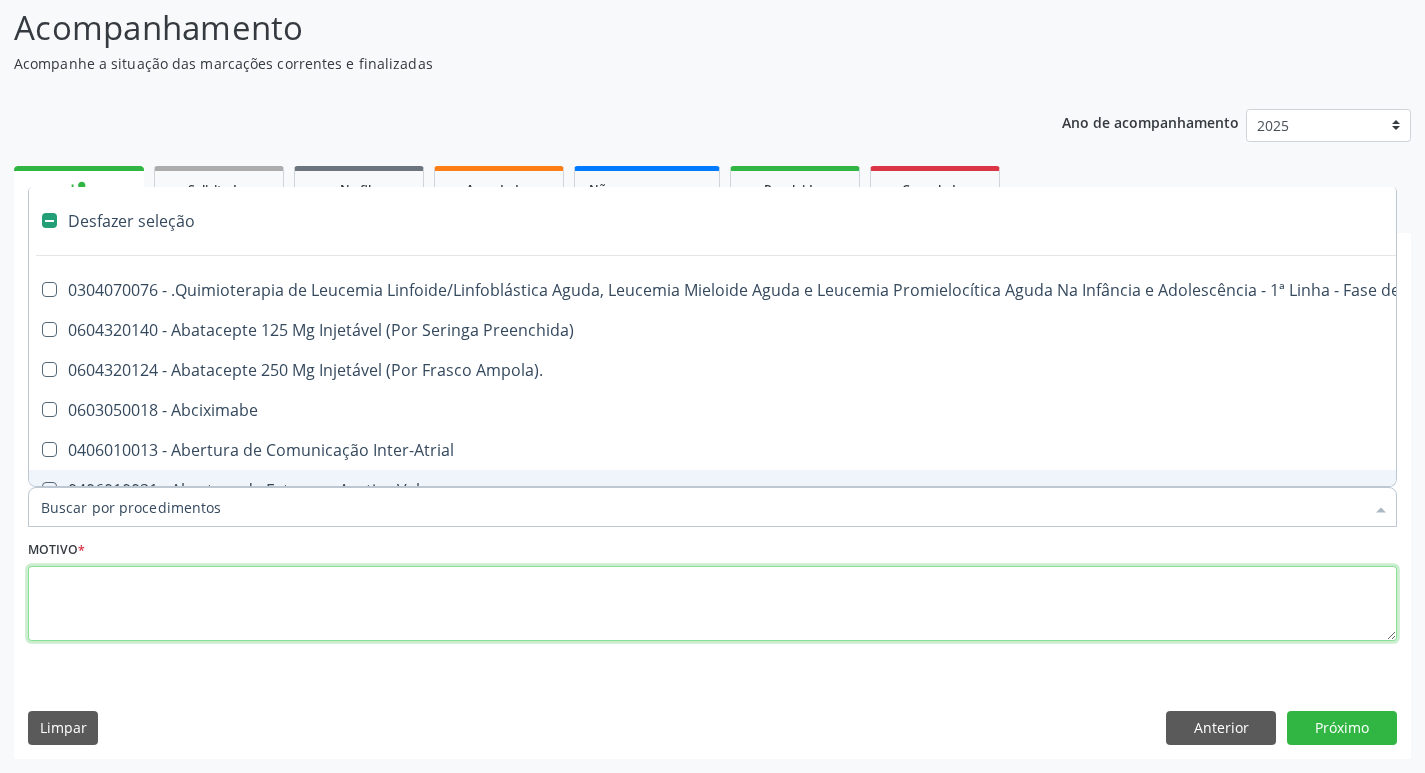 click at bounding box center [712, 604] 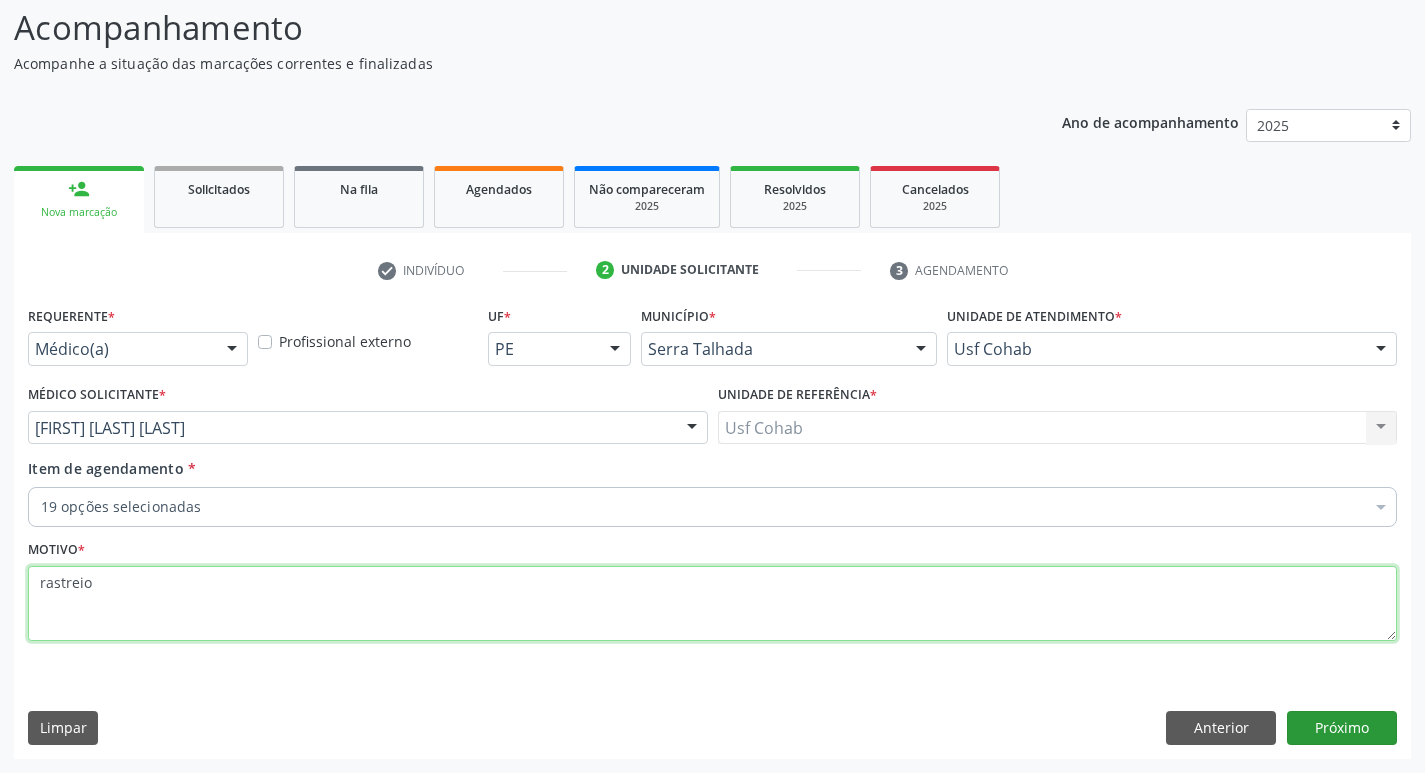 type on "rastreio" 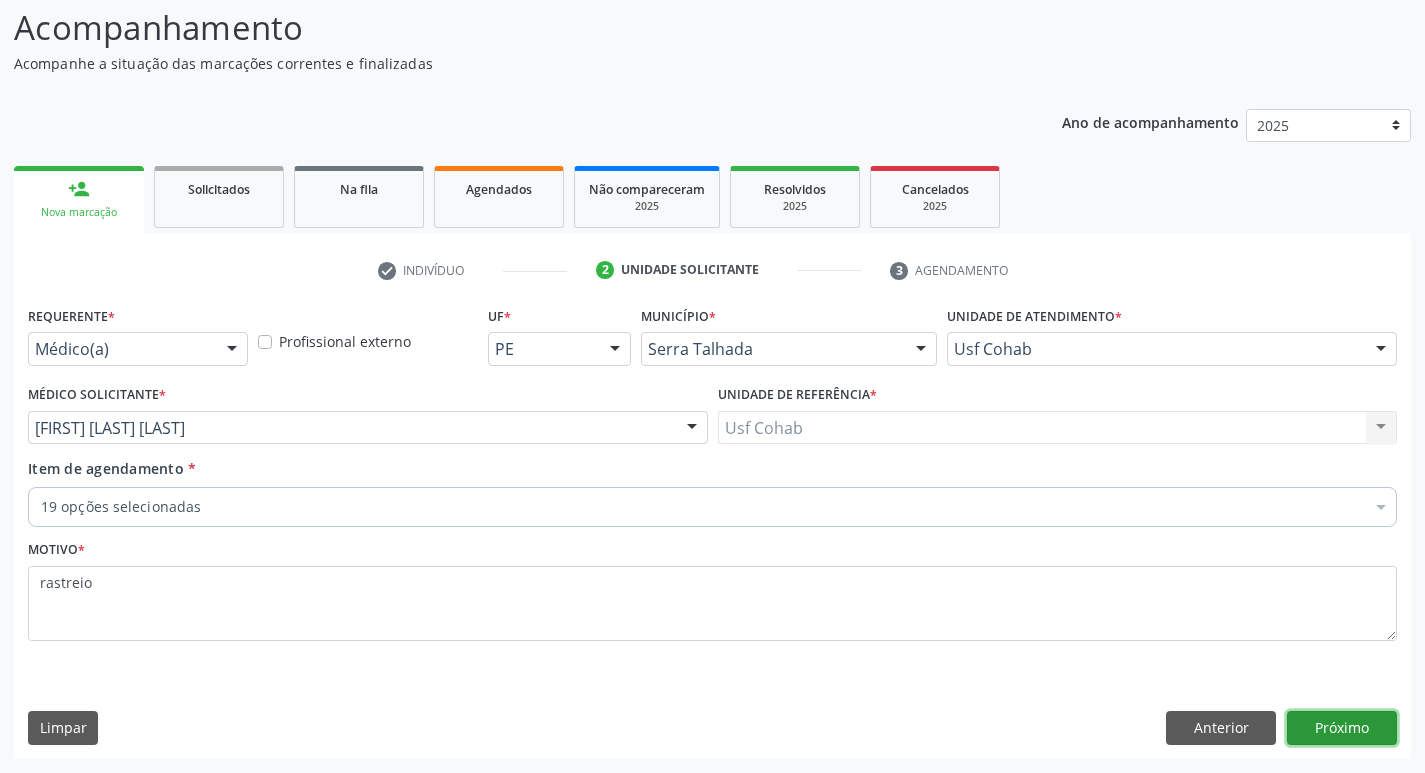 click on "Próximo" at bounding box center (1342, 728) 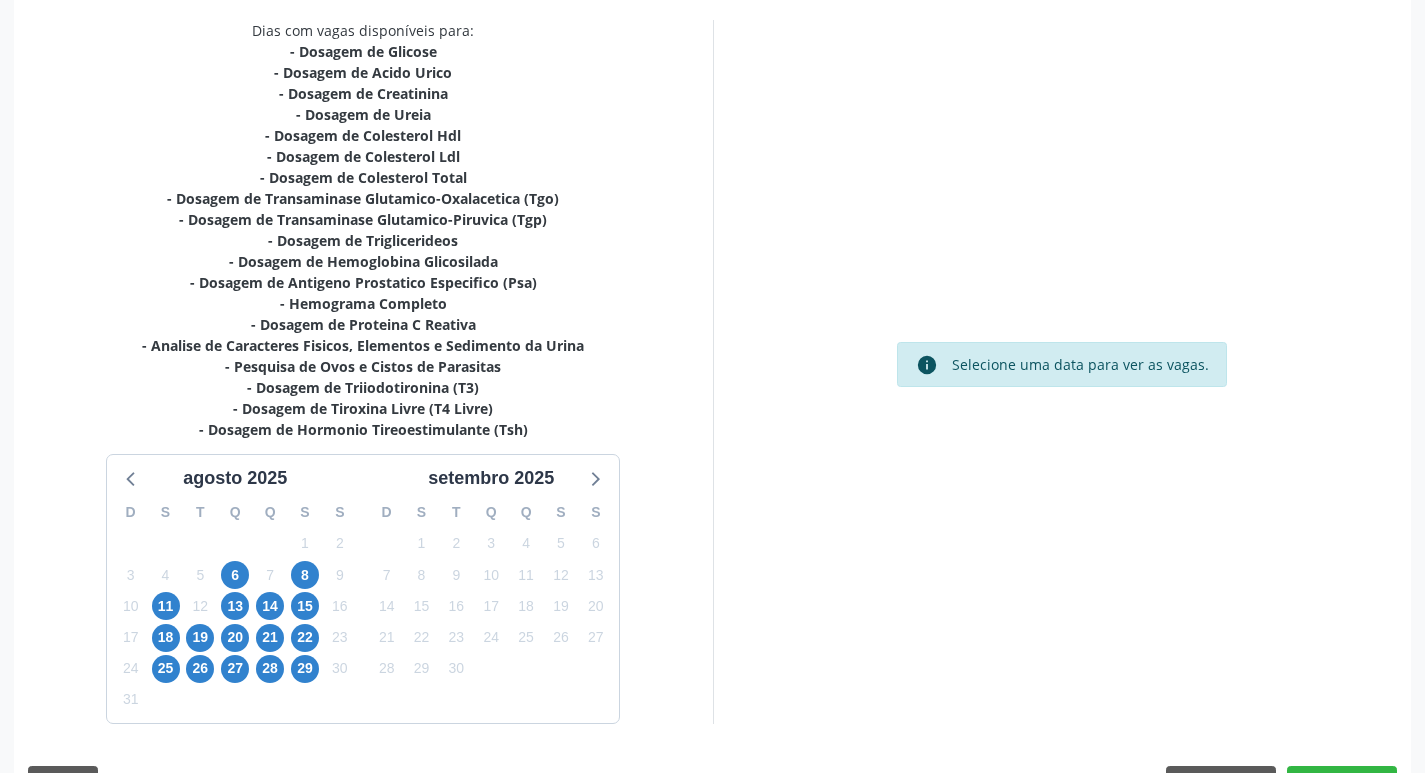 scroll, scrollTop: 433, scrollLeft: 0, axis: vertical 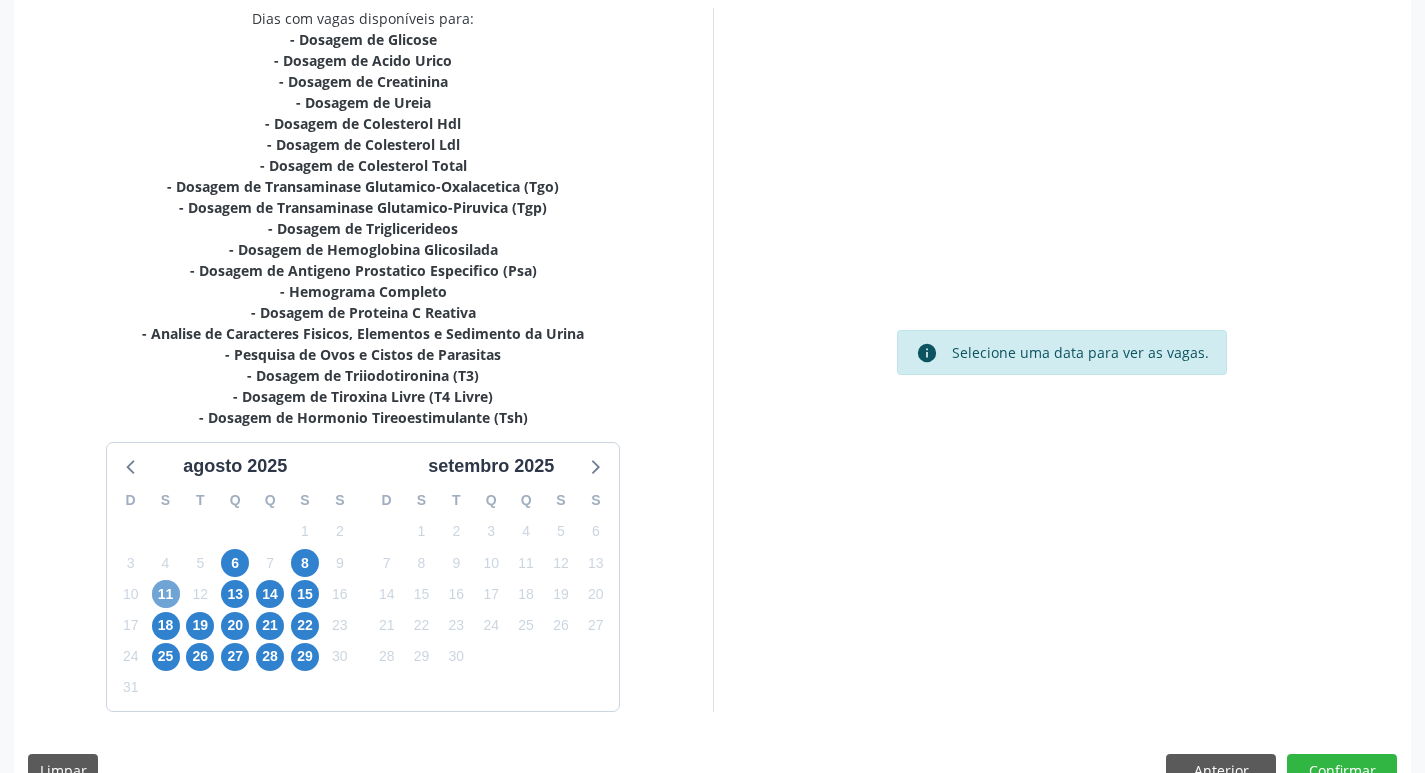 click on "11" at bounding box center (166, 594) 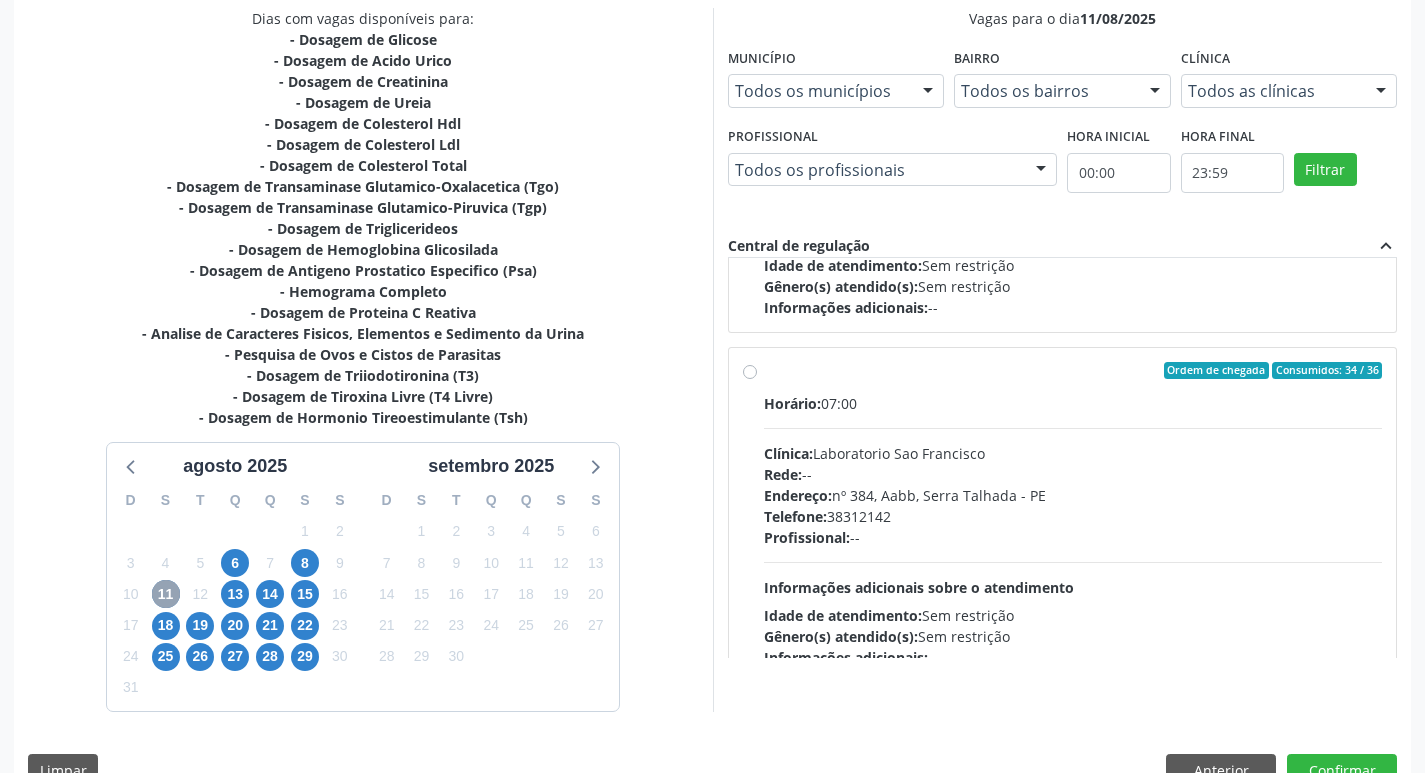 scroll, scrollTop: 300, scrollLeft: 0, axis: vertical 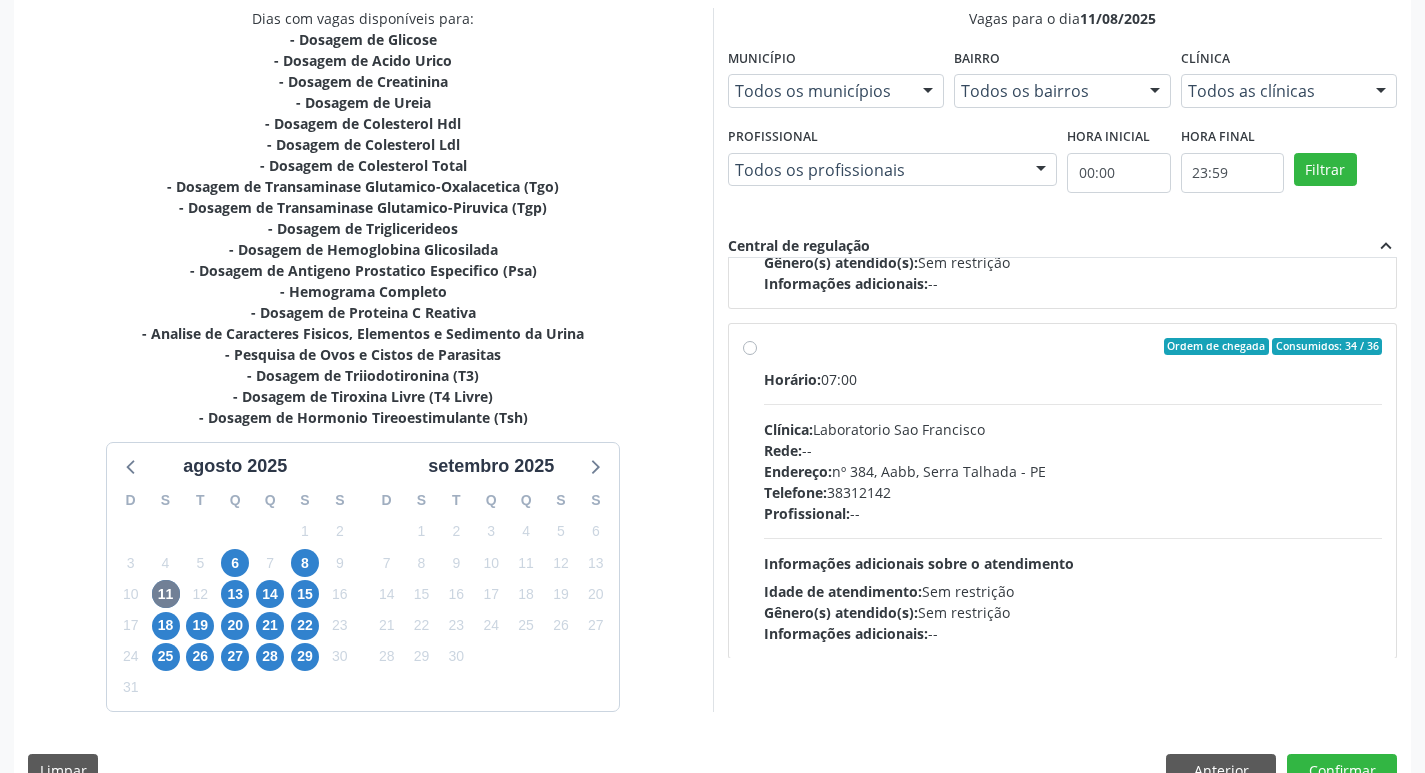 click on "Ordem de chegada
Consumidos: 34 / 36
Horário:   07:00
Clínica:  Laboratorio Sao Francisco
Rede:
--
Endereço:   nº 384, Aabb, Serra Talhada - PE
Telefone:   38312142
Profissional:
--
Informações adicionais sobre o atendimento
Idade de atendimento:
Sem restrição
Gênero(s) atendido(s):
Sem restrição
Informações adicionais:
--" at bounding box center (1073, 491) 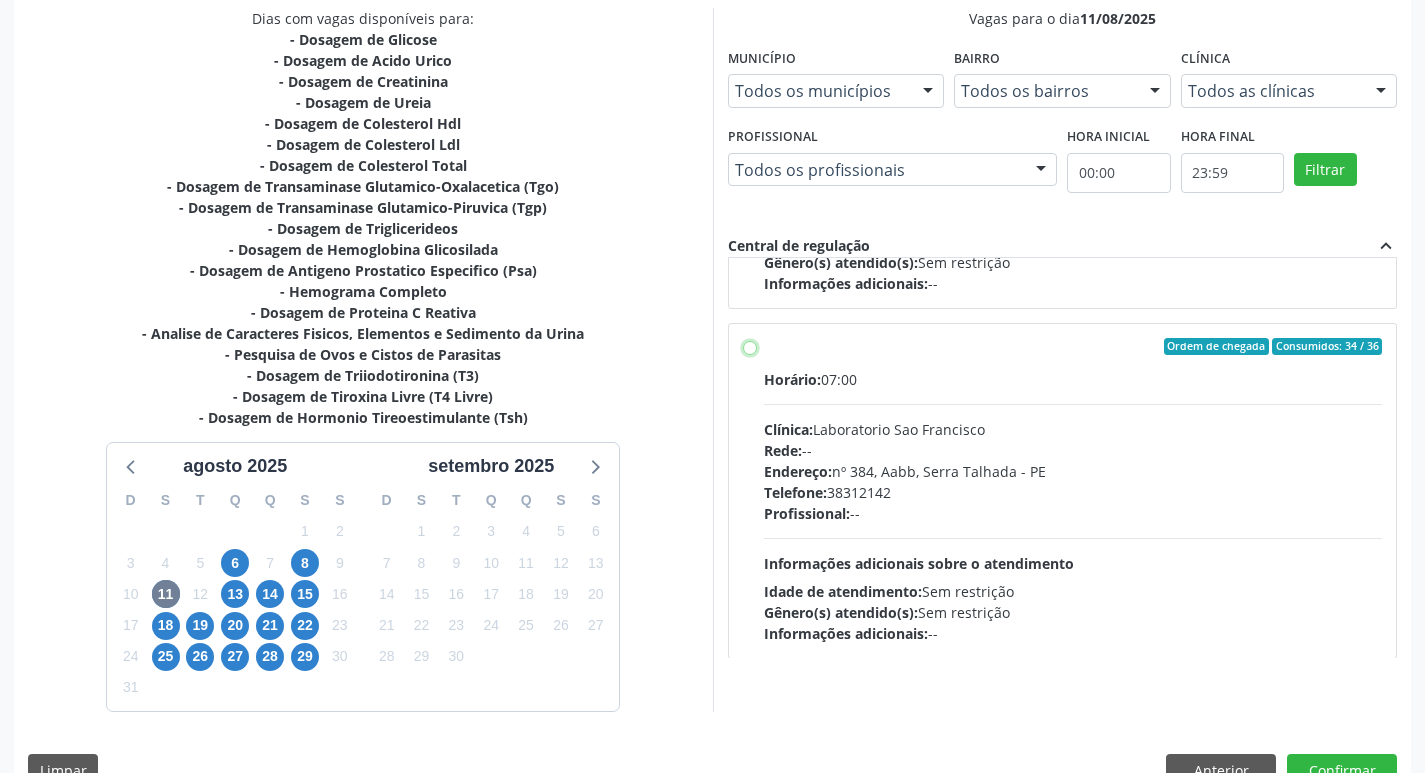 click on "Ordem de chegada
Consumidos: 34 / 36
Horário:   07:00
Clínica:  Laboratorio Sao Francisco
Rede:
--
Endereço:   nº 384, Aabb, Serra Talhada - PE
Telefone:   38312142
Profissional:
--
Informações adicionais sobre o atendimento
Idade de atendimento:
Sem restrição
Gênero(s) atendido(s):
Sem restrição
Informações adicionais:
--" at bounding box center [750, 347] 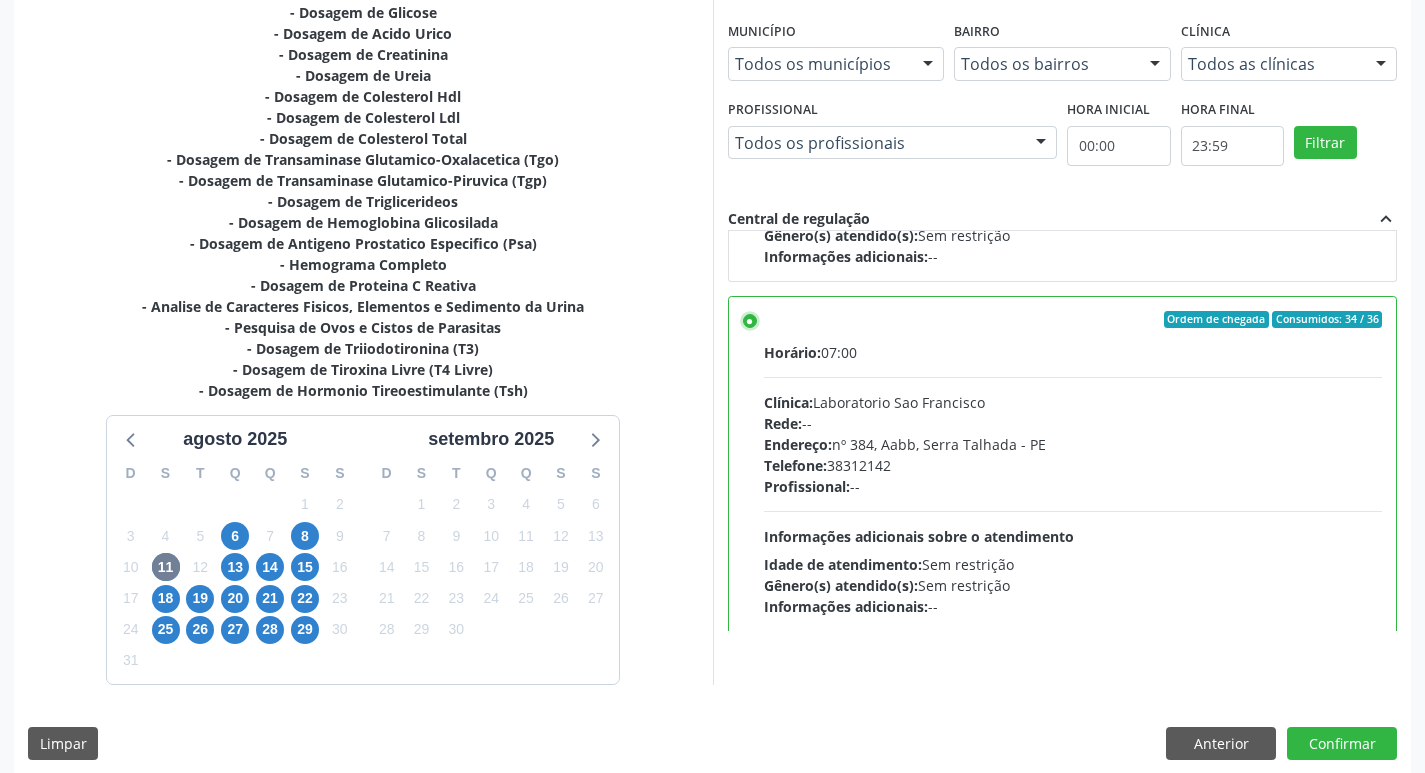 scroll, scrollTop: 475, scrollLeft: 0, axis: vertical 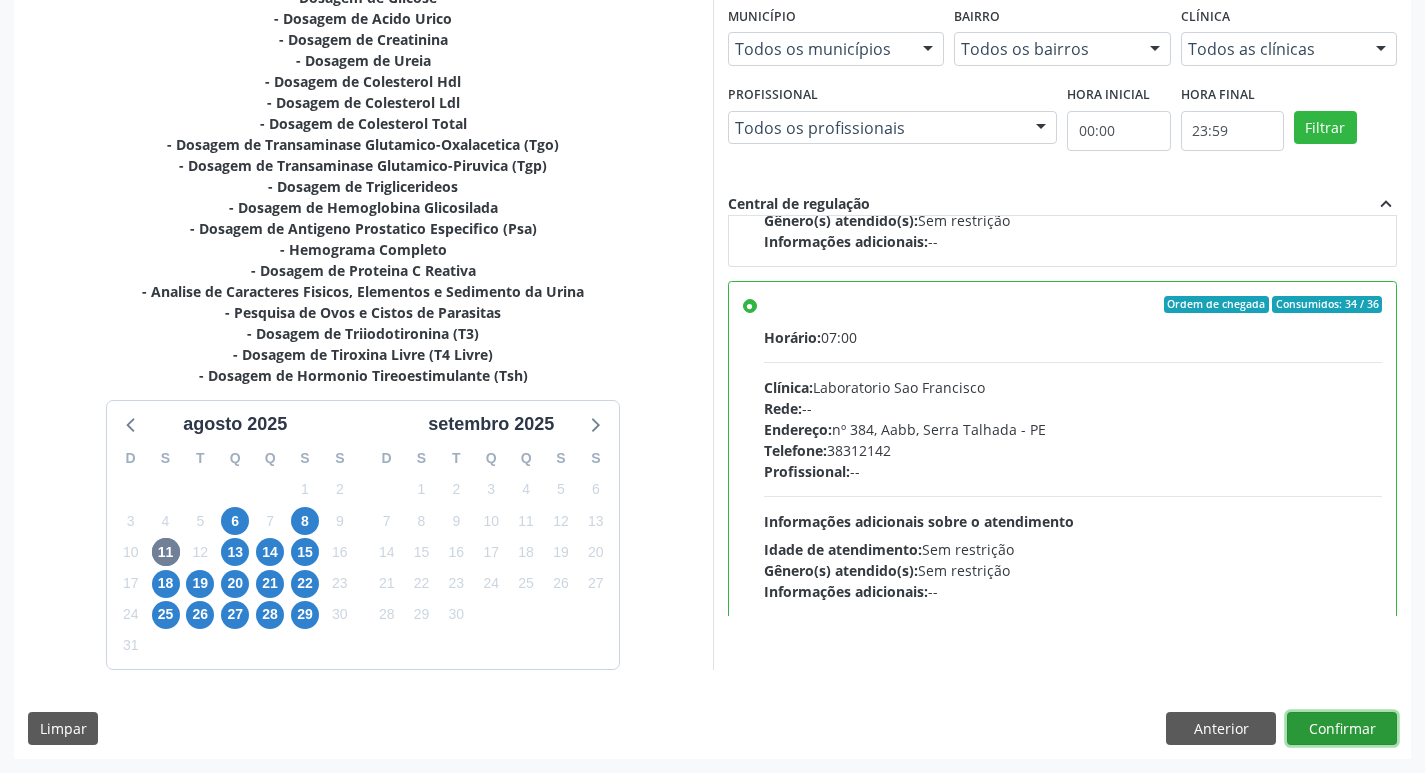 click on "Confirmar" at bounding box center (1342, 729) 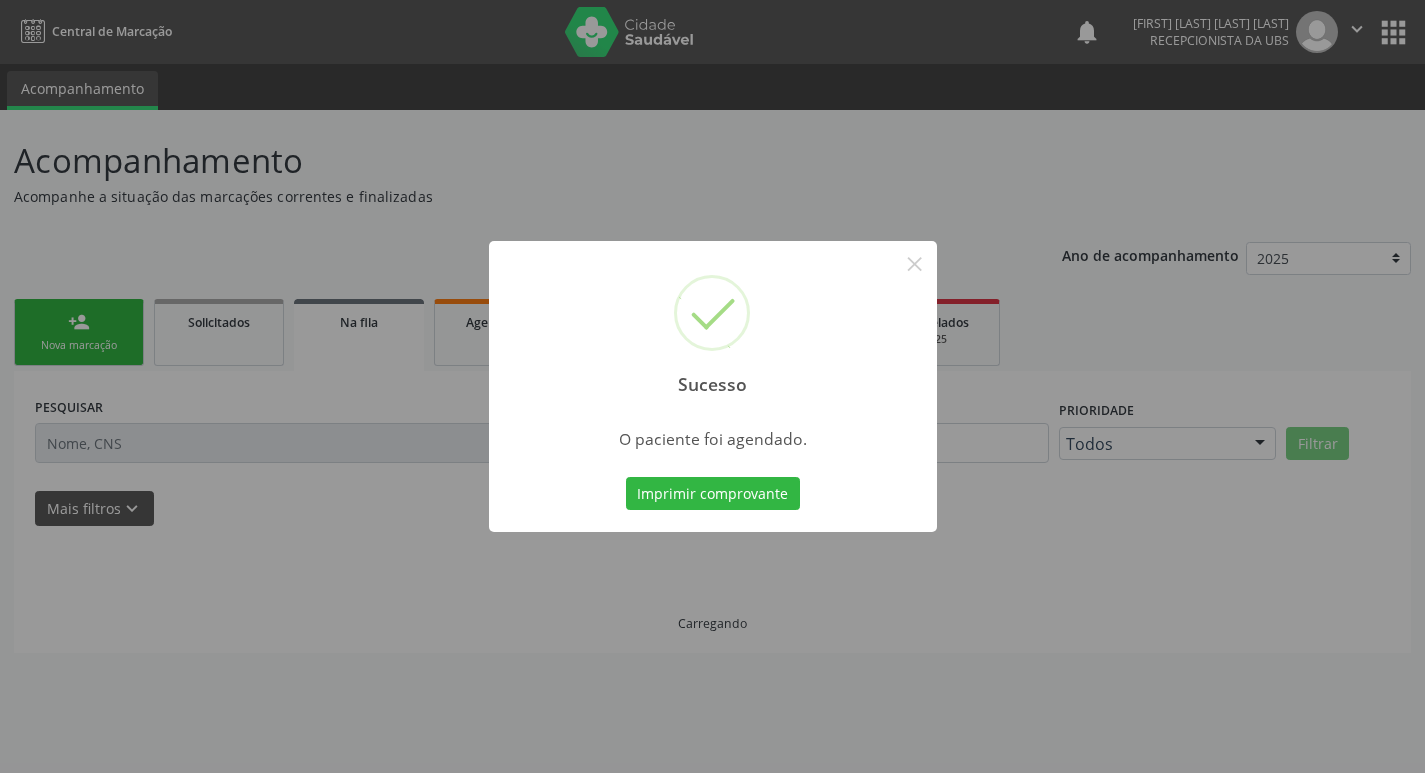 scroll, scrollTop: 0, scrollLeft: 0, axis: both 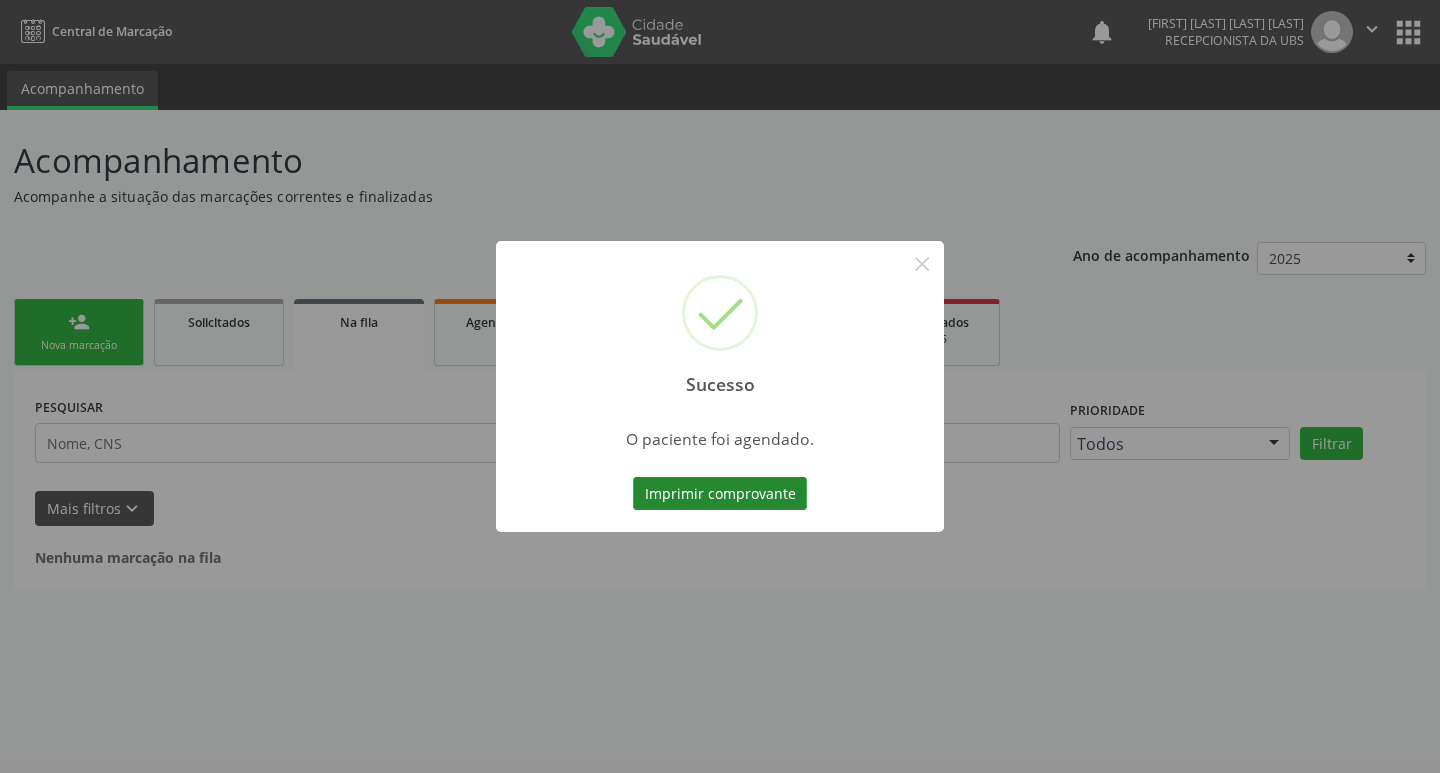 click on "Imprimir comprovante" at bounding box center (720, 494) 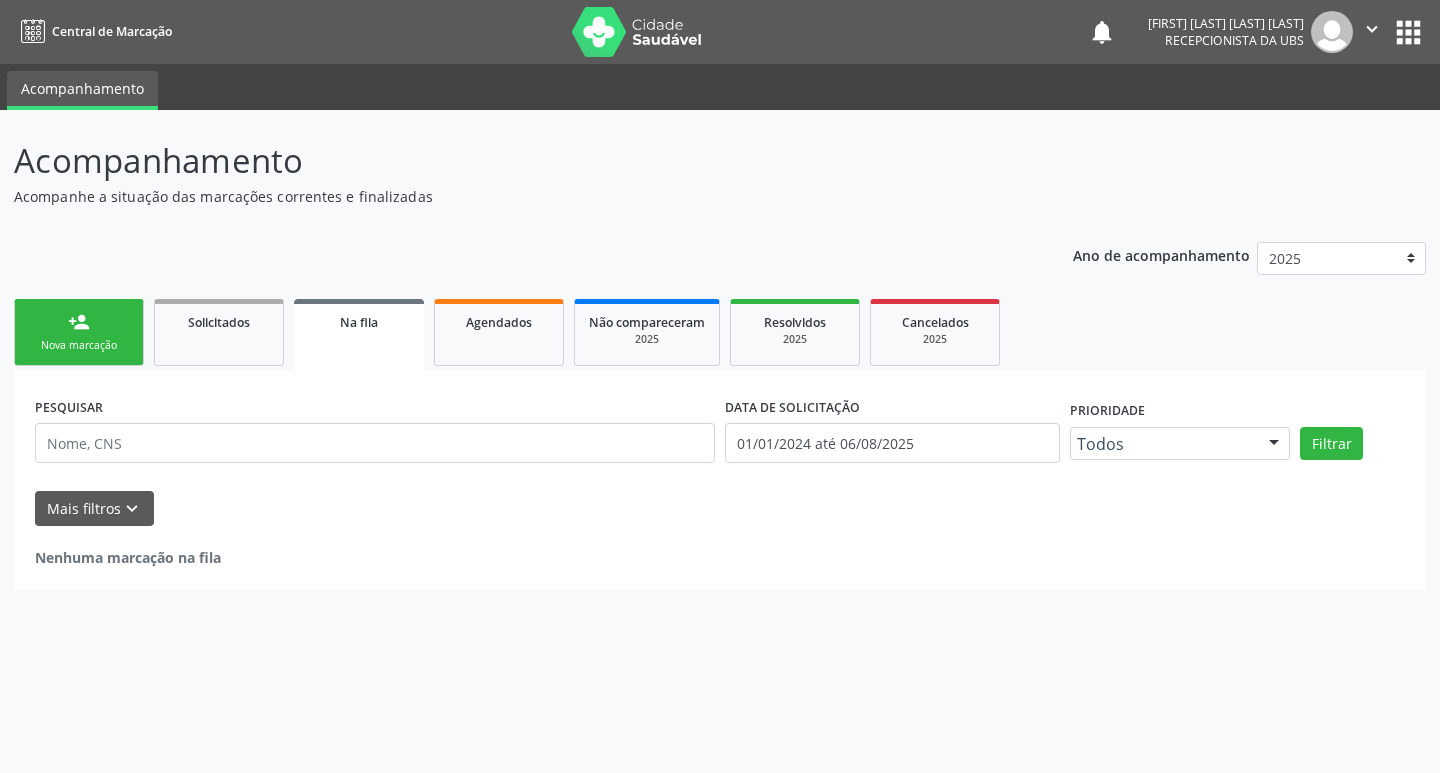 click on "person_add
Nova marcação" at bounding box center (79, 332) 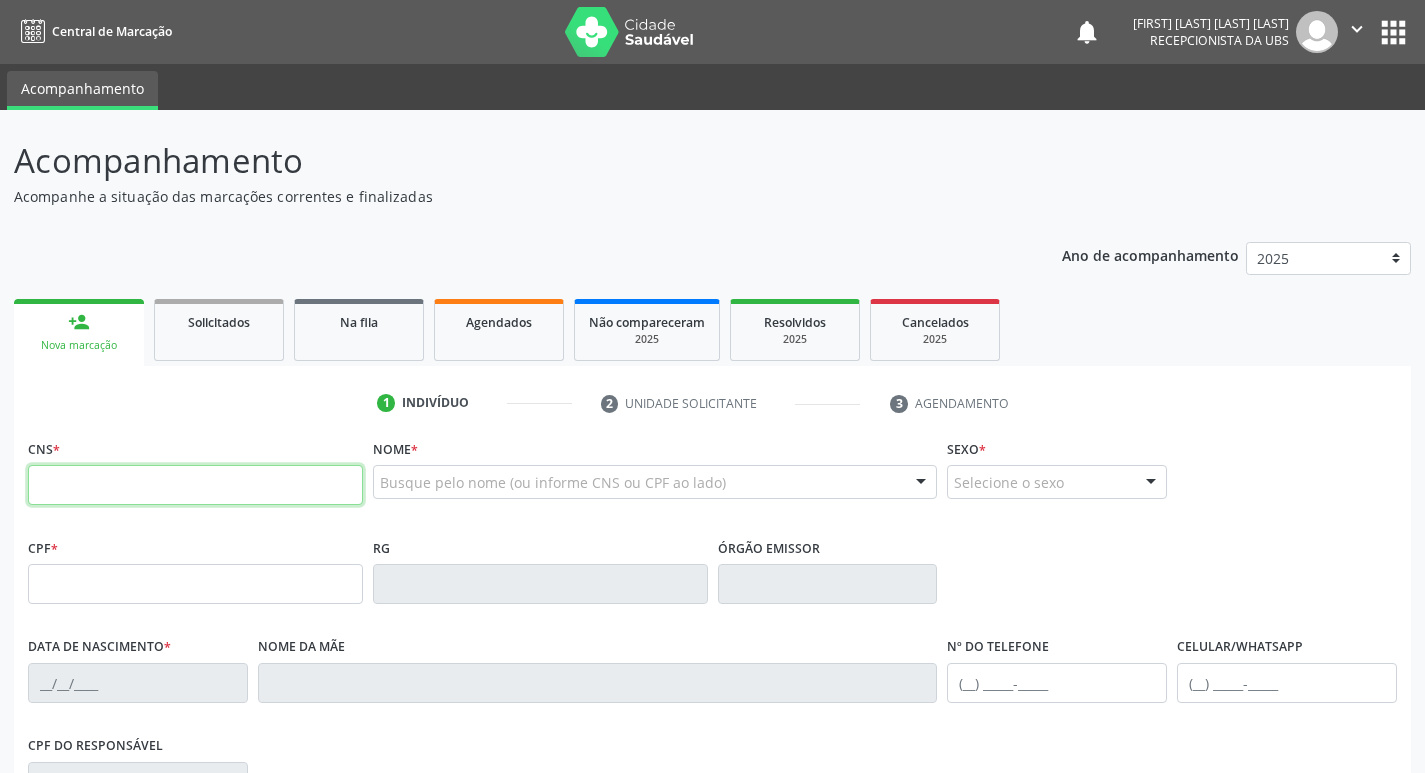 click at bounding box center [195, 485] 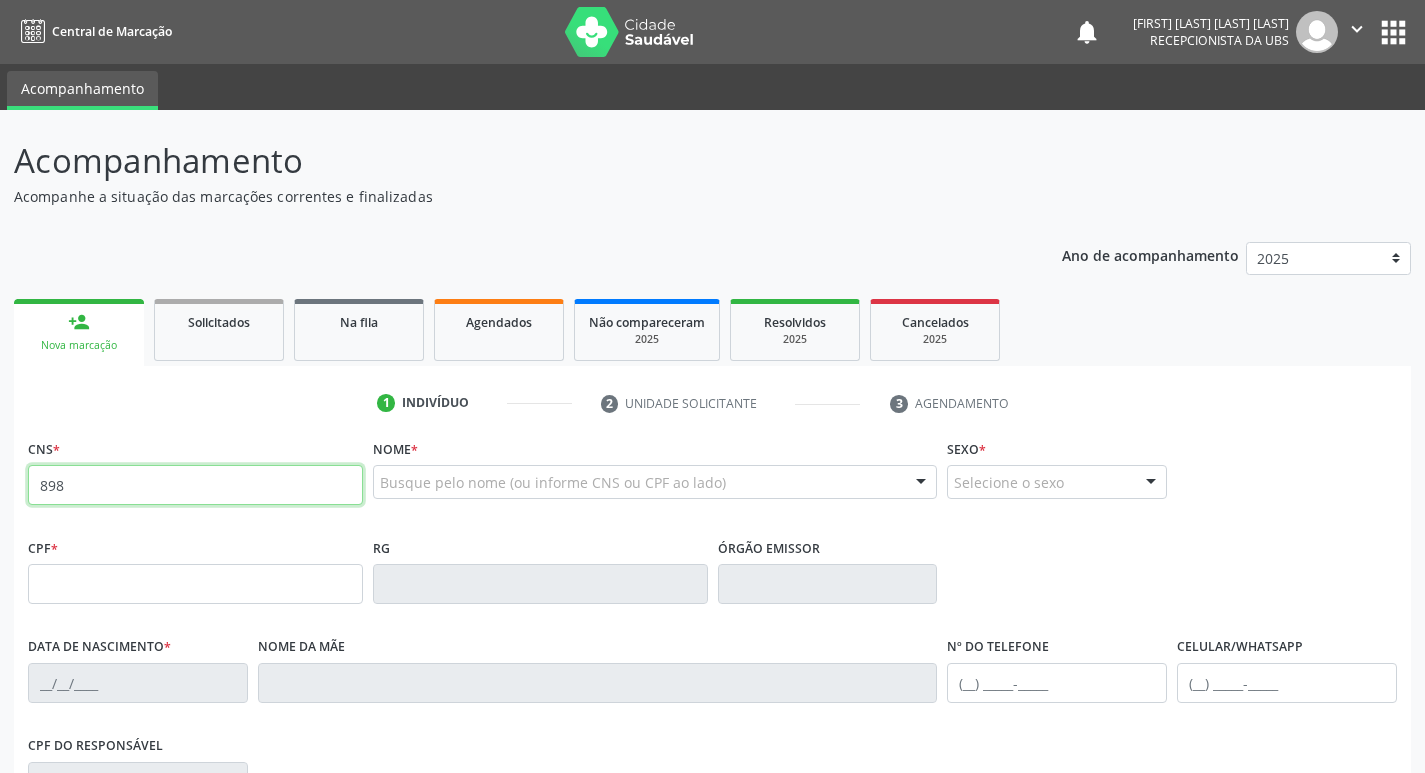 click on "898" at bounding box center [195, 485] 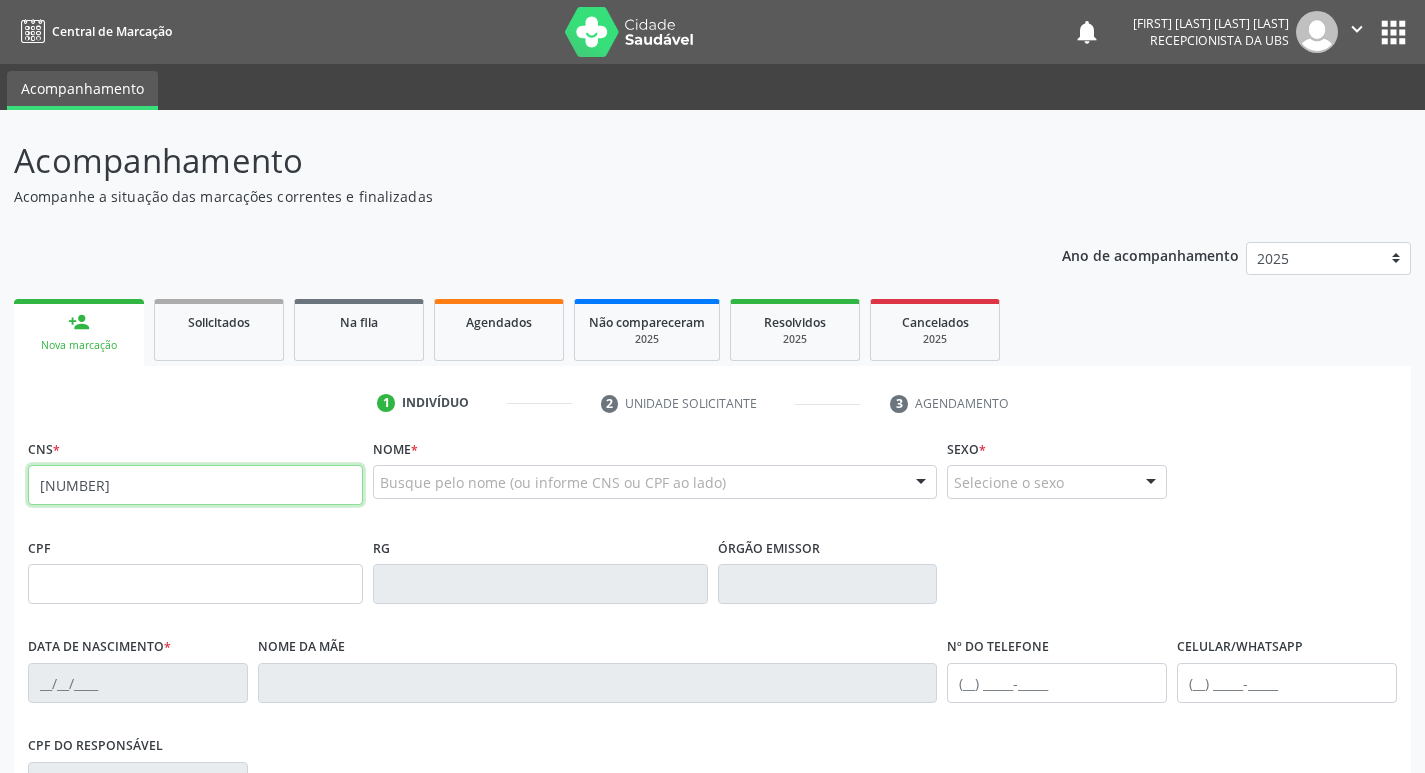 type on "898 0040 6477 4037" 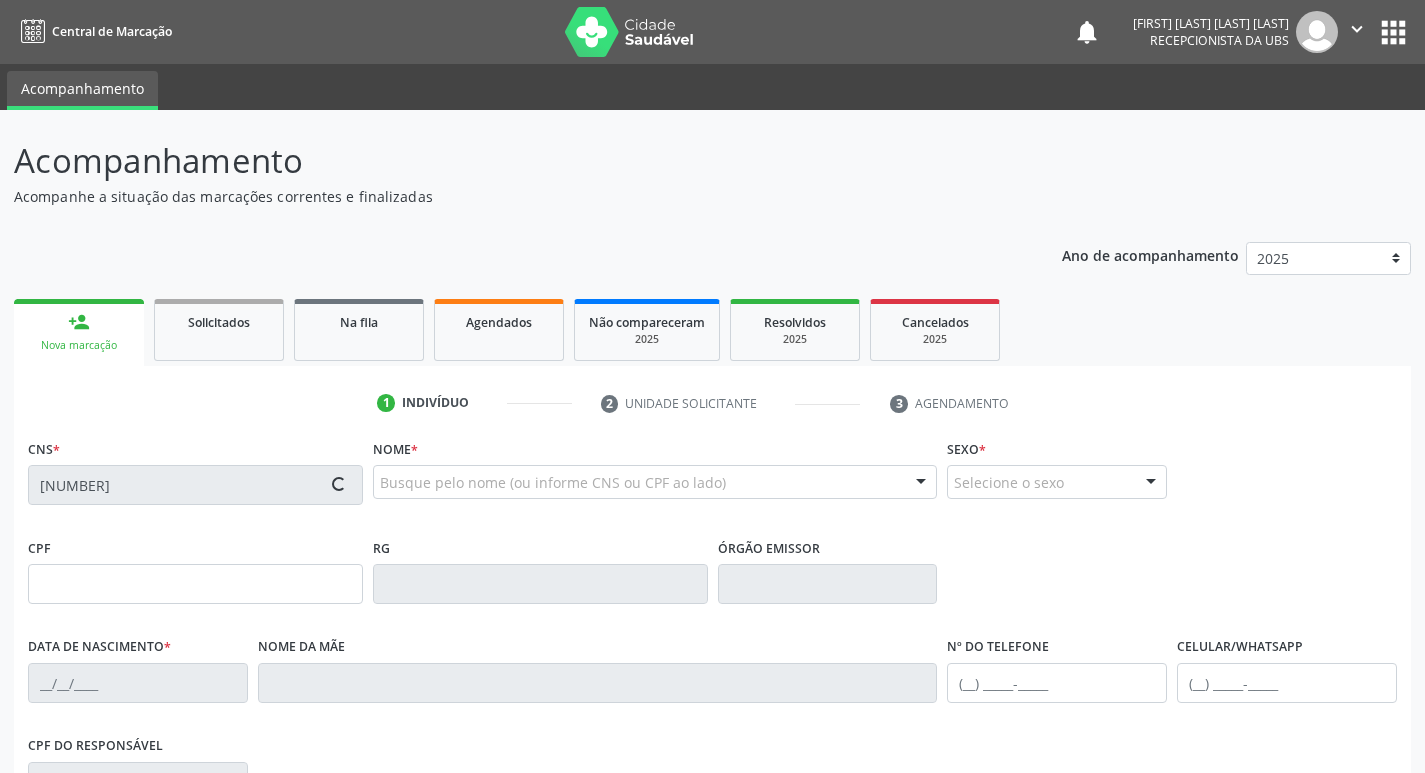 type on "08/10/2009" 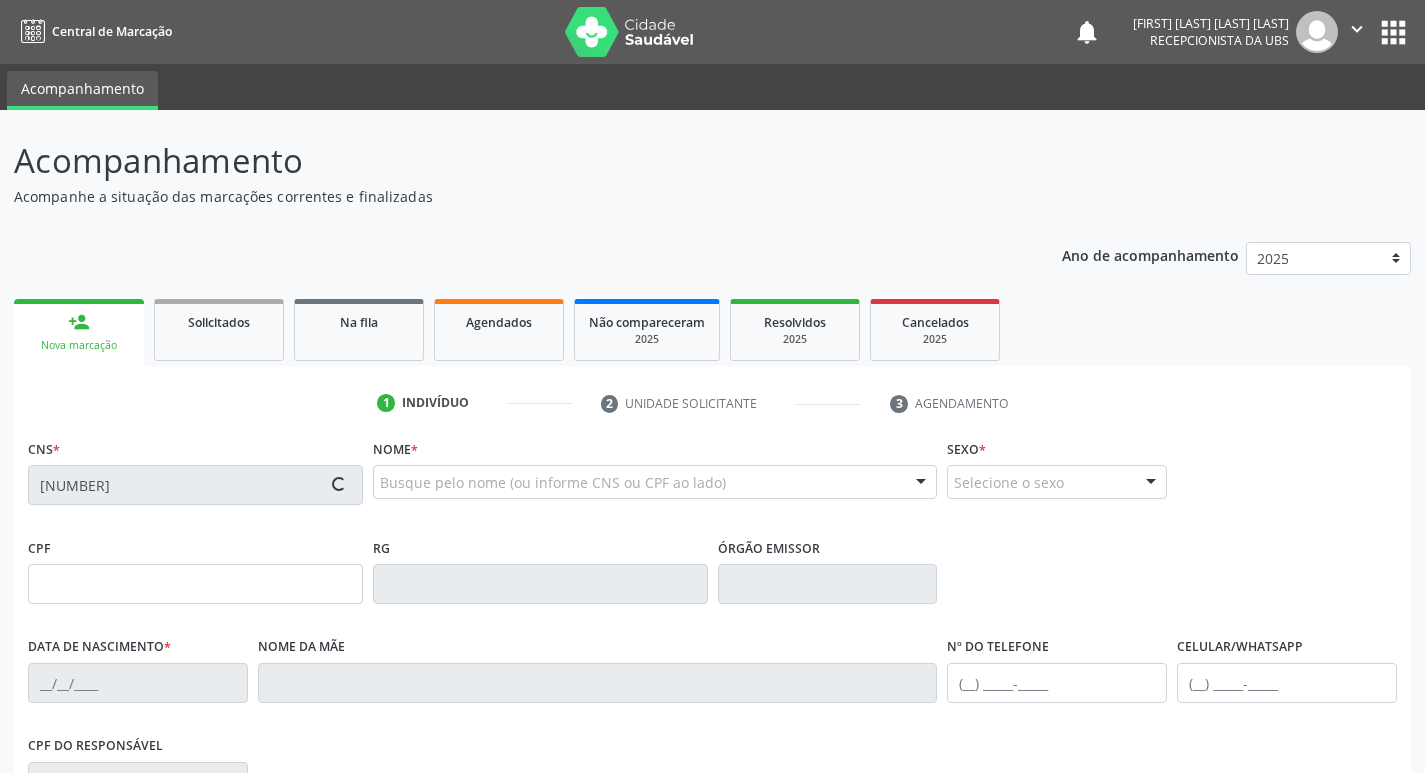 type on "Jacicleide Moraes de Franca" 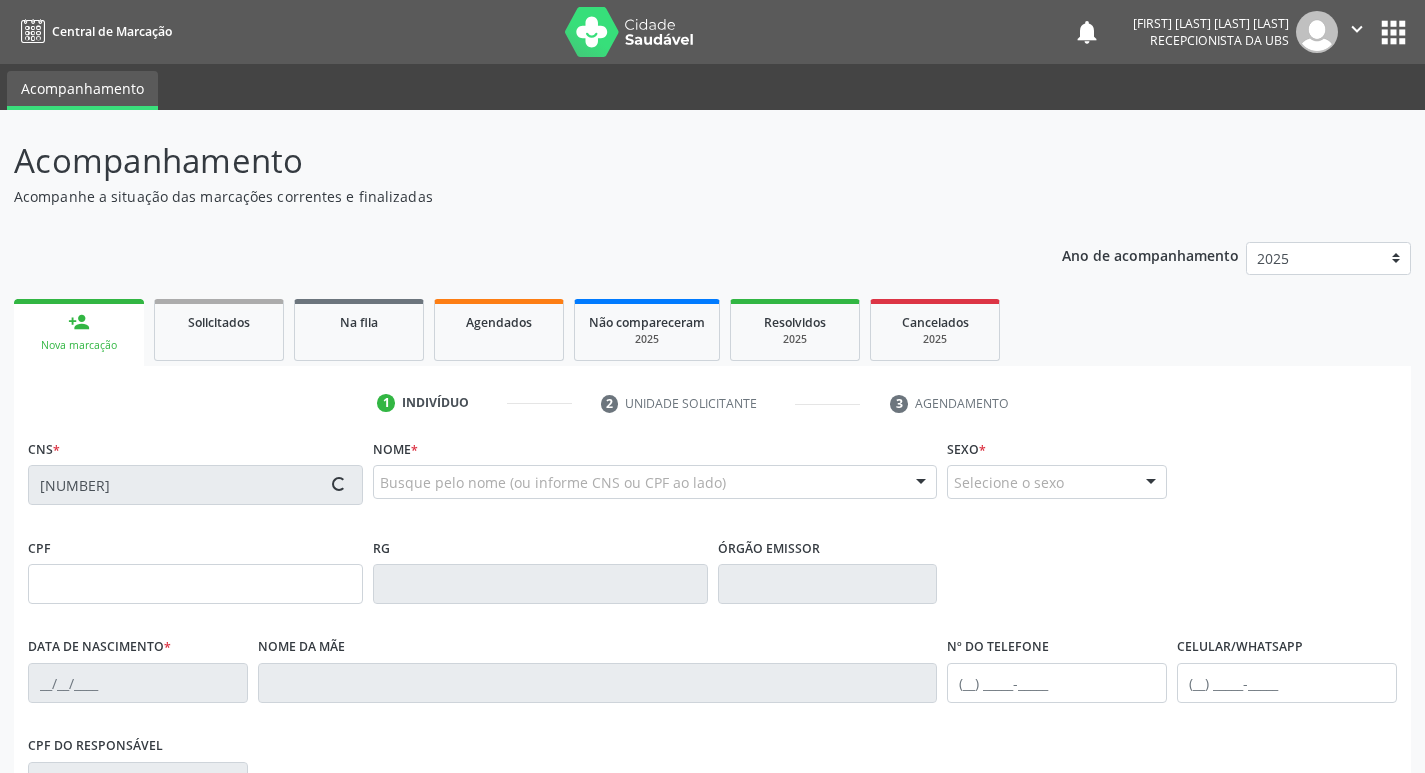 type on "(99) 99999-9999" 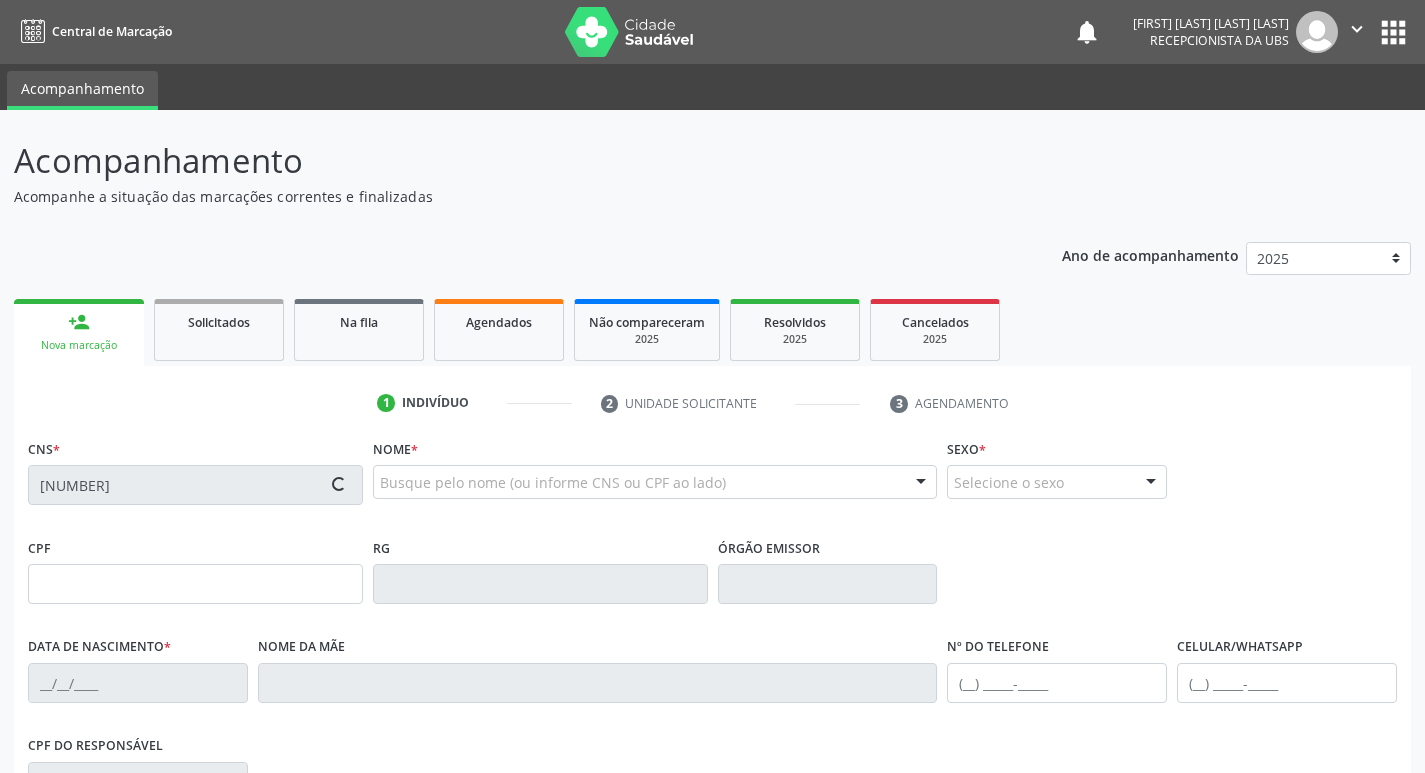 type on "(99) 99999-9999" 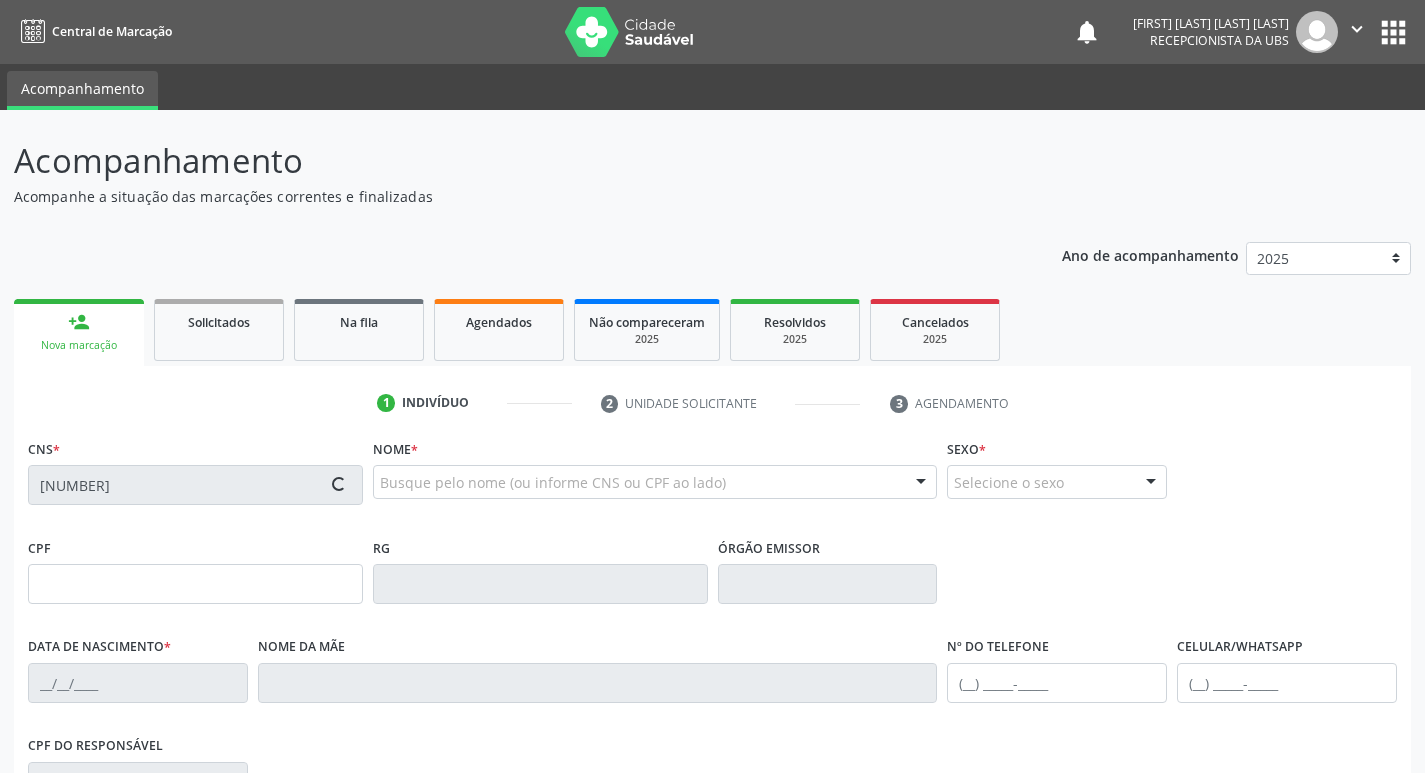type on "051.448.824-71" 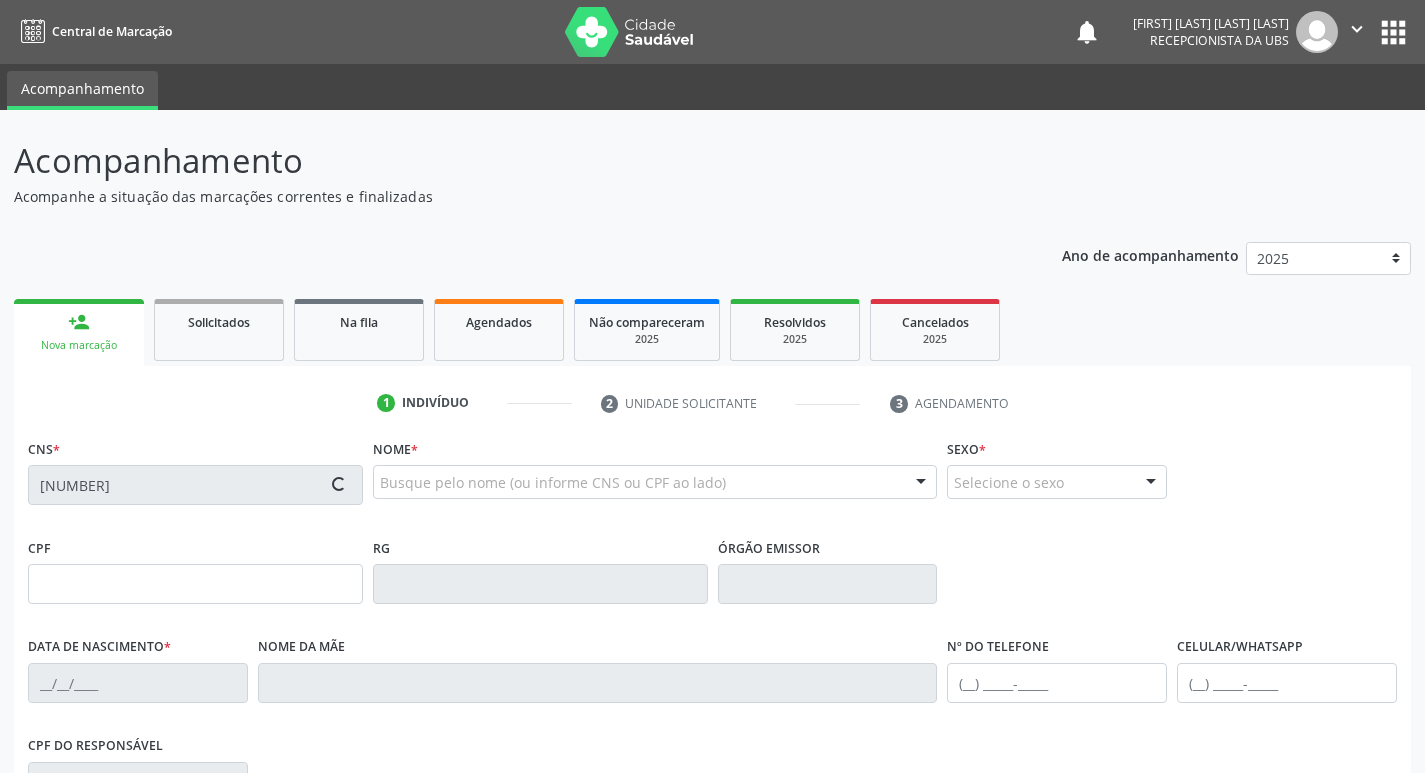 type on "36" 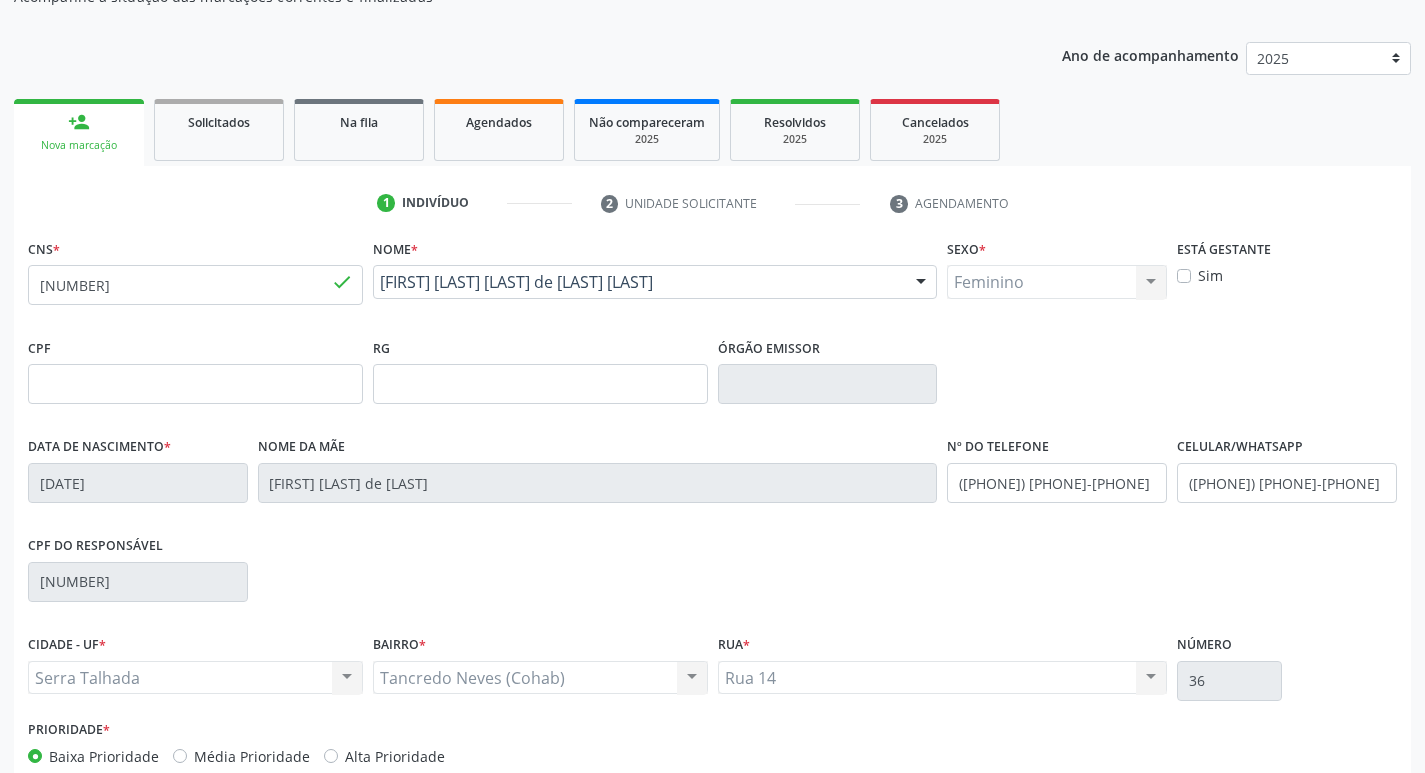 scroll, scrollTop: 311, scrollLeft: 0, axis: vertical 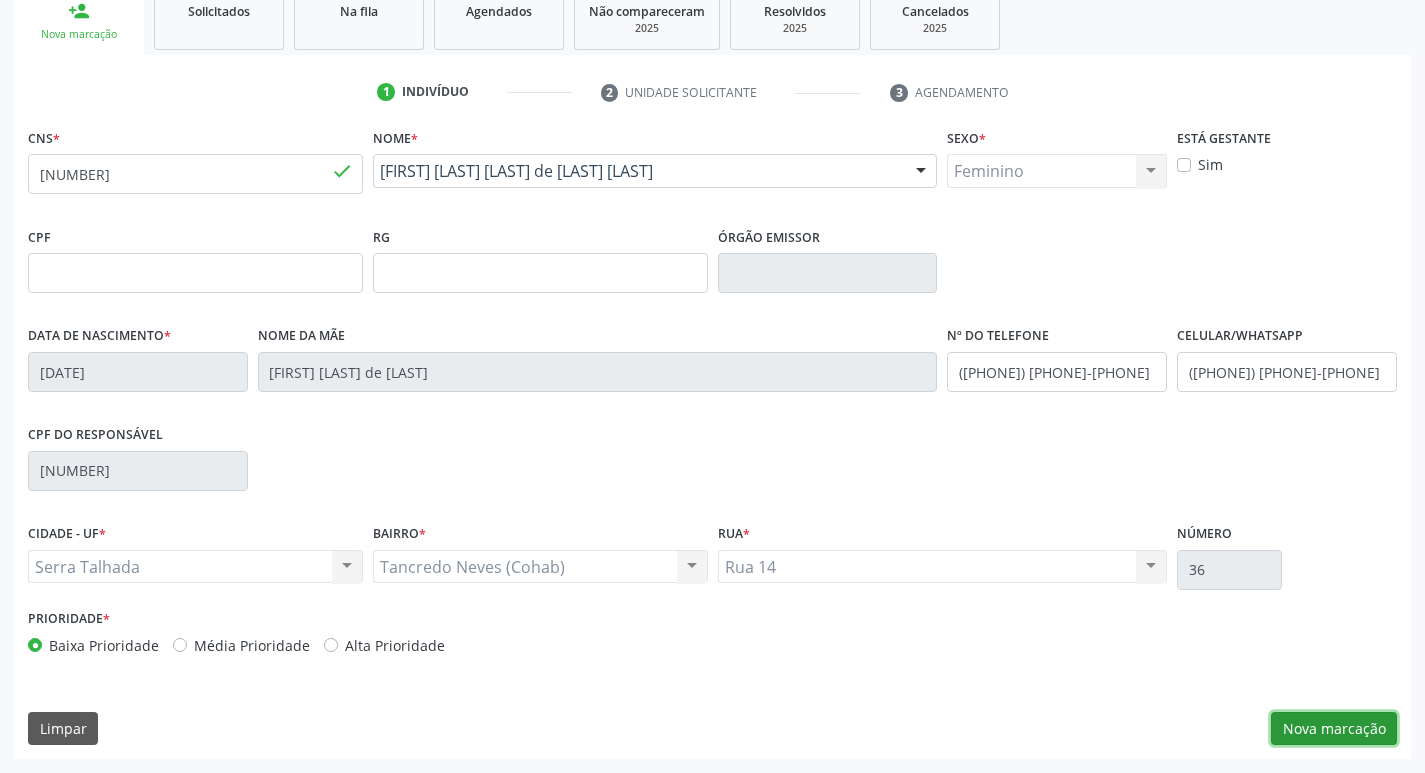 click on "Nova marcação" at bounding box center [1334, 729] 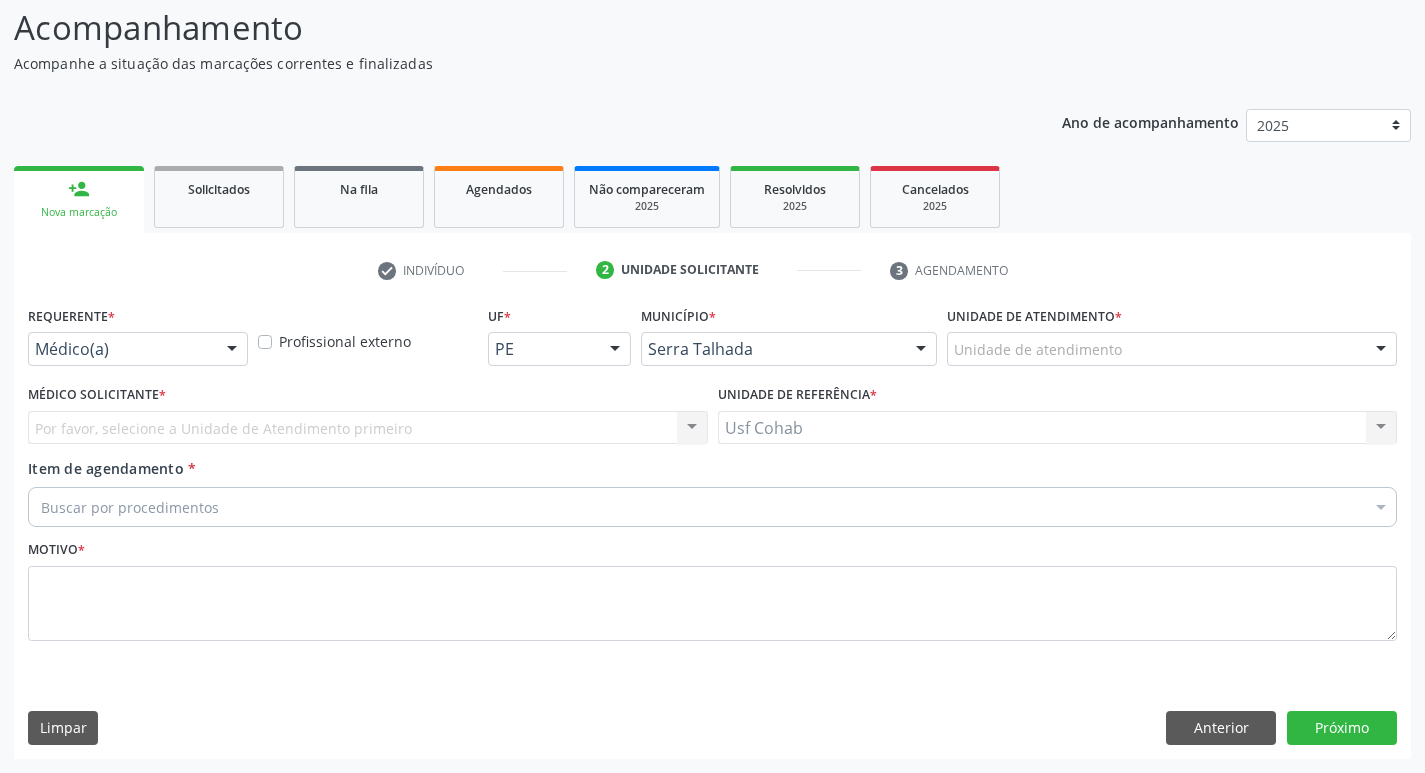 scroll, scrollTop: 133, scrollLeft: 0, axis: vertical 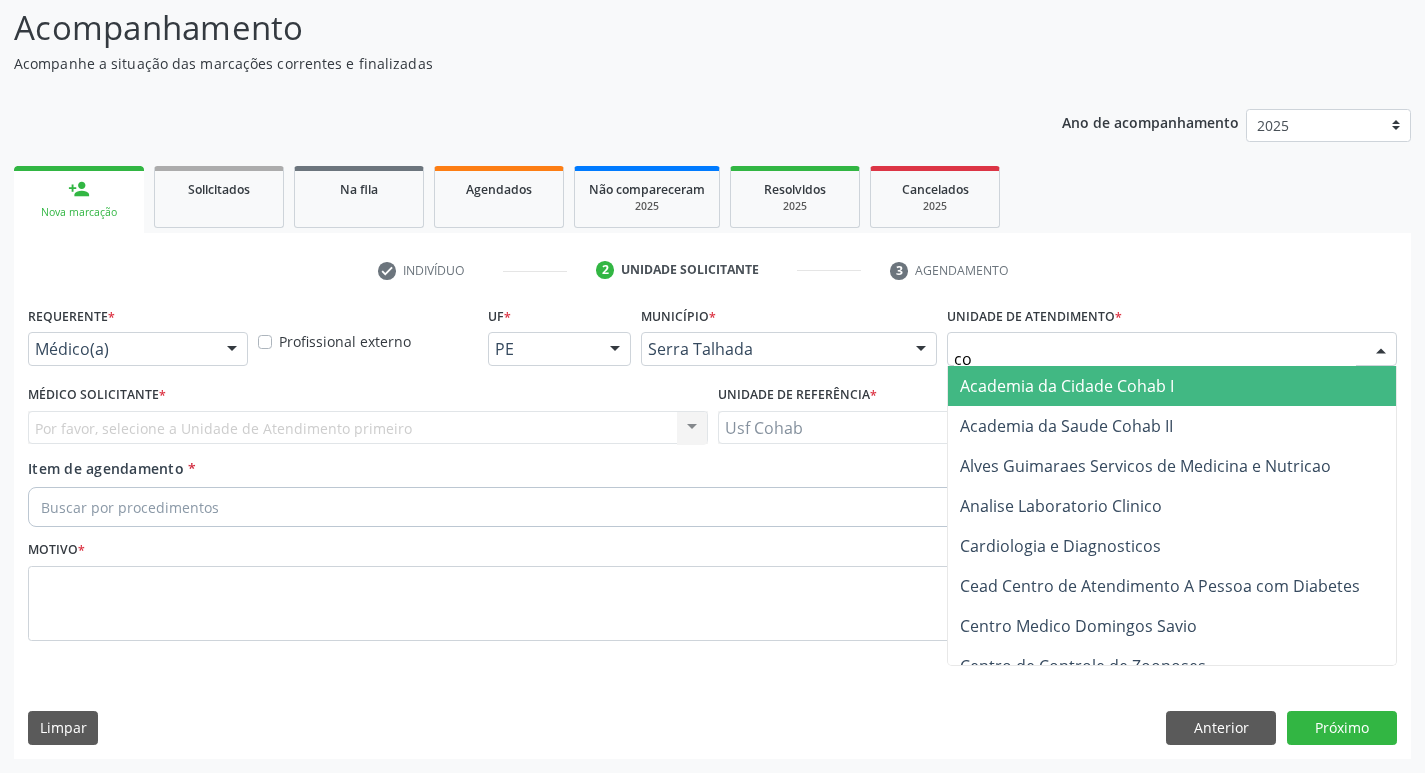 type on "coh" 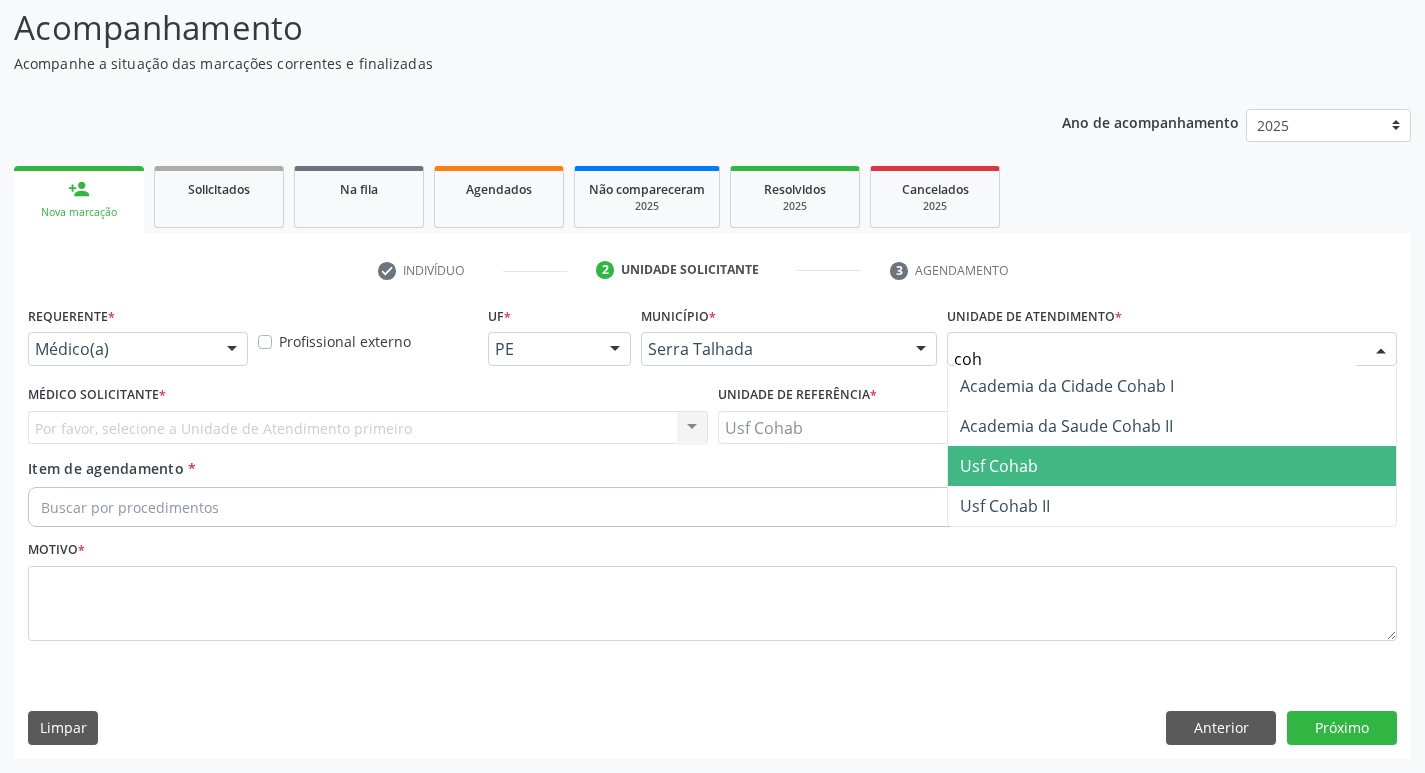 click on "Usf Cohab" at bounding box center (1172, 466) 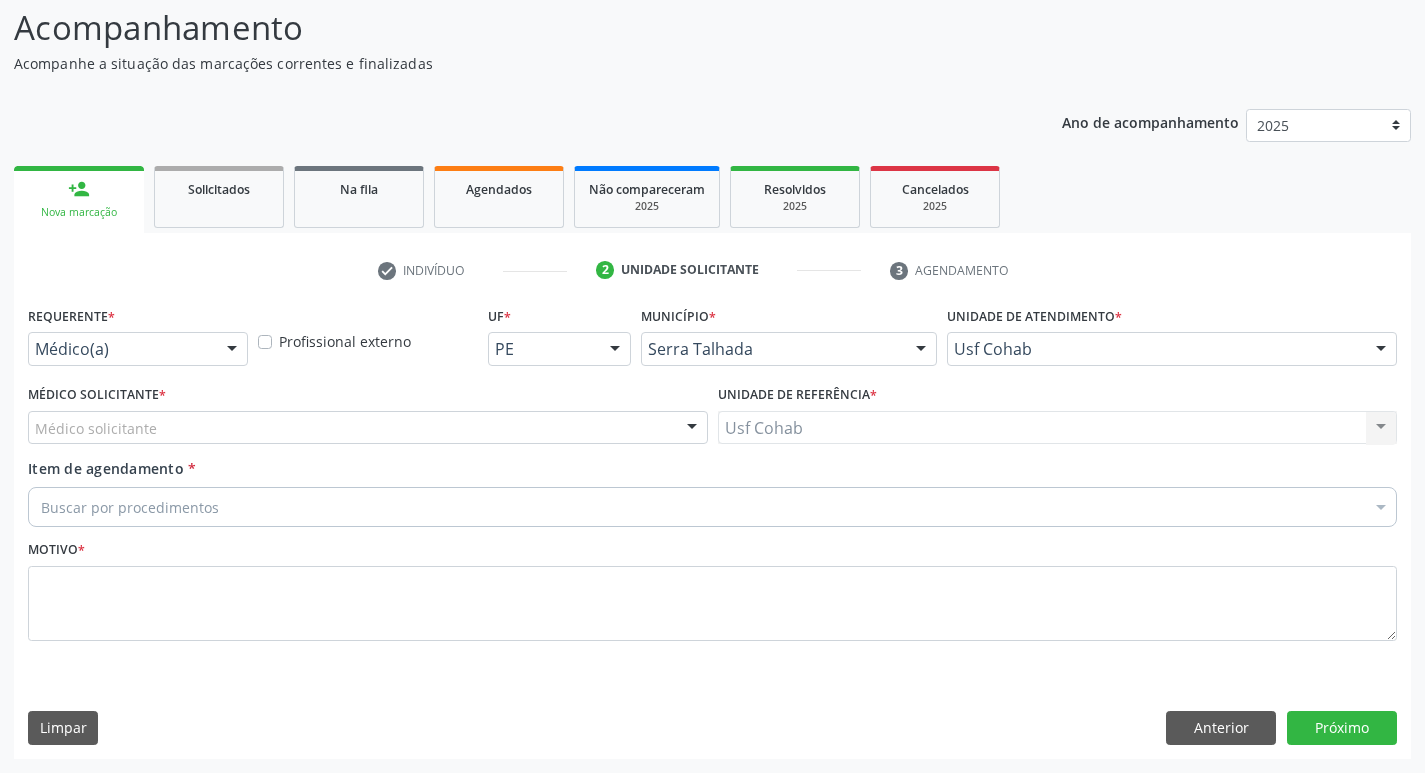 click on "Médico solicitante" at bounding box center [368, 428] 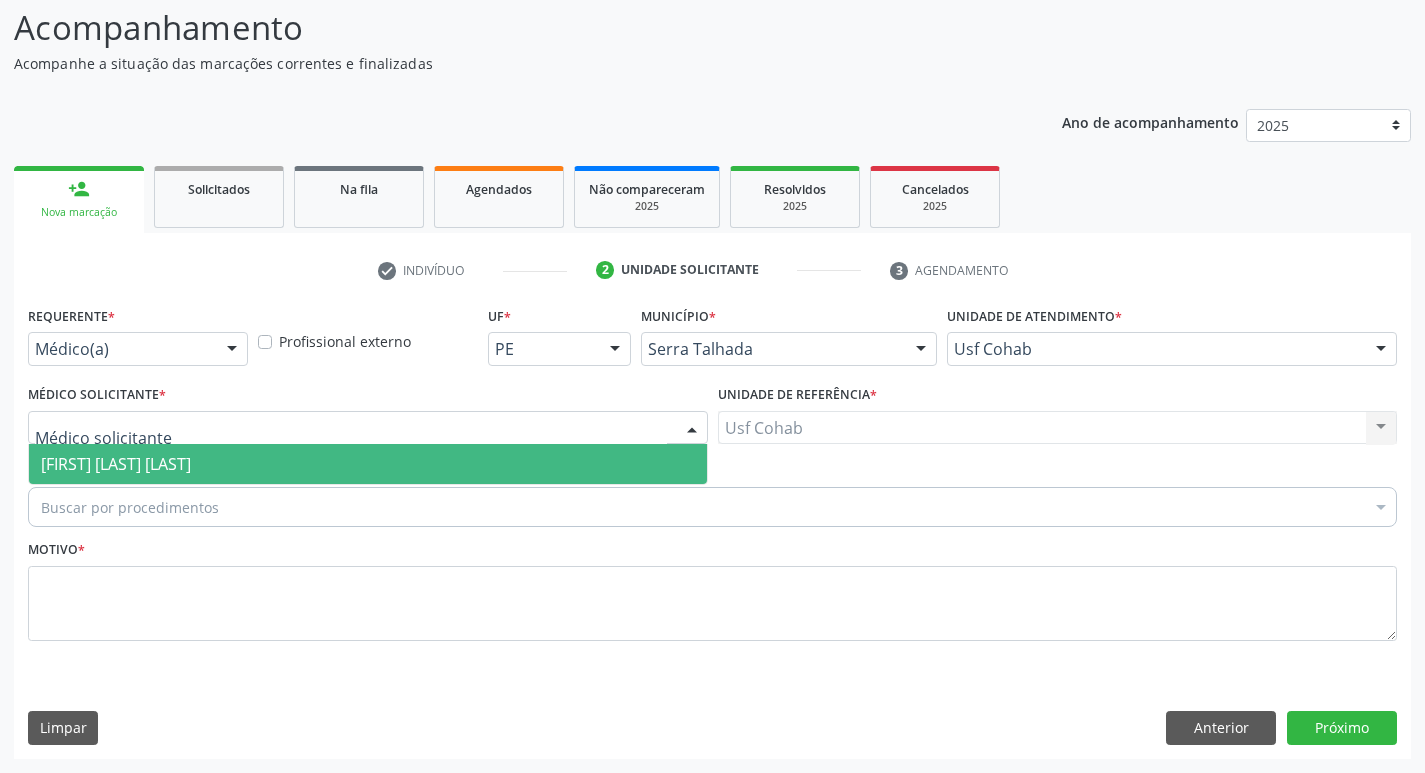 click on "[FIRST] [LAST]" at bounding box center (368, 464) 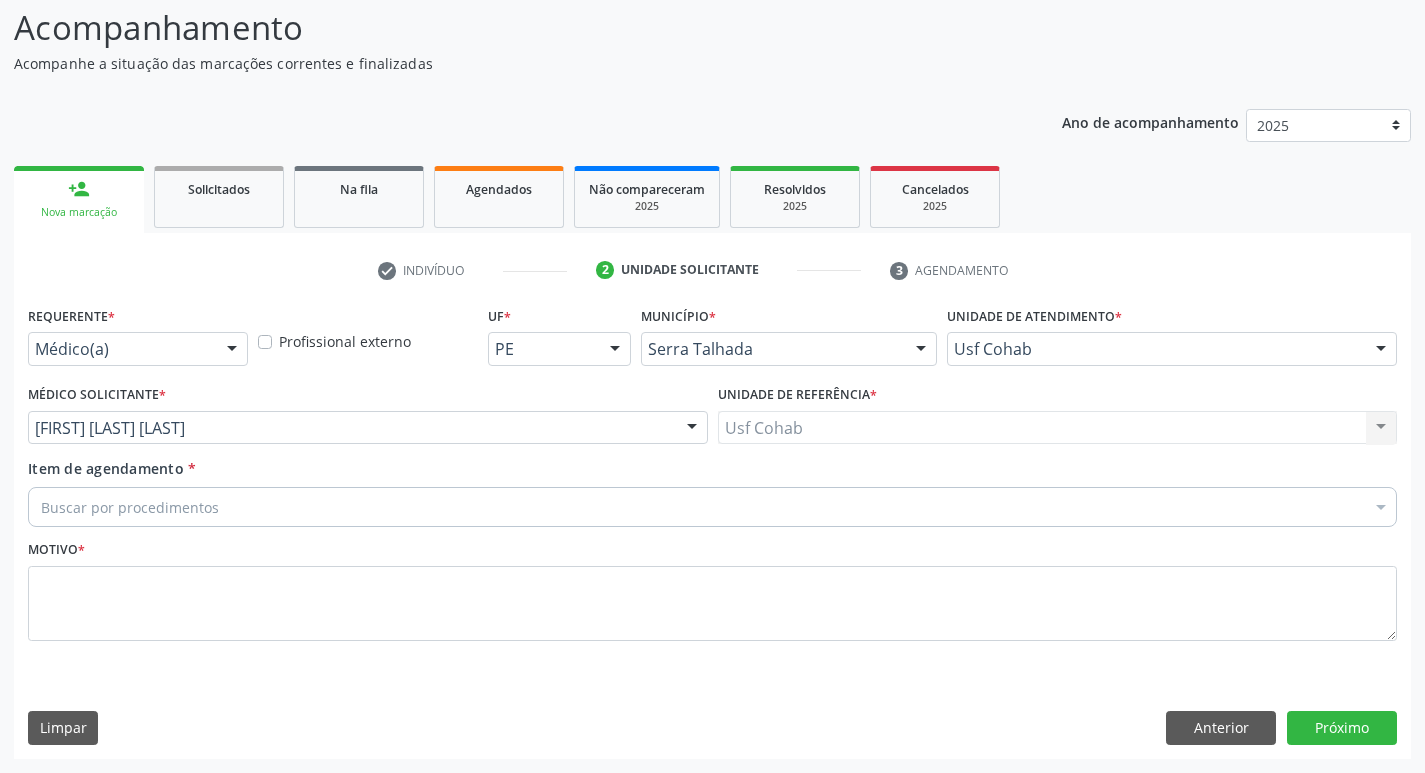 click on "Buscar por procedimentos" at bounding box center [712, 507] 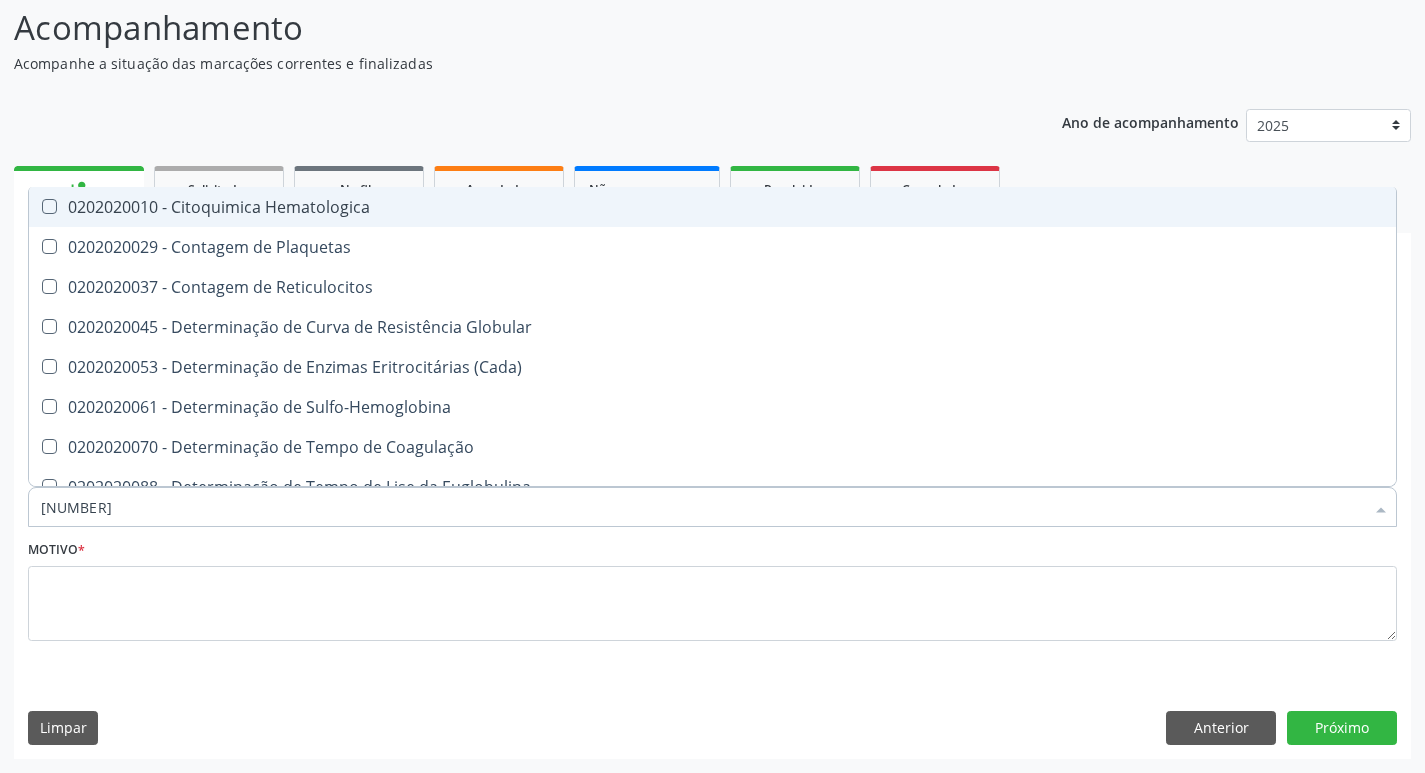type on "0202020355" 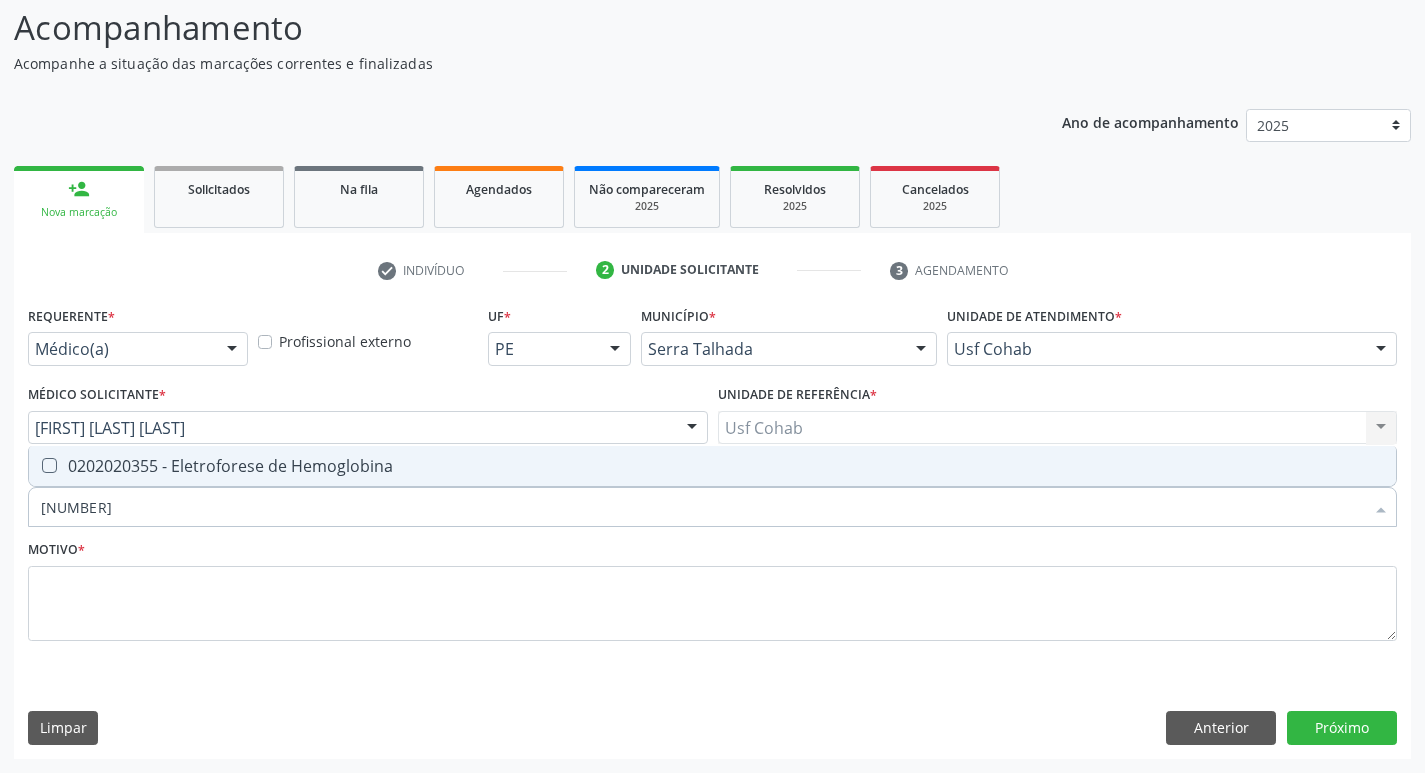 click at bounding box center (36, 466) 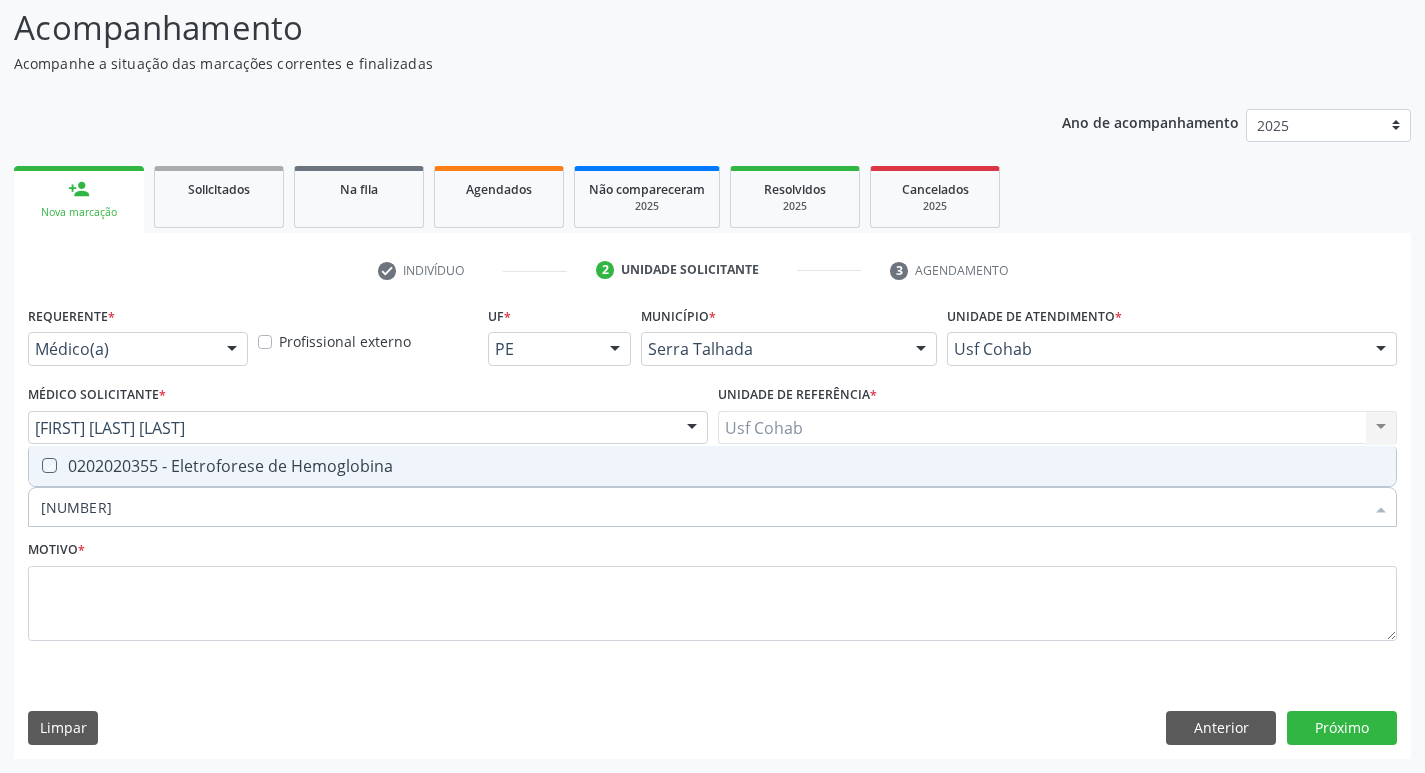 checkbox on "true" 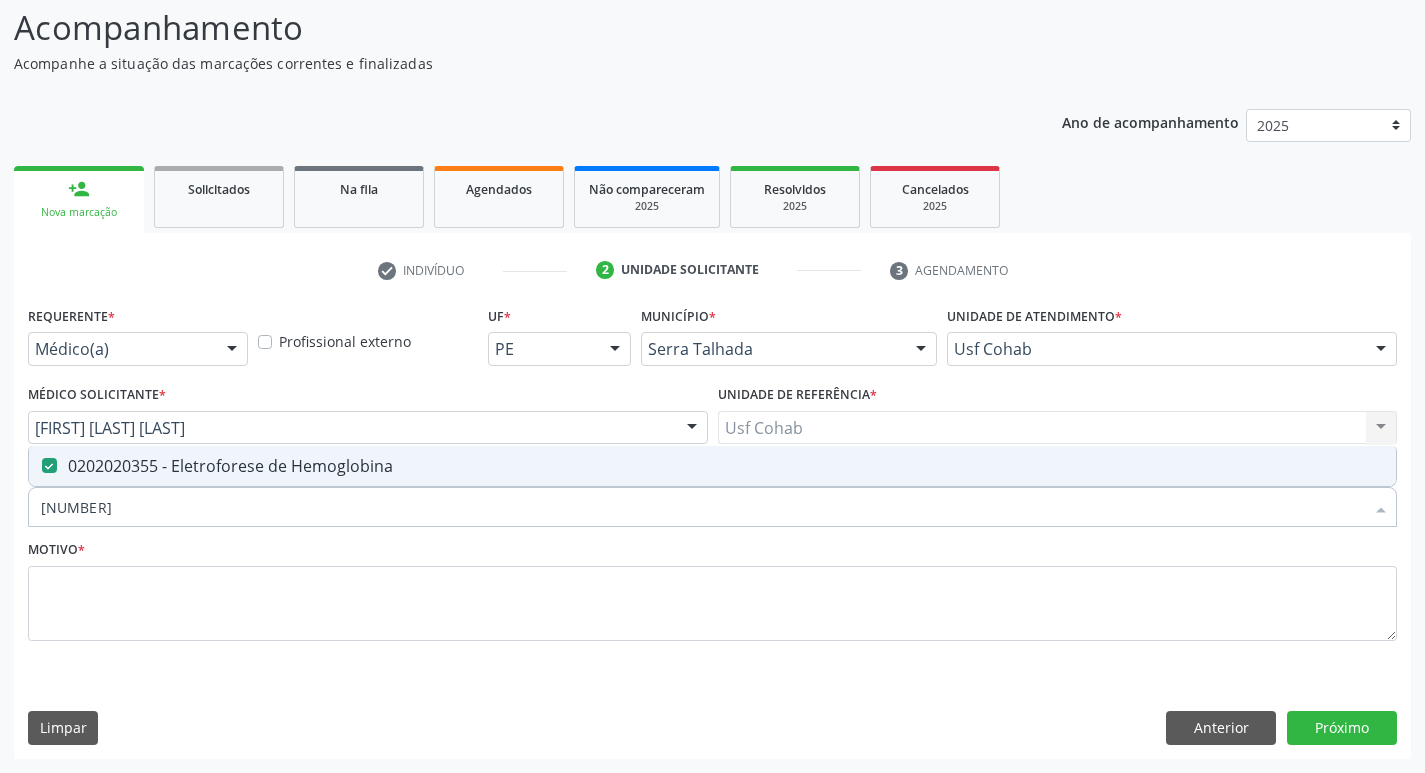 type on "02020203" 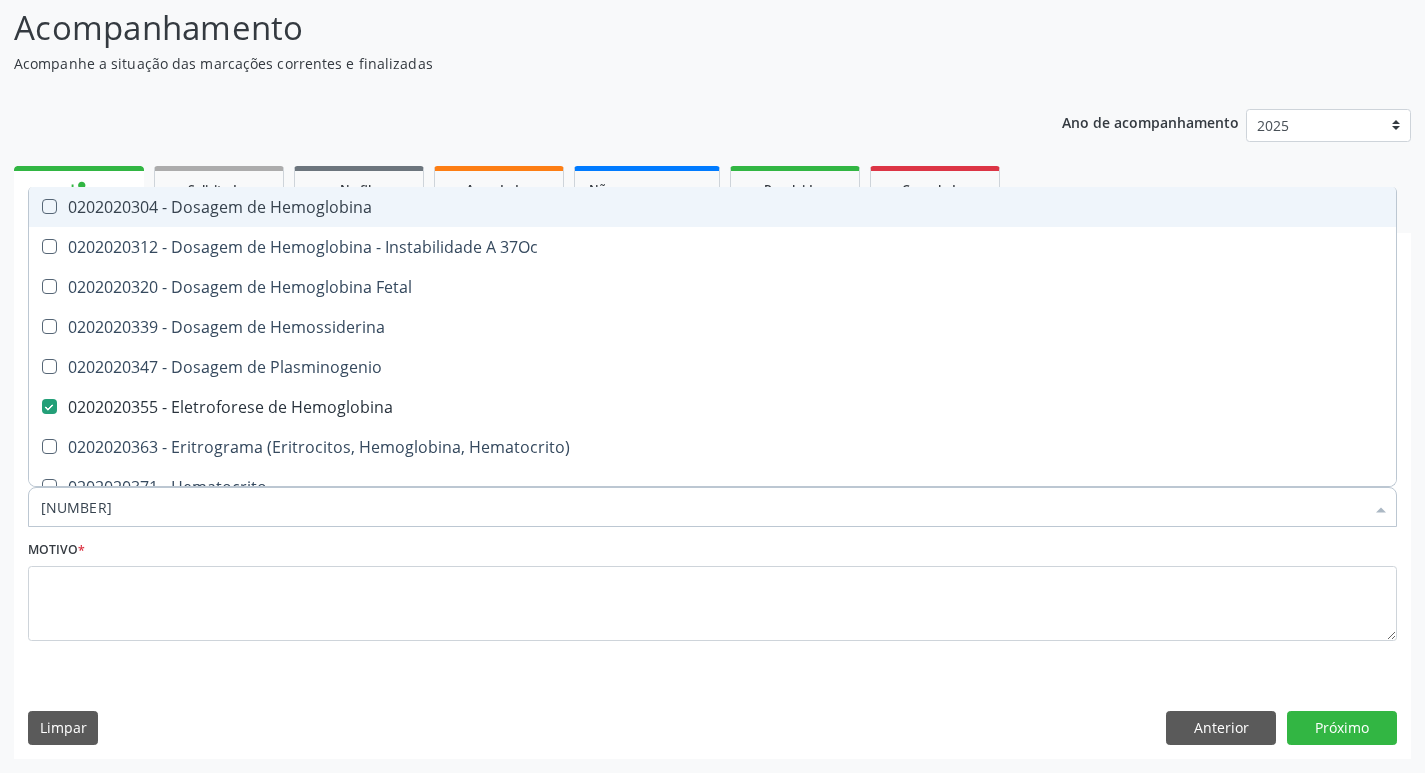 type on "0202020" 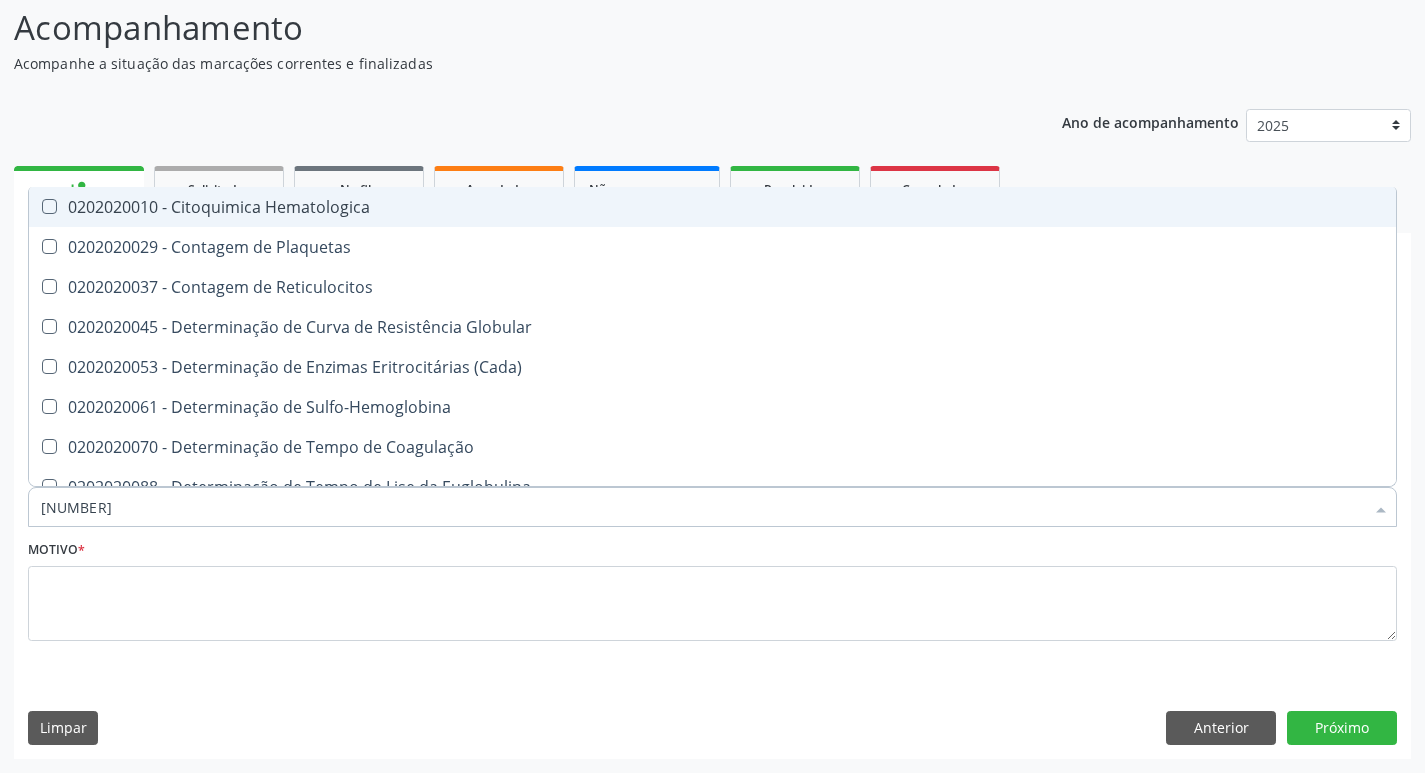 type on "02020" 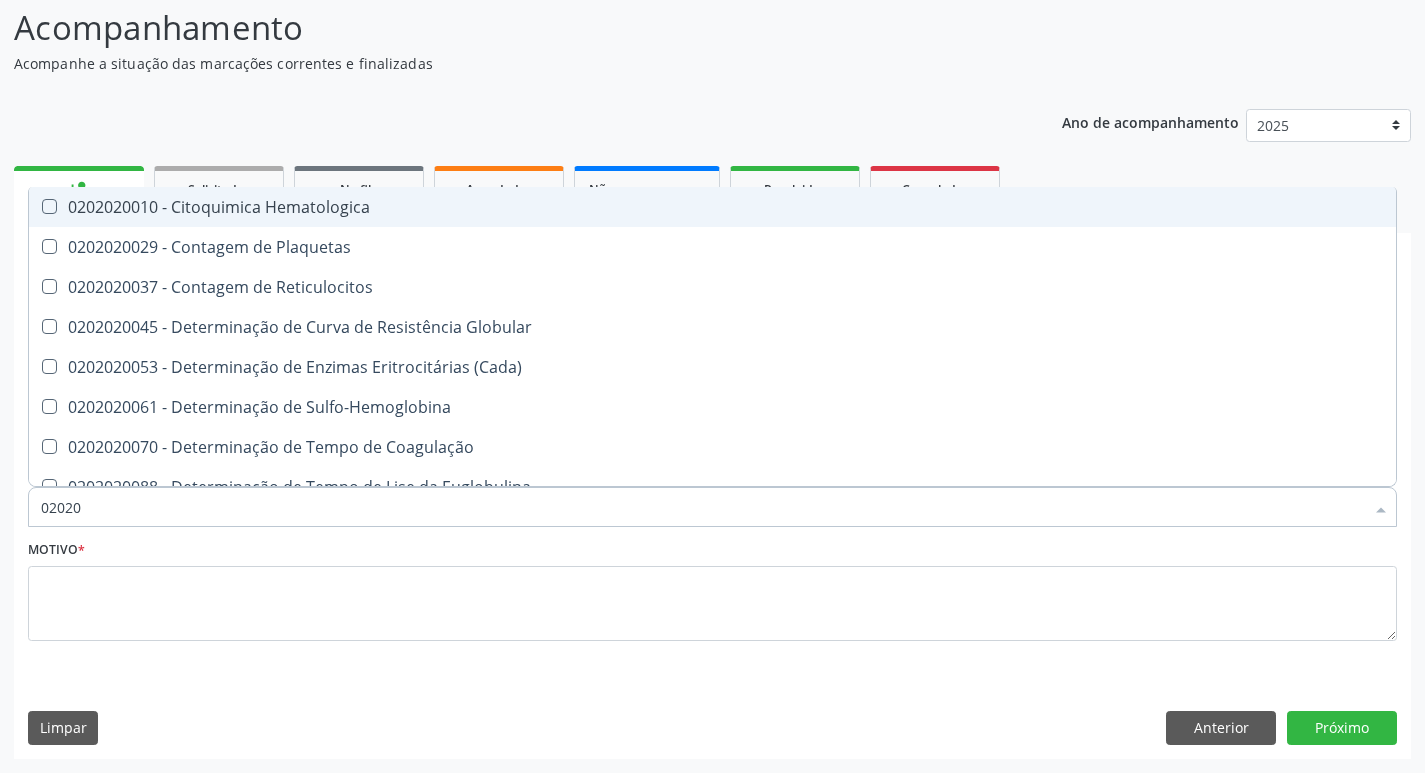checkbox on "false" 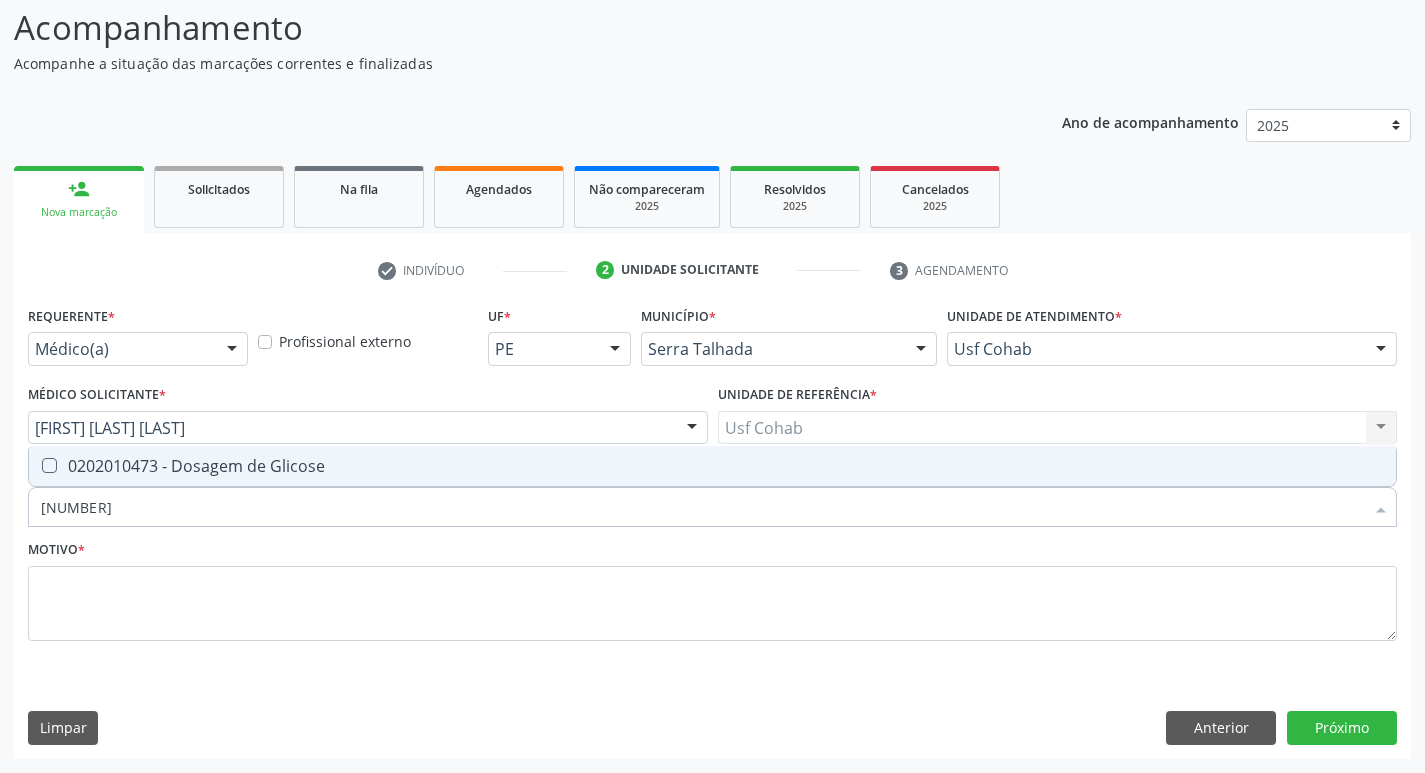 type on "0202010473" 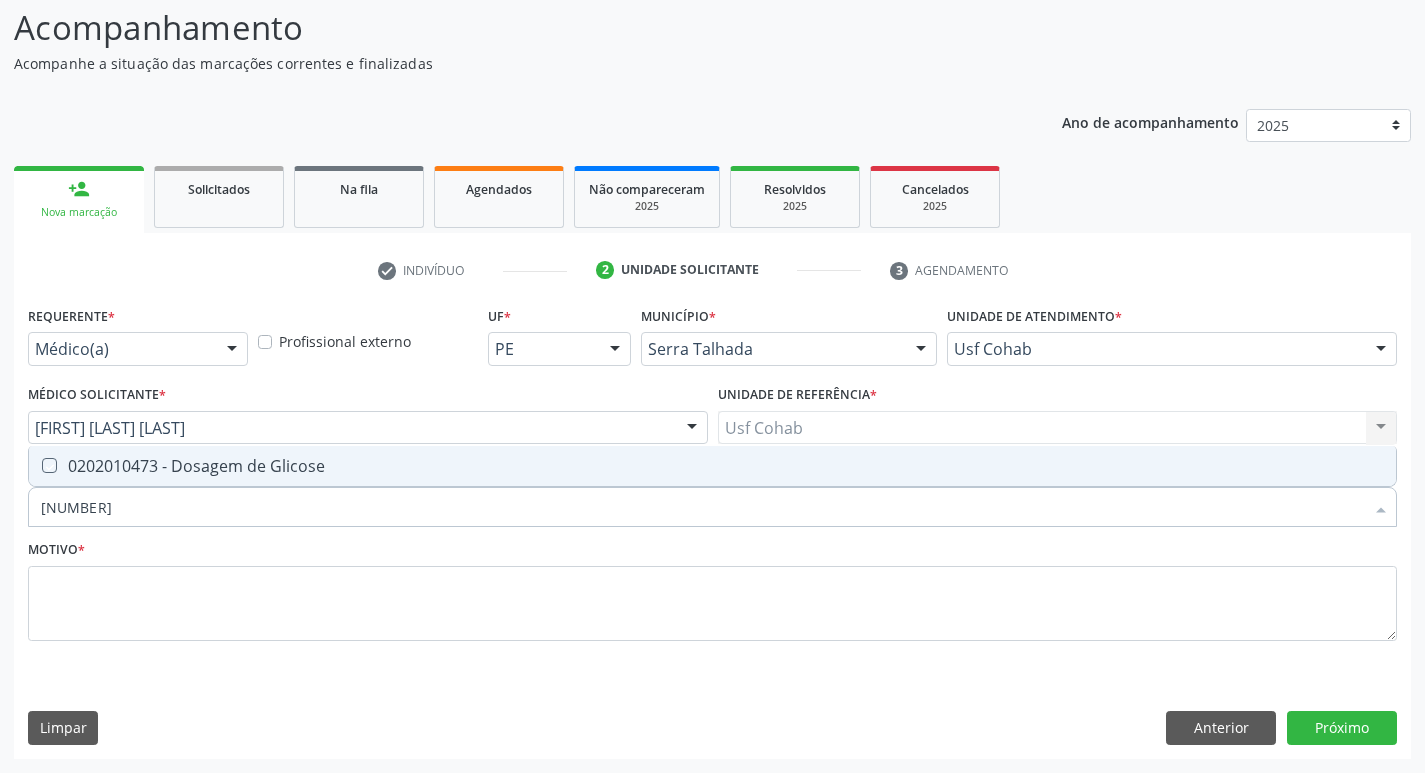 click at bounding box center [35, 465] 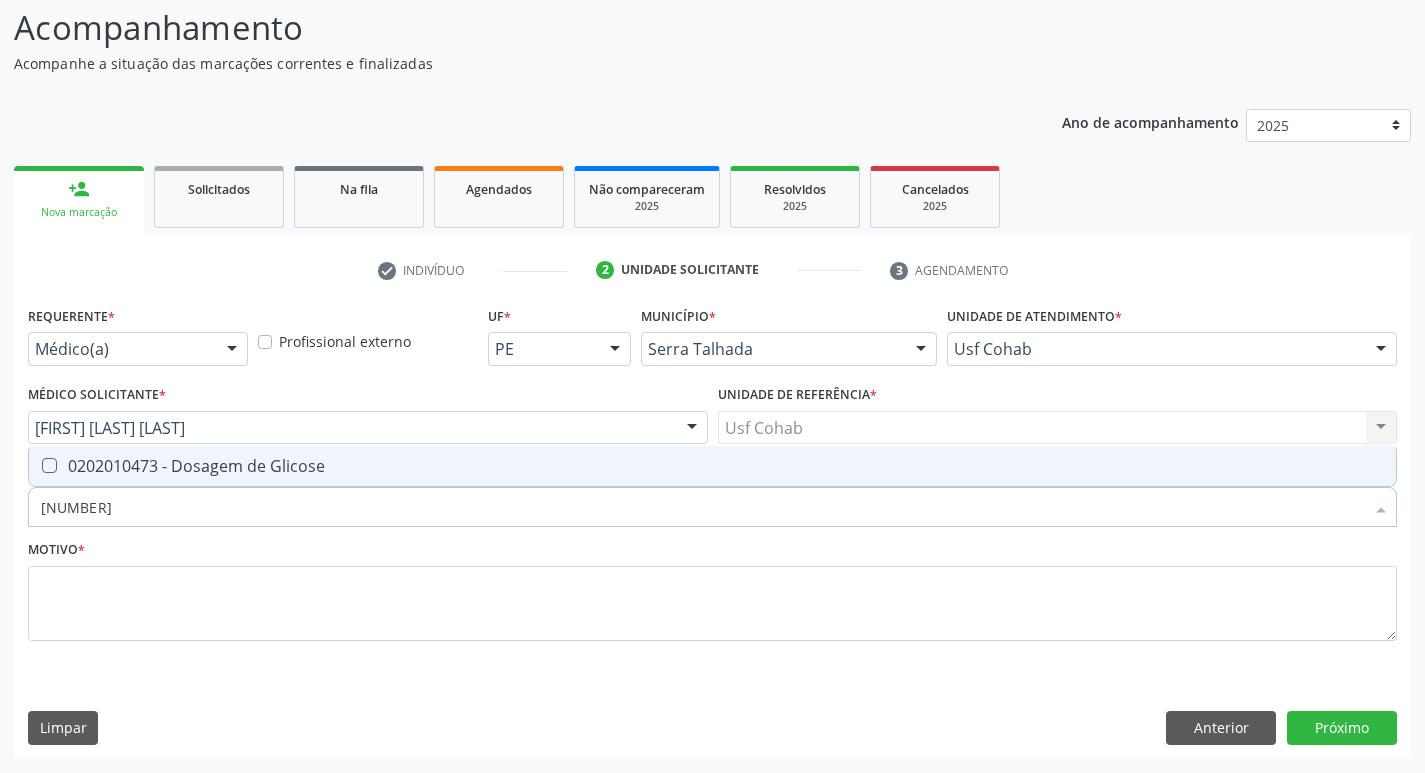 checkbox on "true" 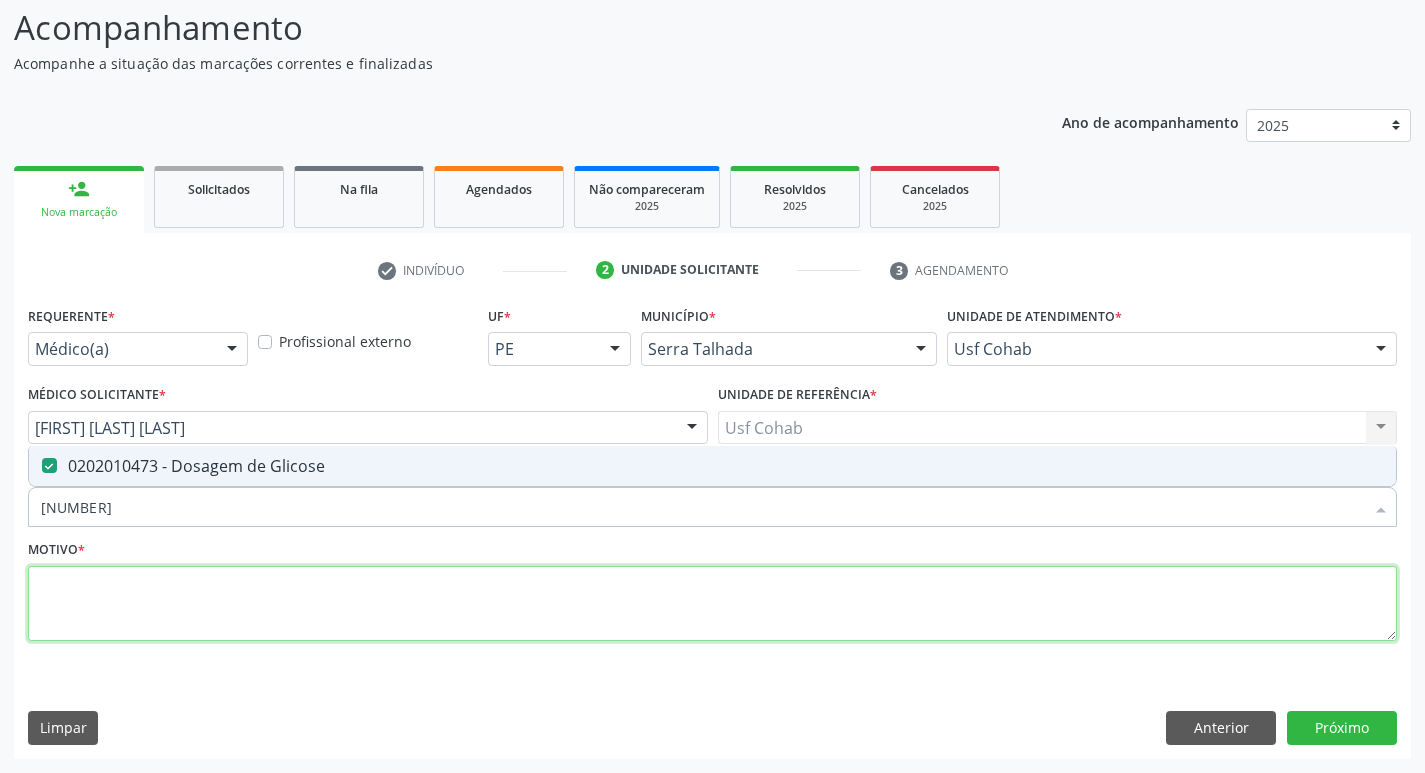 click at bounding box center [712, 604] 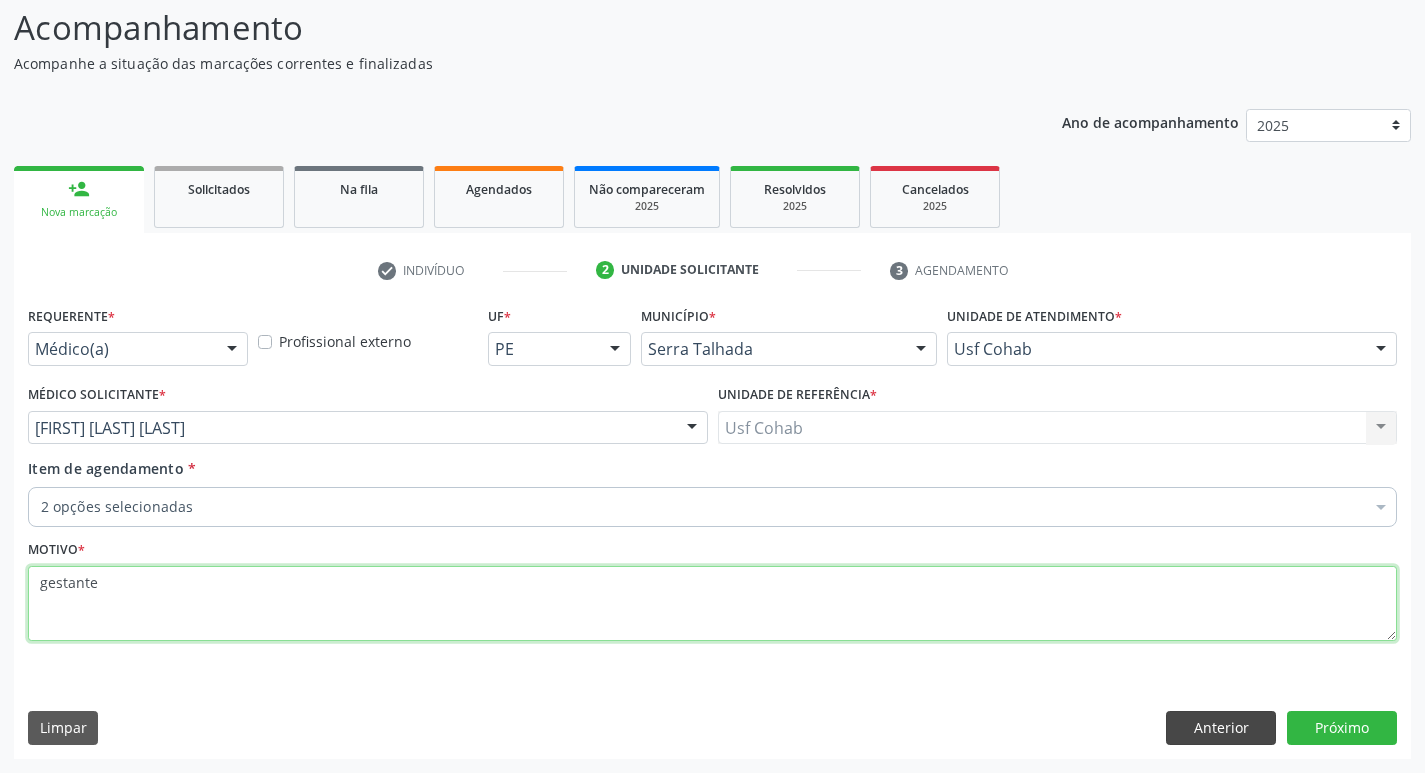 type on "gestante" 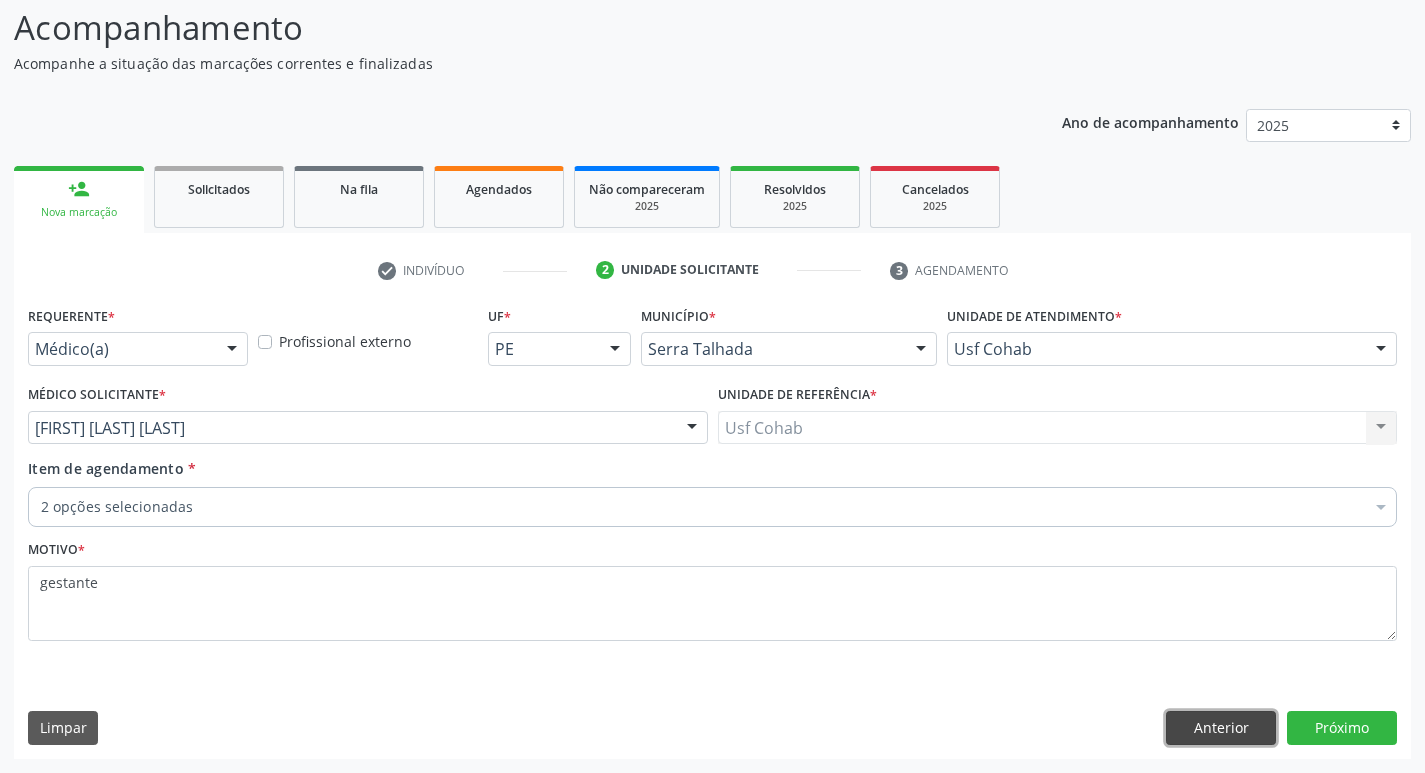 click on "Anterior" at bounding box center (1221, 728) 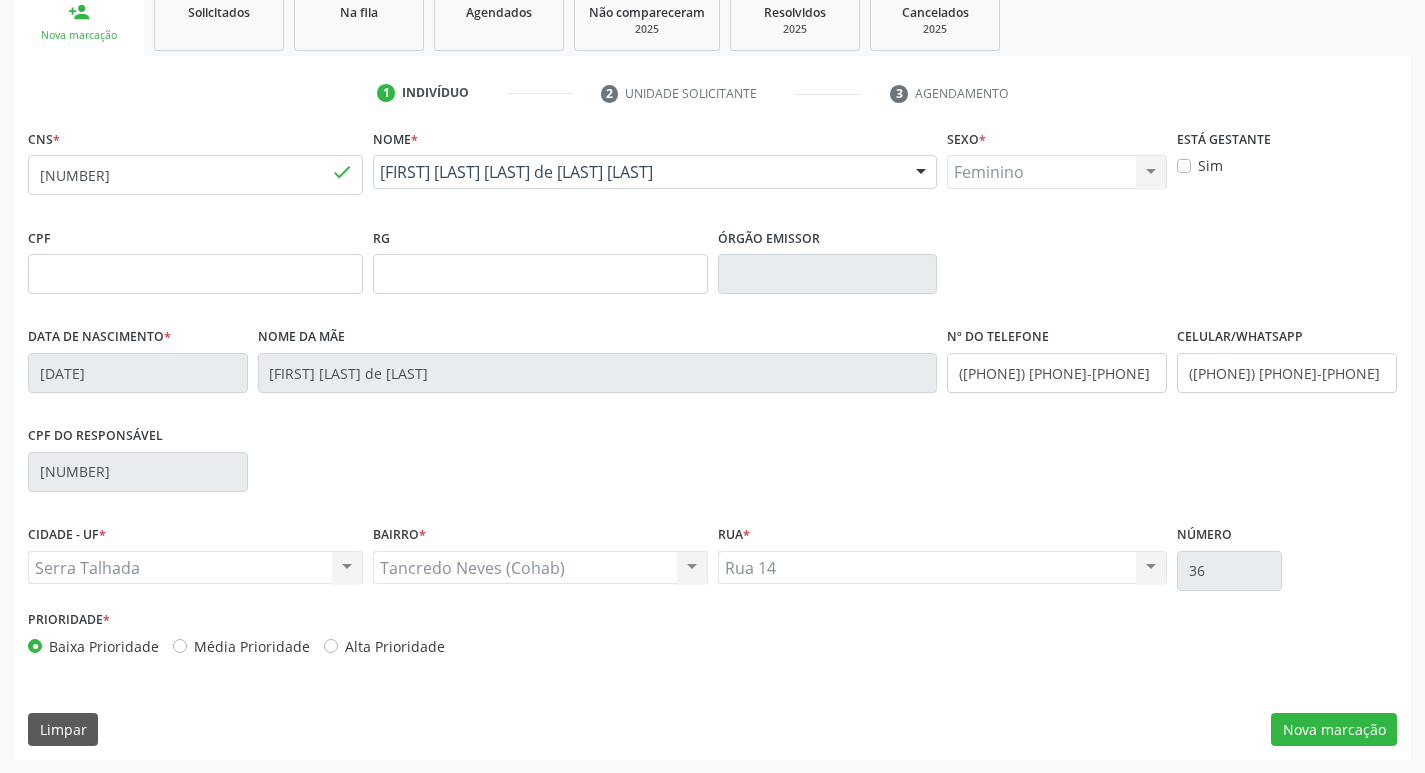 scroll, scrollTop: 311, scrollLeft: 0, axis: vertical 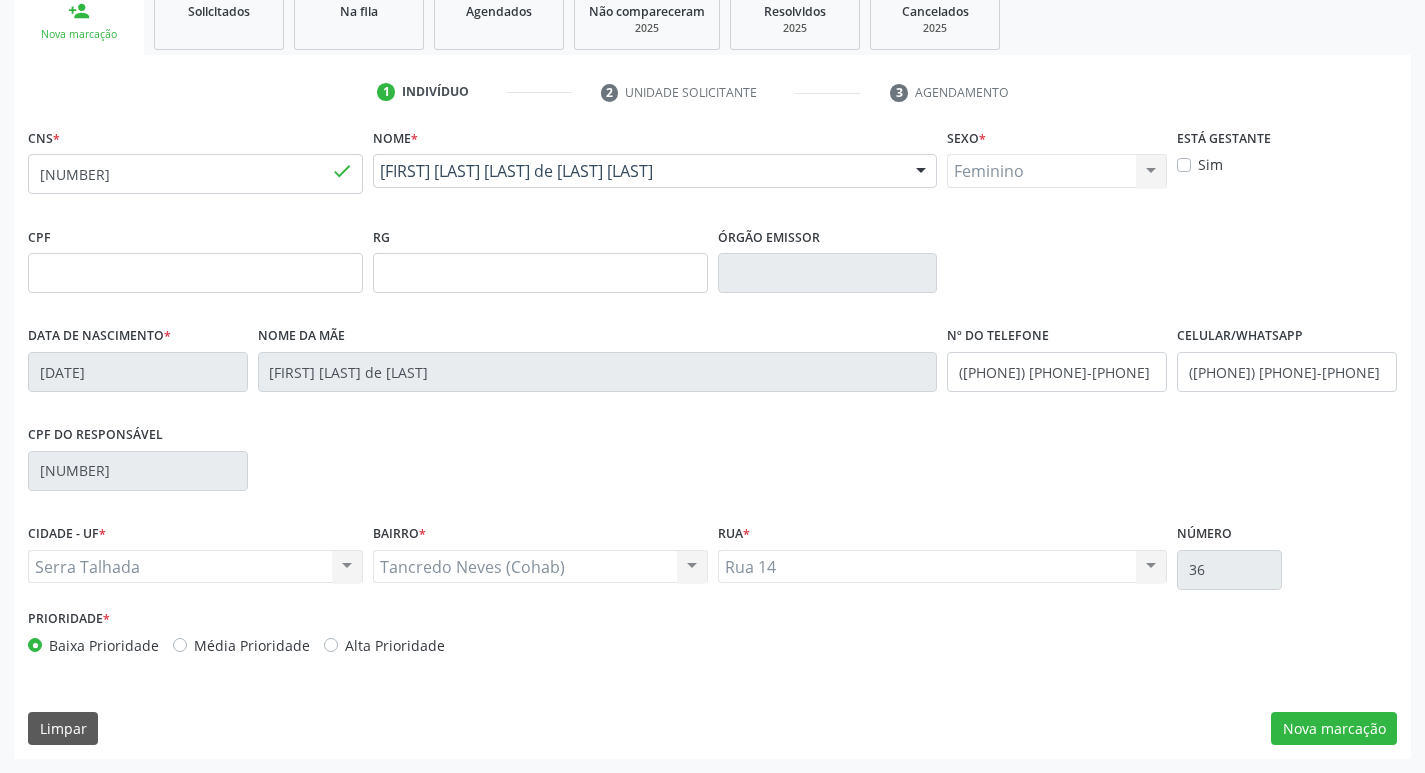 click on "Alta Prioridade" at bounding box center (395, 645) 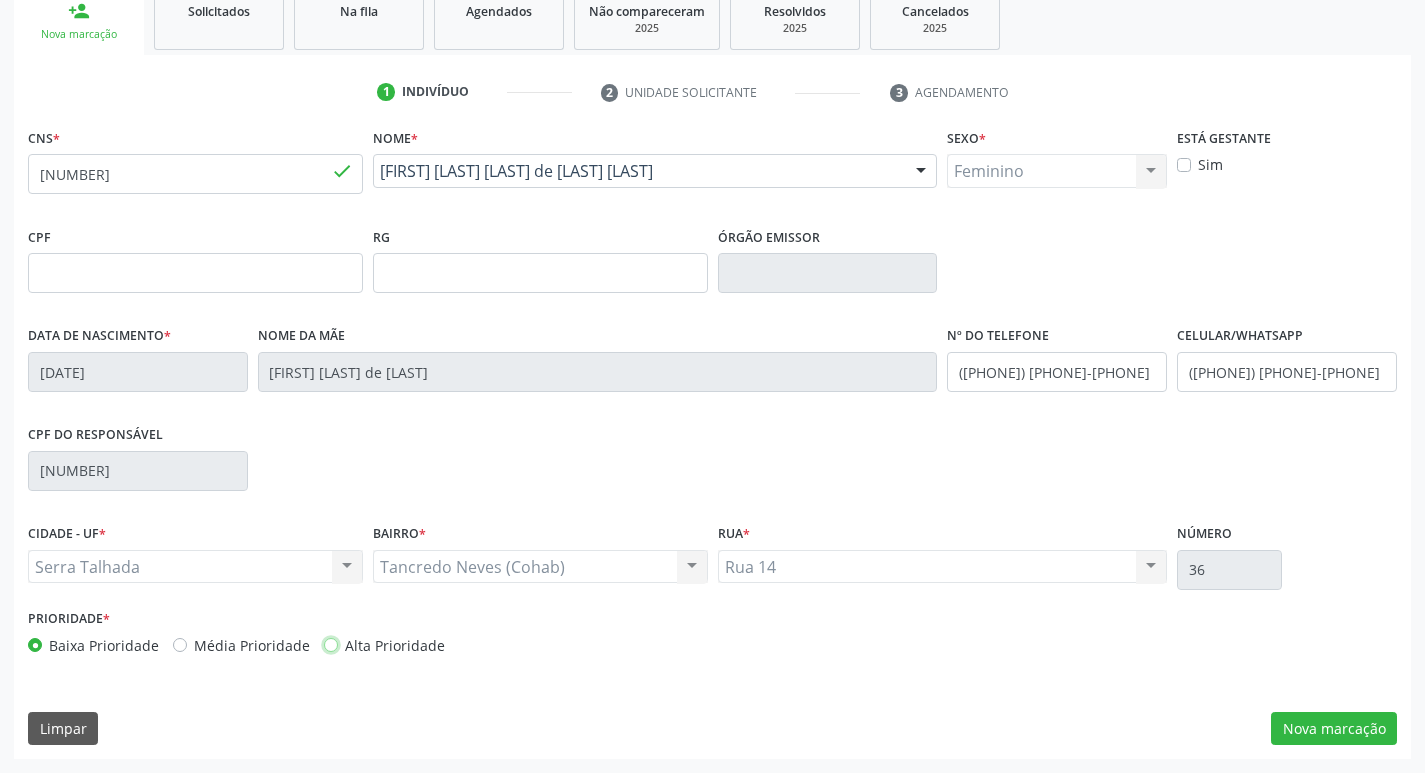 click on "Alta Prioridade" at bounding box center [331, 644] 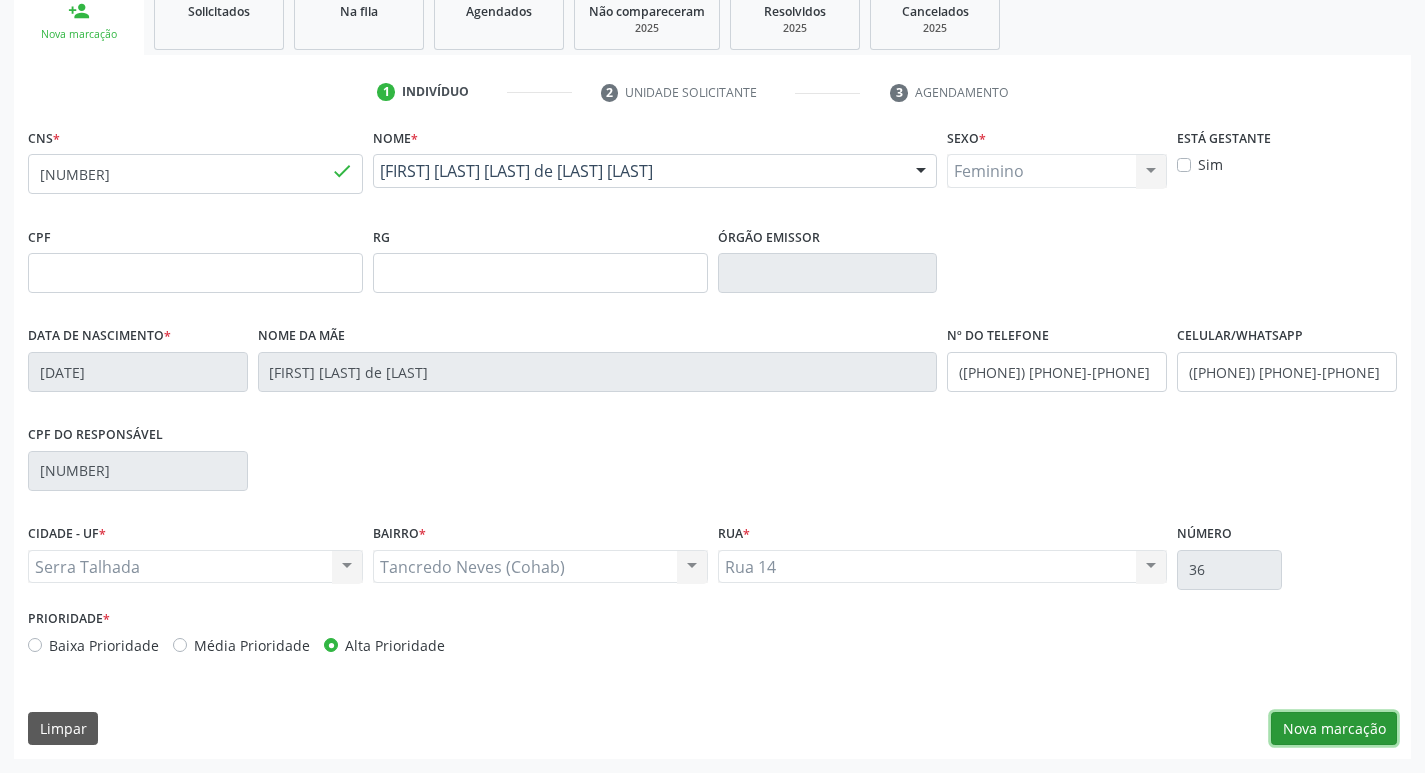 click on "Nova marcação" at bounding box center [1334, 729] 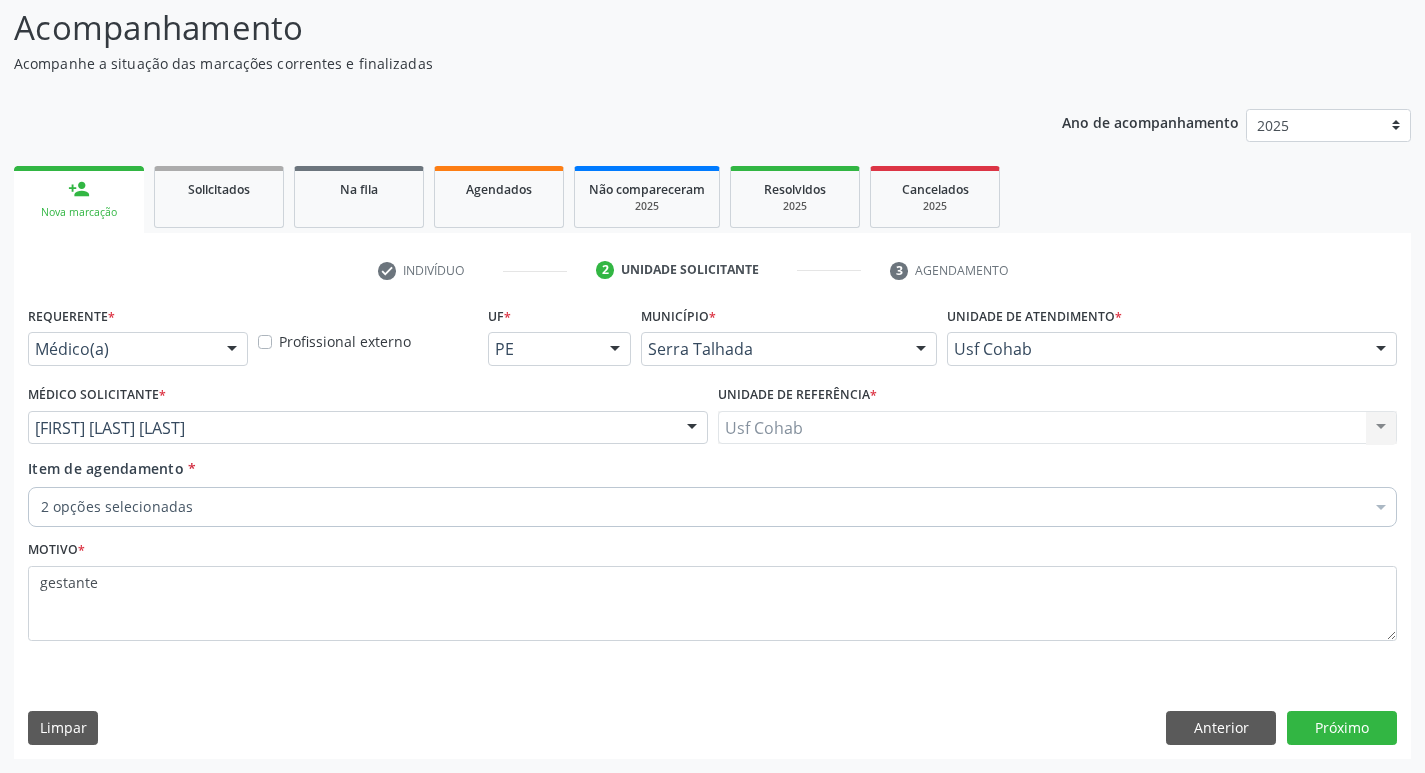 scroll, scrollTop: 133, scrollLeft: 0, axis: vertical 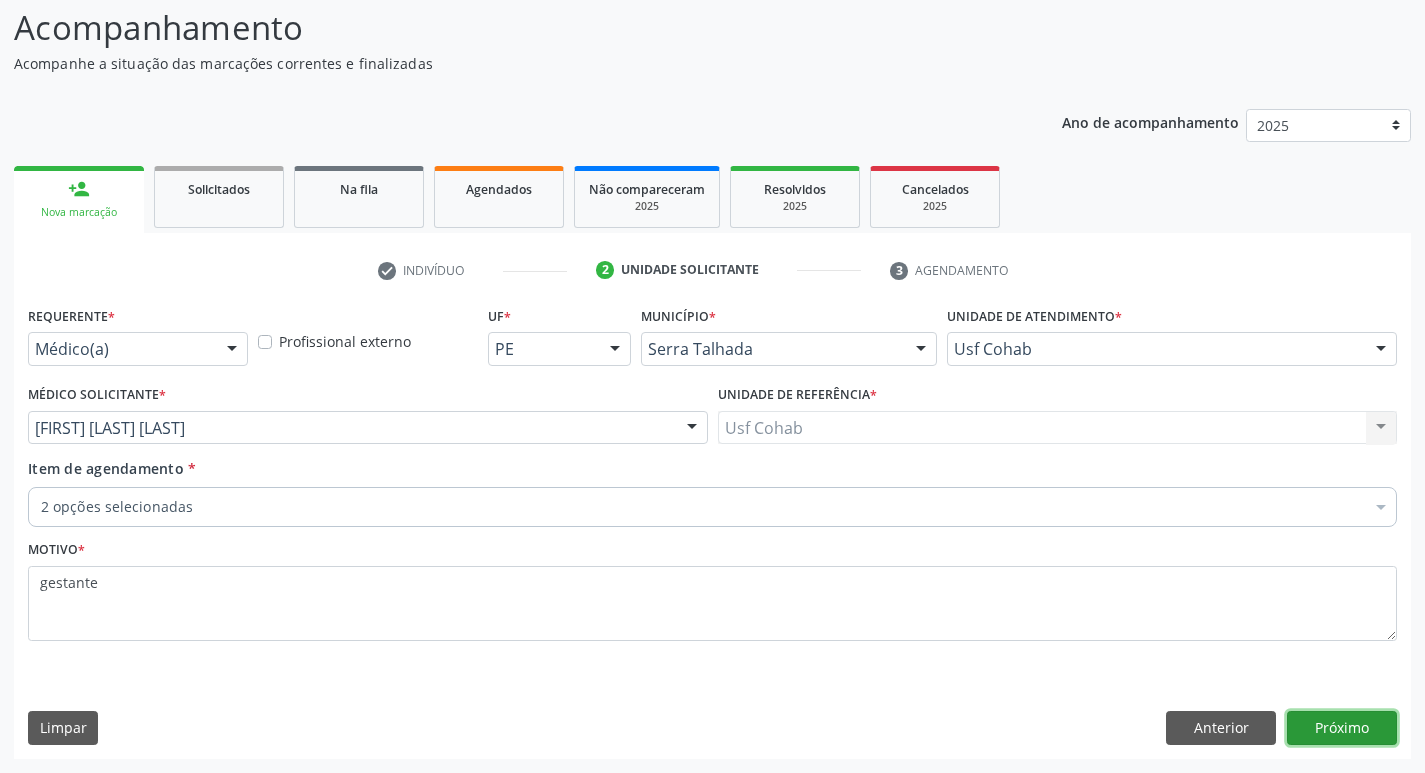 click on "Próximo" at bounding box center (1342, 728) 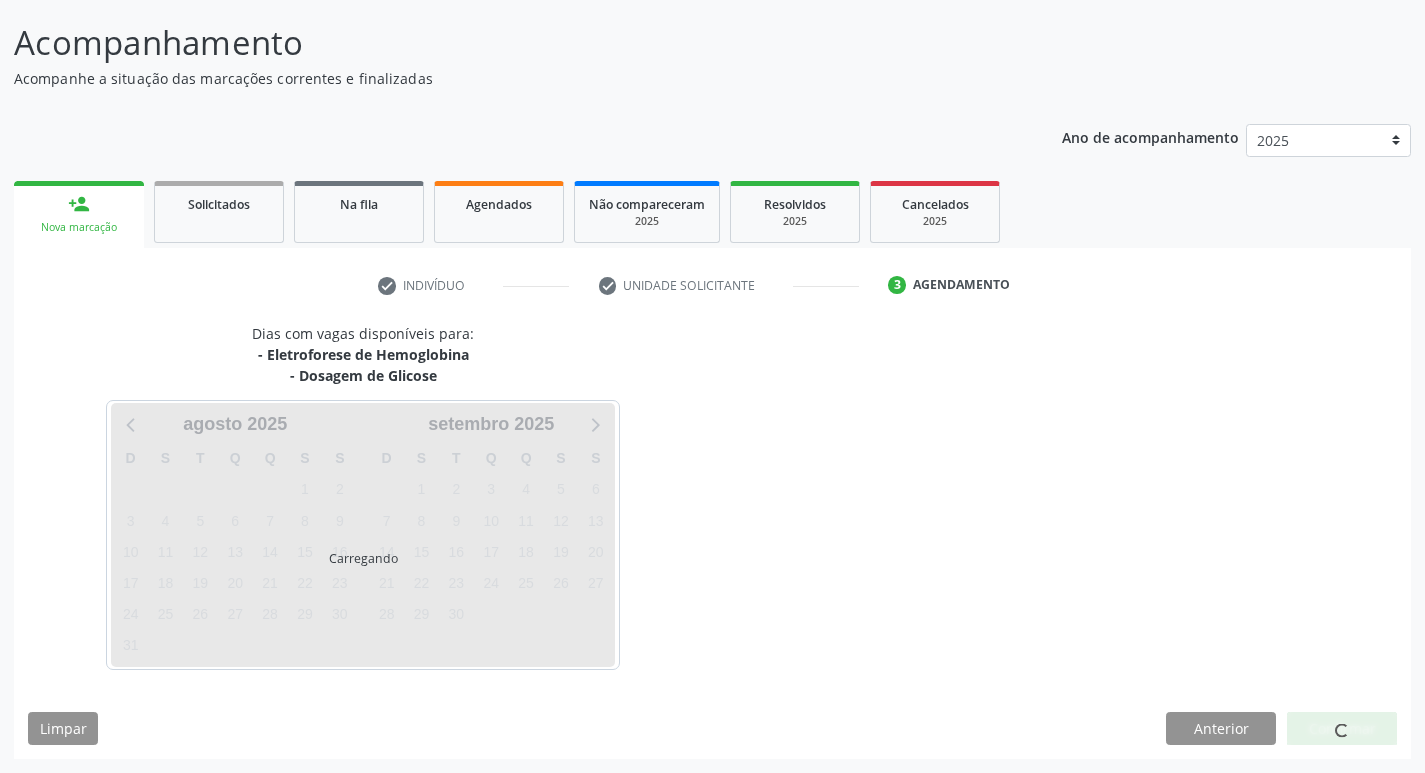 scroll, scrollTop: 118, scrollLeft: 0, axis: vertical 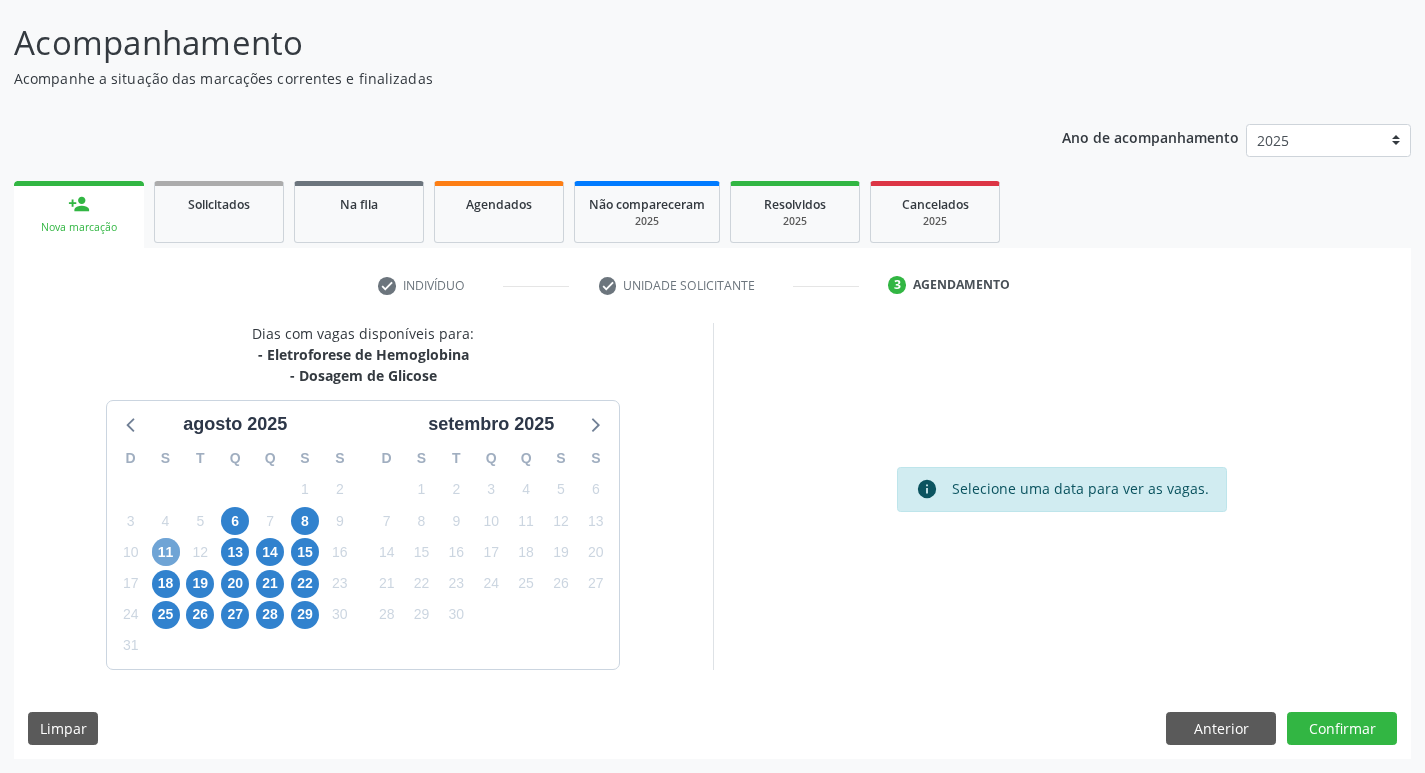 click on "11" at bounding box center [166, 552] 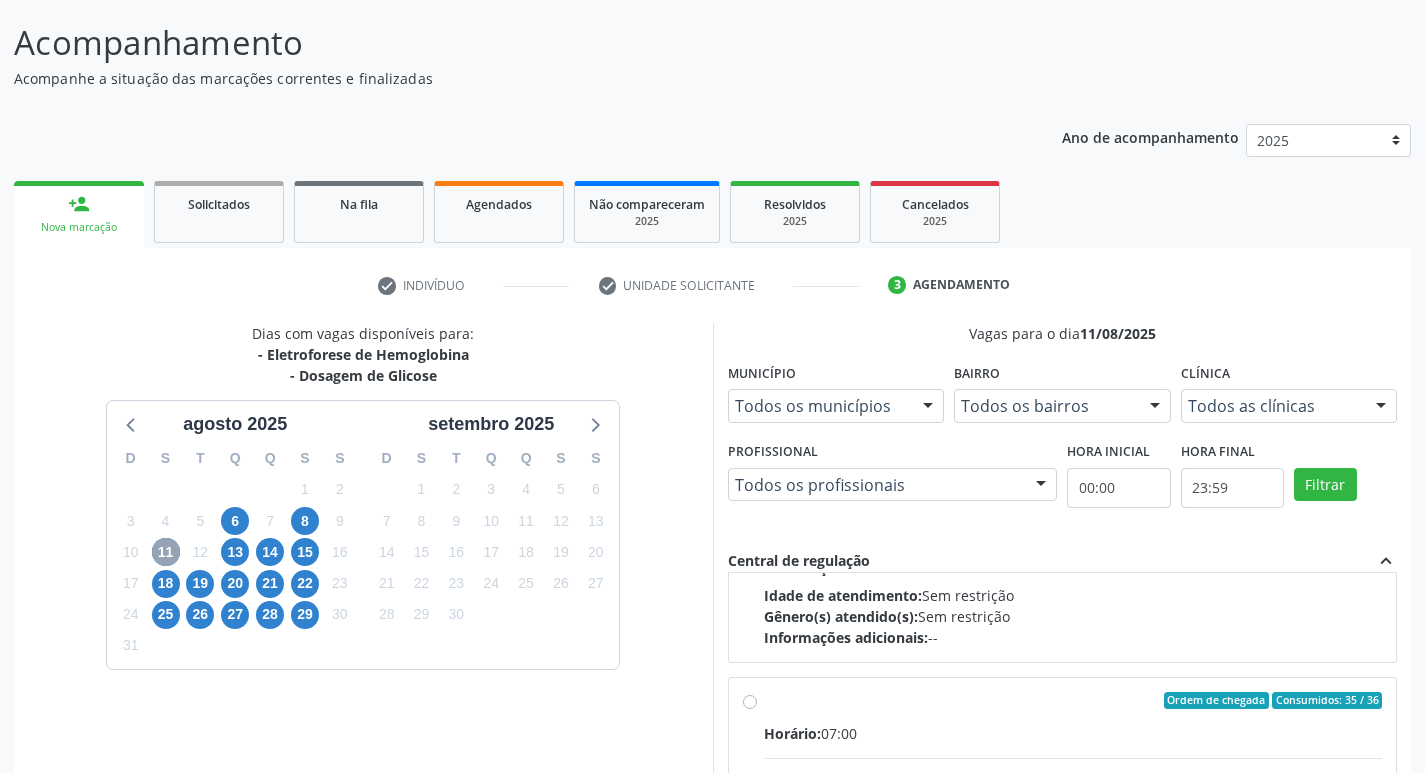 scroll, scrollTop: 315, scrollLeft: 0, axis: vertical 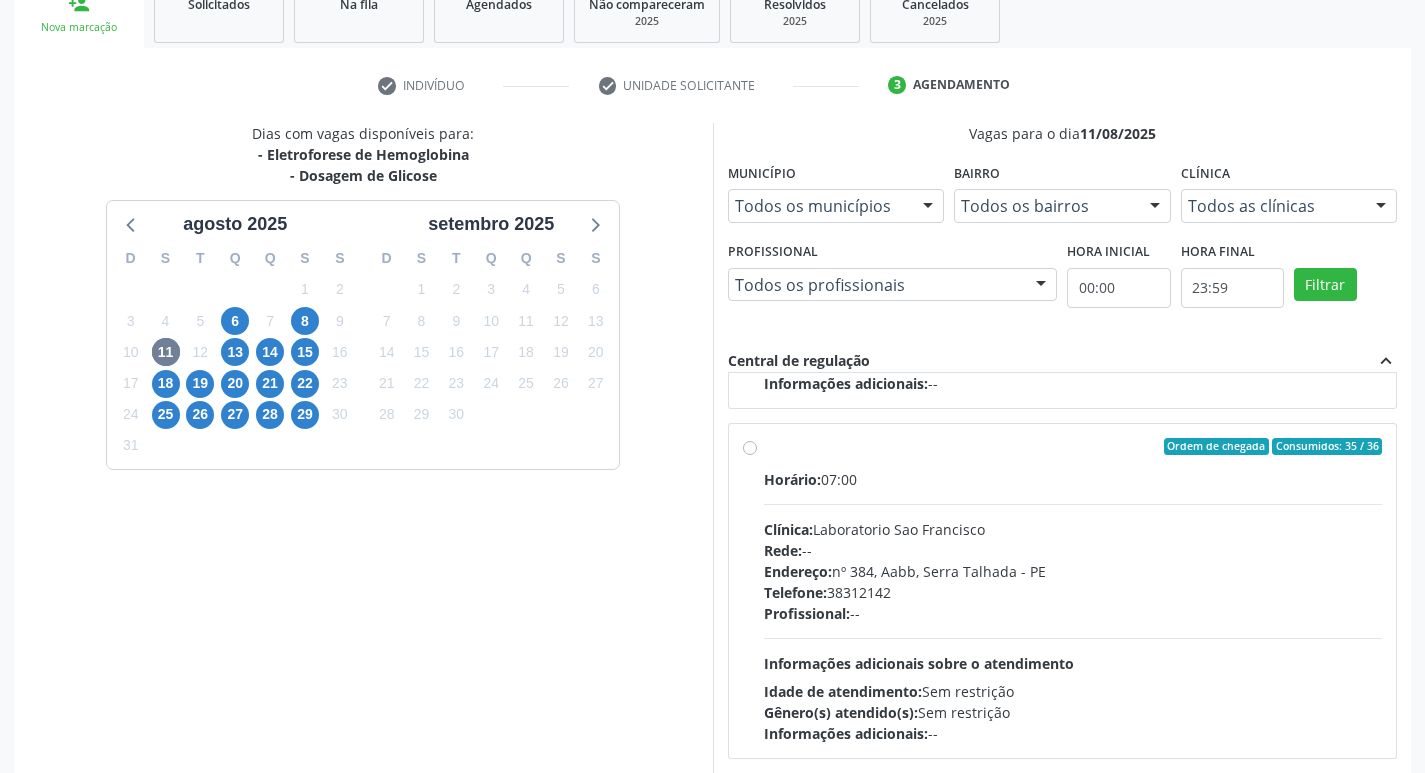 click on "Ordem de chegada
Consumidos: 35 / 36
Horário:   07:00
Clínica:  Laboratorio Sao Francisco
Rede:
--
Endereço:   nº 384, Aabb, Serra Talhada - PE
Telefone:   38312142
Profissional:
--
Informações adicionais sobre o atendimento
Idade de atendimento:
Sem restrição
Gênero(s) atendido(s):
Sem restrição
Informações adicionais:
--" at bounding box center [1073, 591] 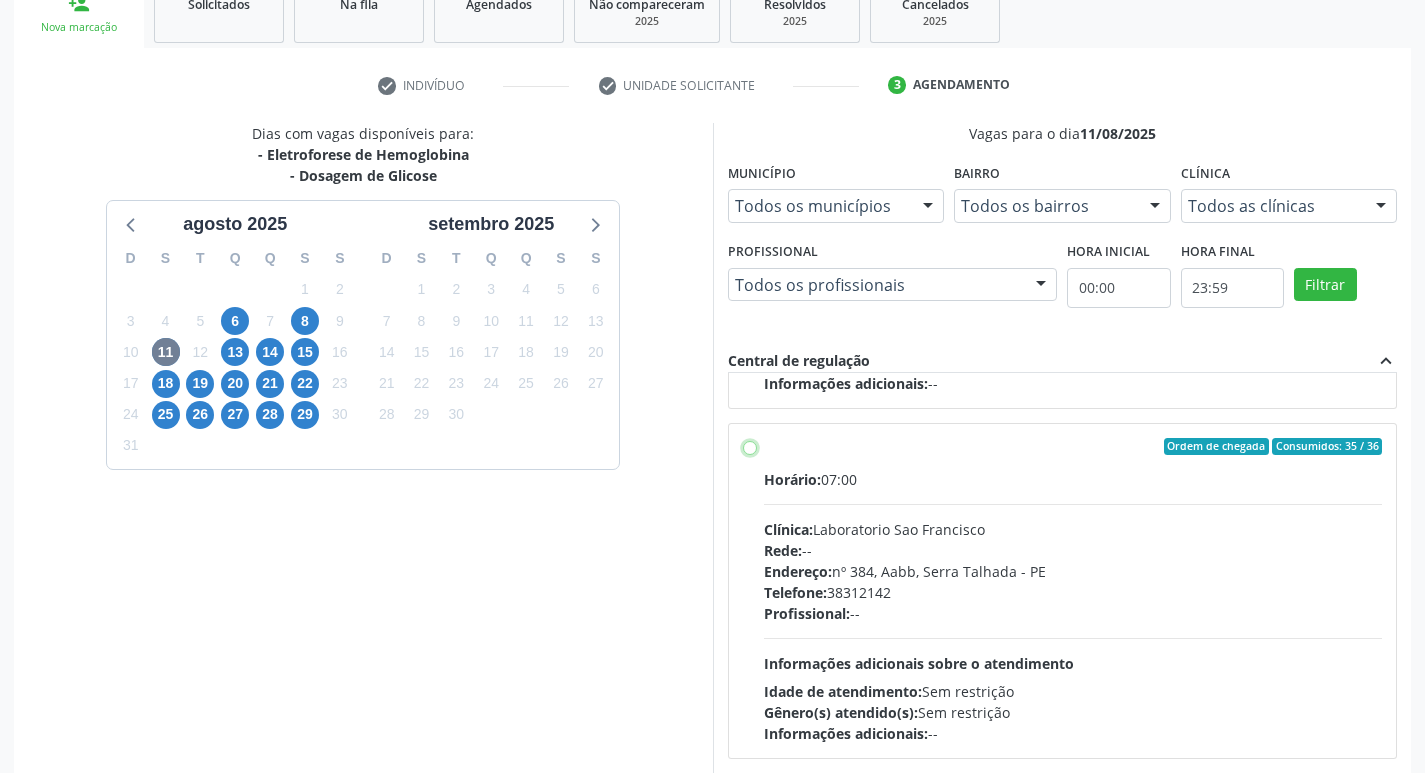click on "Ordem de chegada
Consumidos: 35 / 36
Horário:   07:00
Clínica:  Laboratorio Sao Francisco
Rede:
--
Endereço:   nº 384, Aabb, Serra Talhada - PE
Telefone:   38312142
Profissional:
--
Informações adicionais sobre o atendimento
Idade de atendimento:
Sem restrição
Gênero(s) atendido(s):
Sem restrição
Informações adicionais:
--" at bounding box center (750, 447) 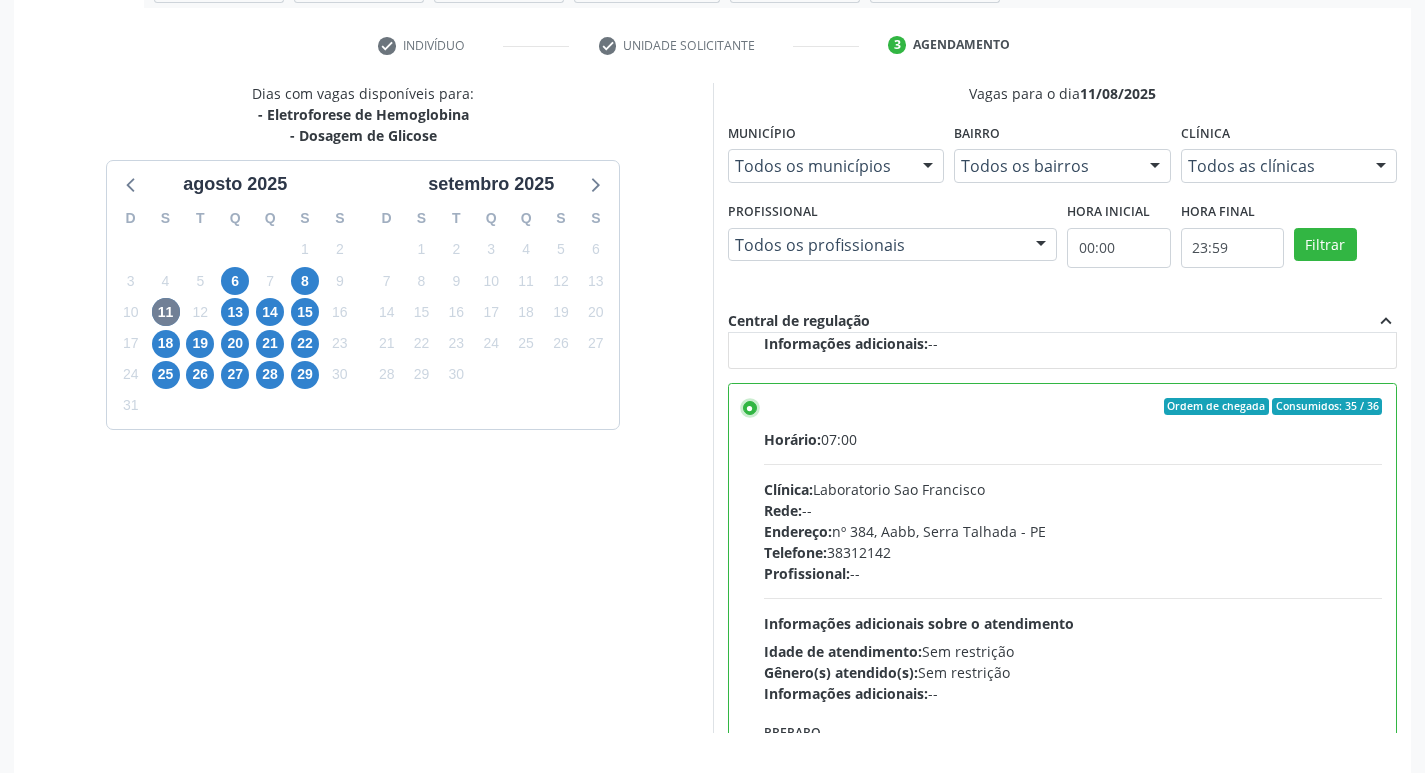 scroll, scrollTop: 422, scrollLeft: 0, axis: vertical 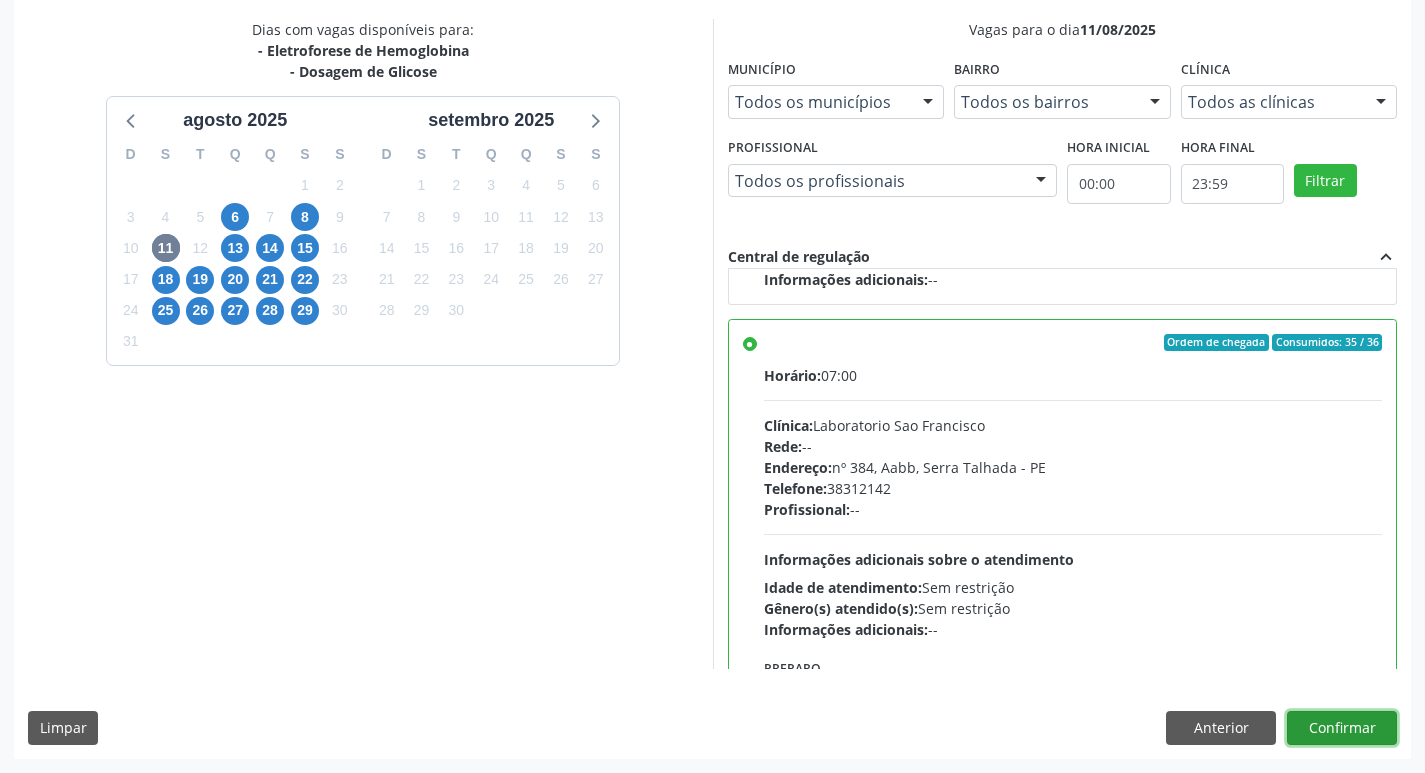 click on "Confirmar" at bounding box center (1342, 728) 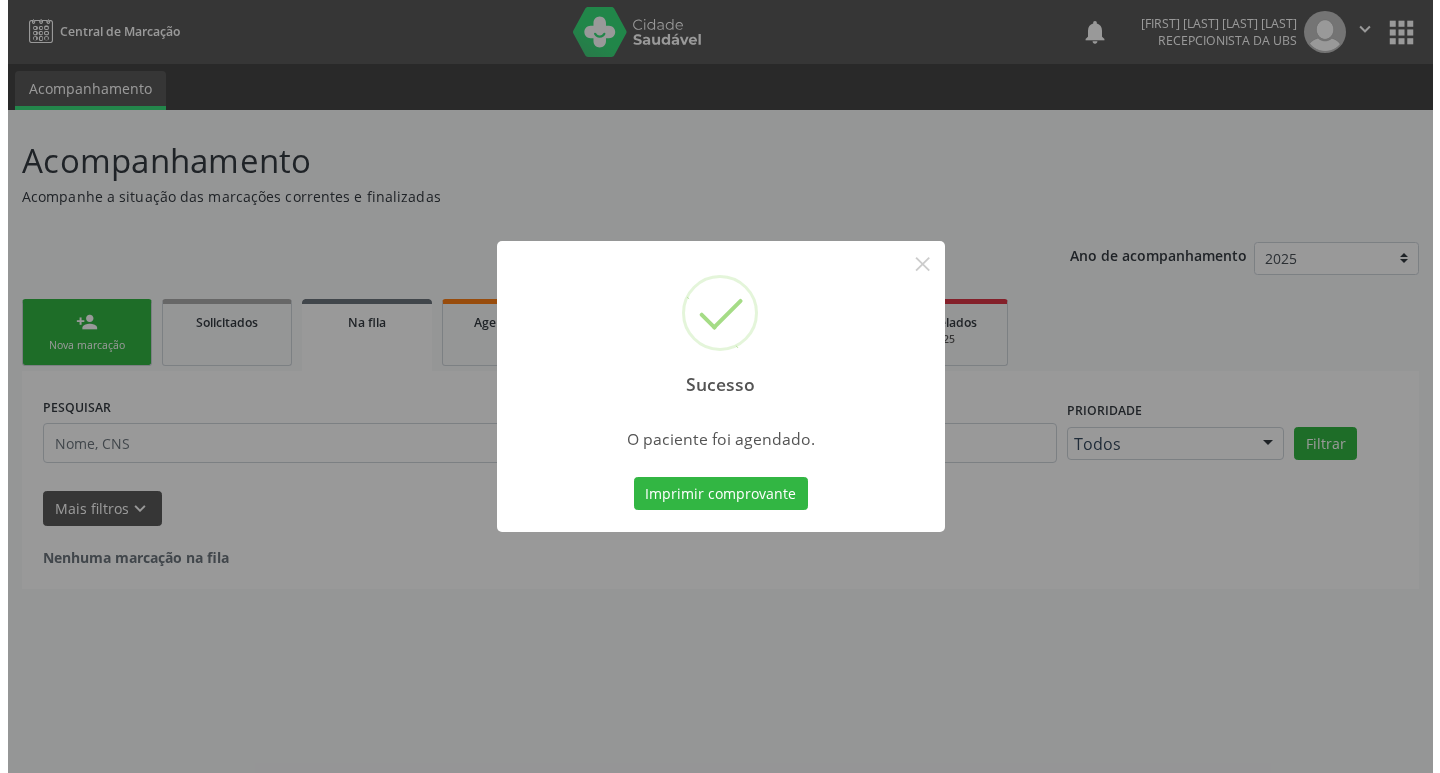 scroll, scrollTop: 0, scrollLeft: 0, axis: both 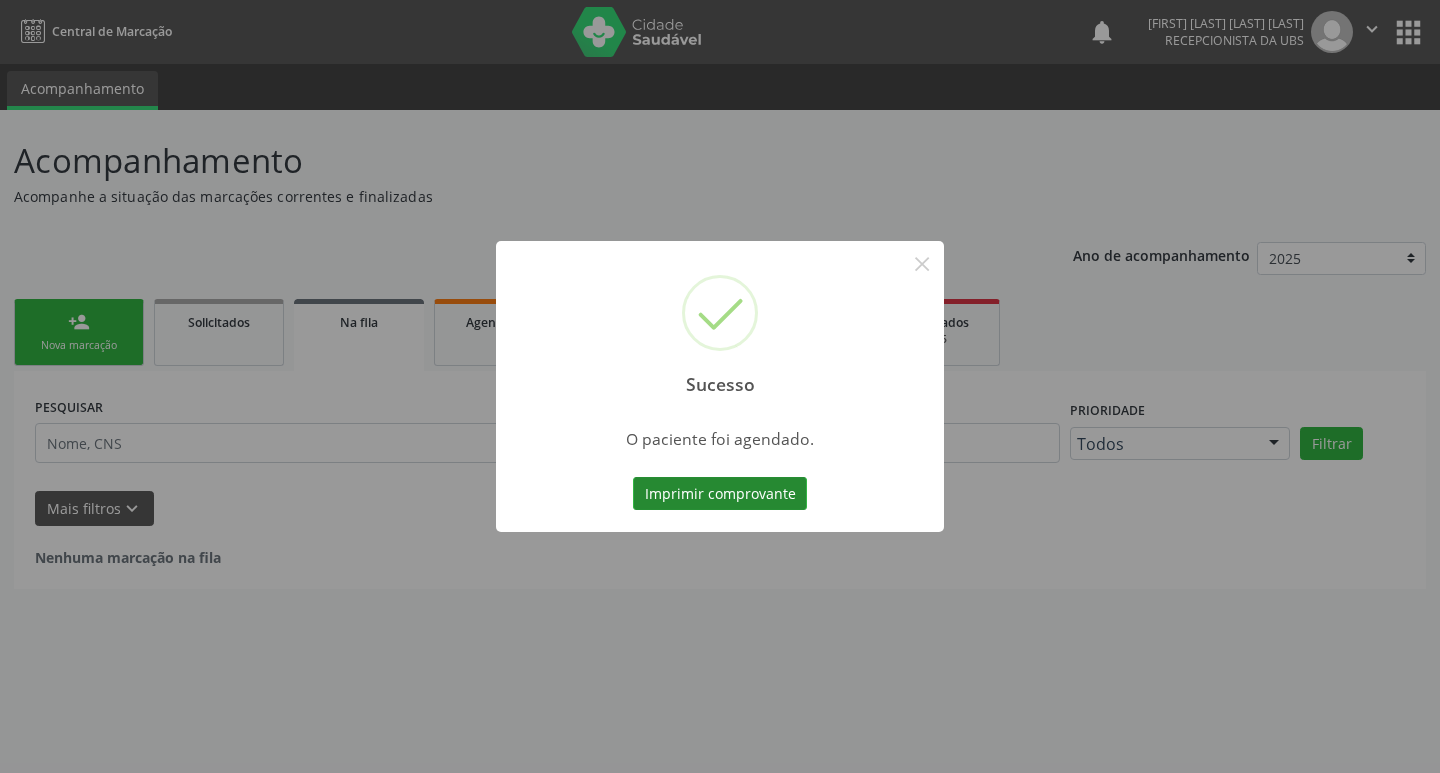 click on "Imprimir comprovante" at bounding box center [720, 494] 